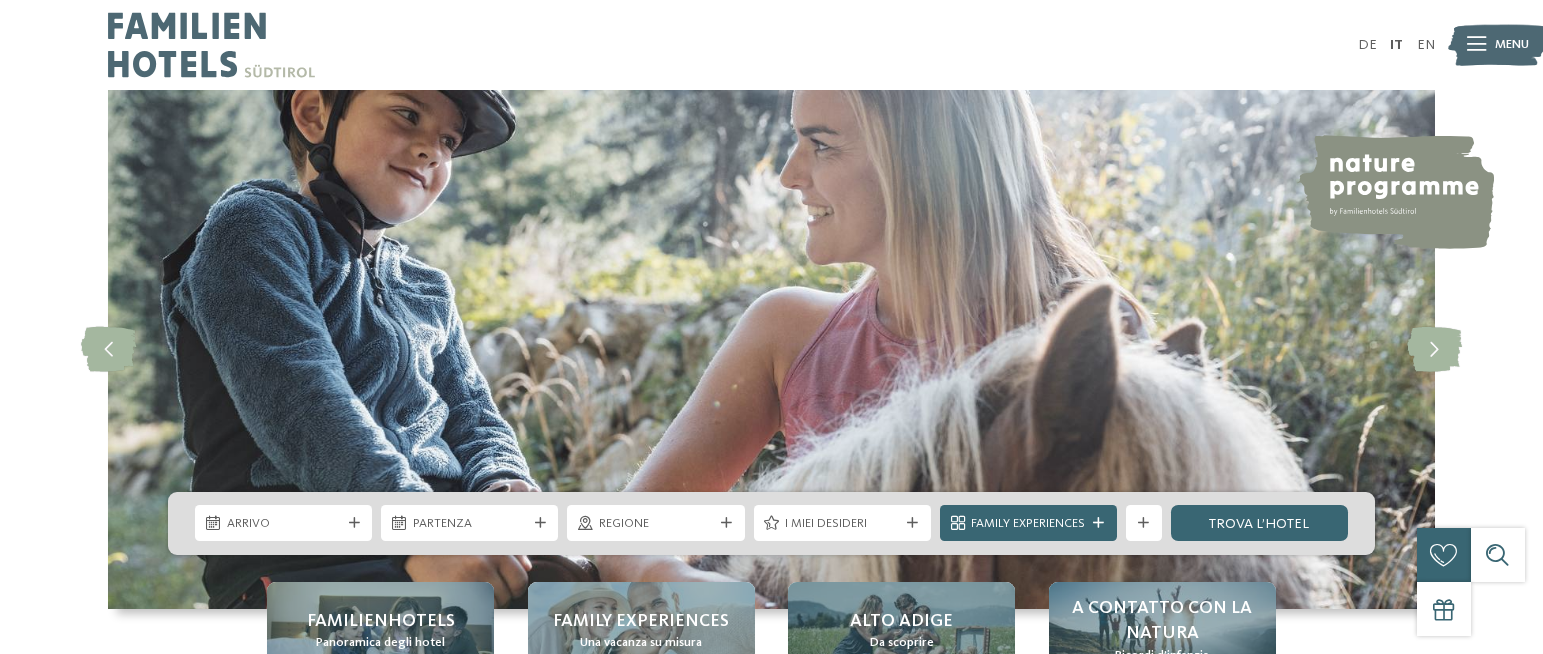 scroll, scrollTop: 0, scrollLeft: 0, axis: both 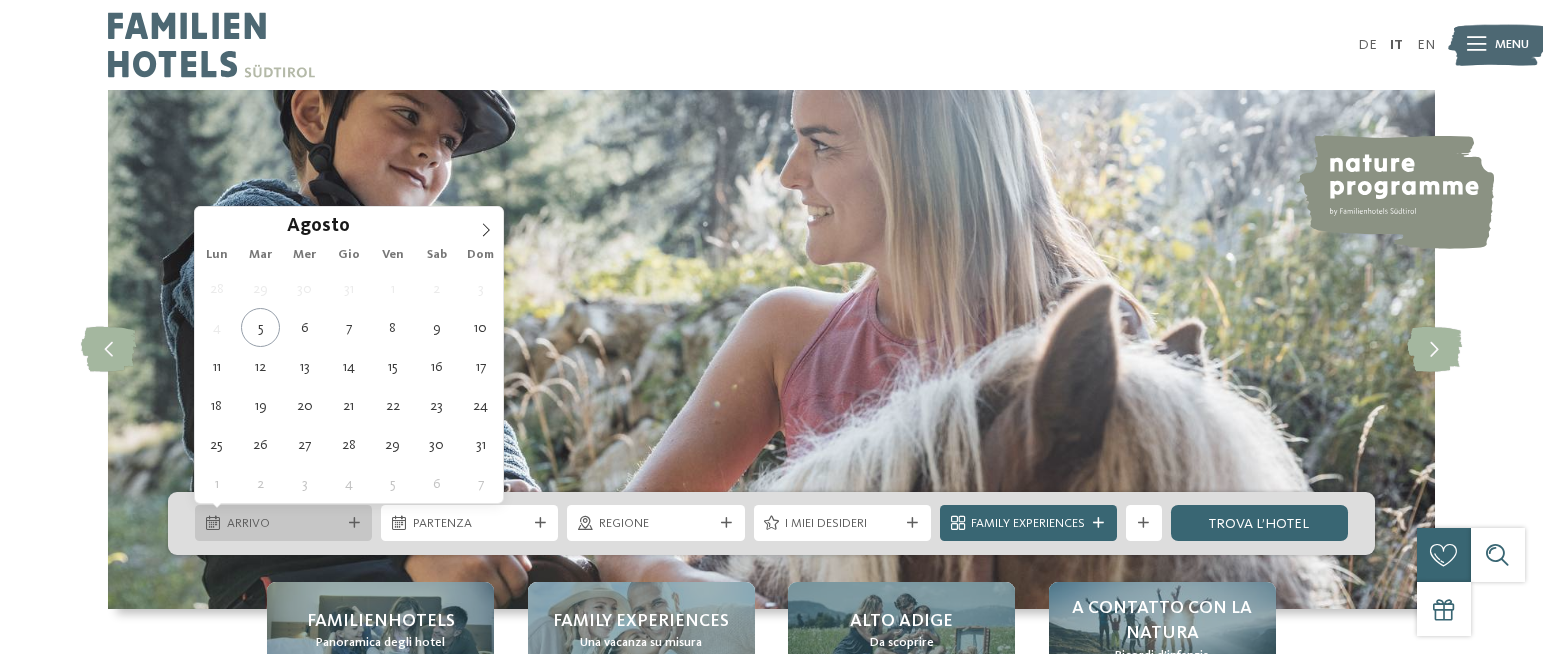 click at bounding box center [354, 523] 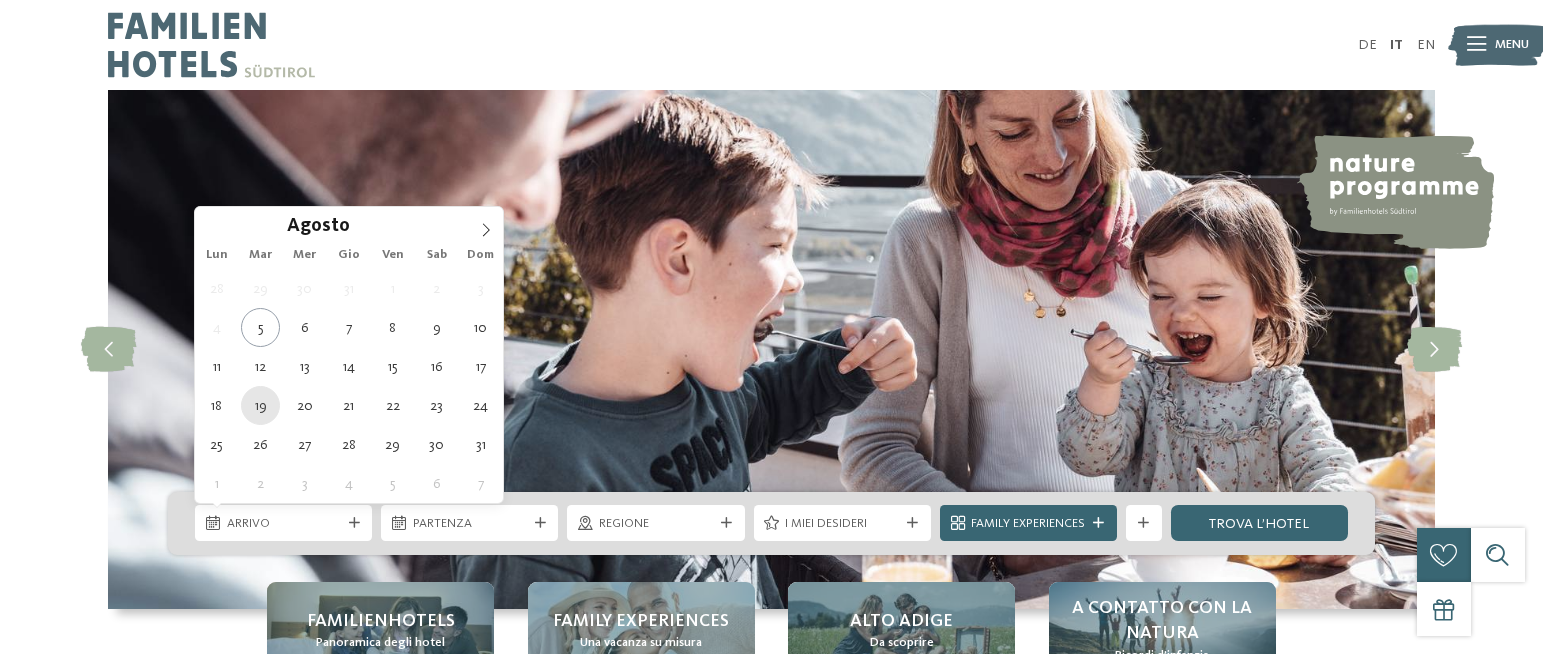 type on "19.08.2025" 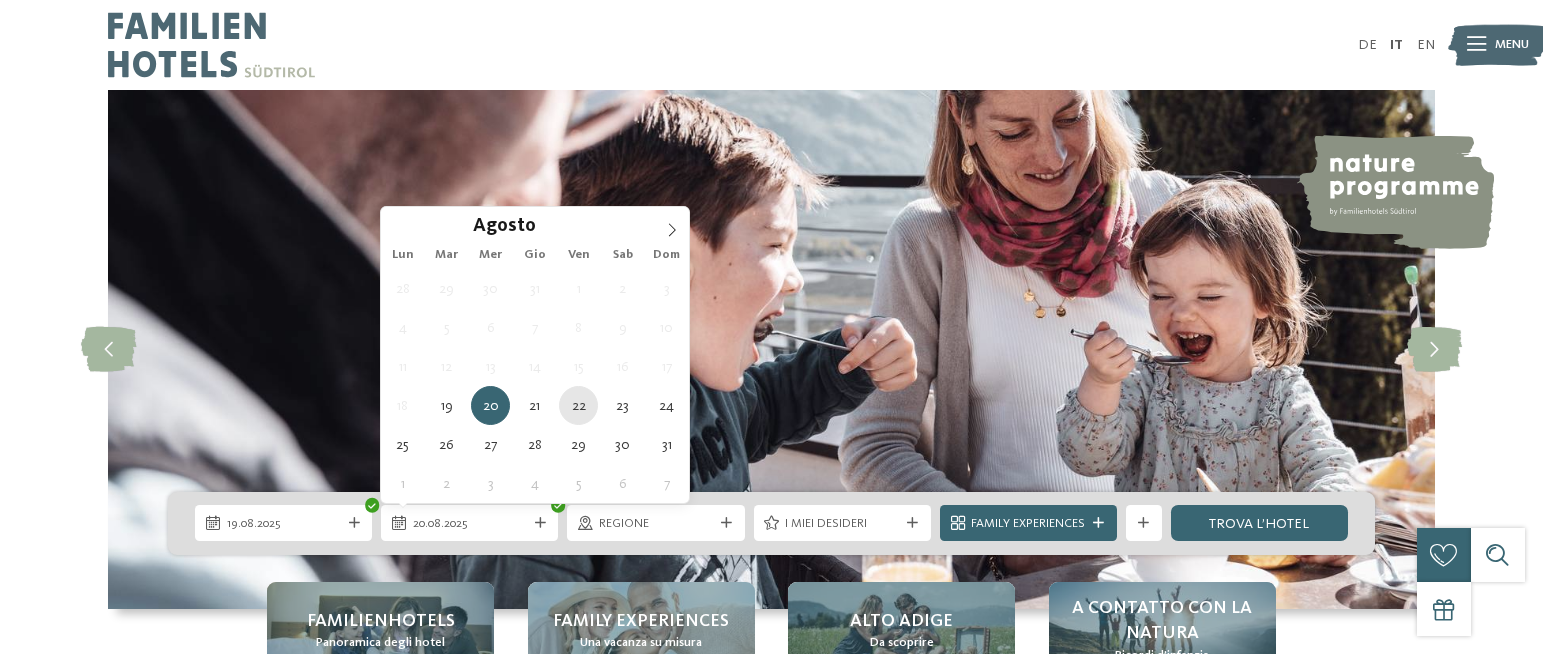type on "22.08.2025" 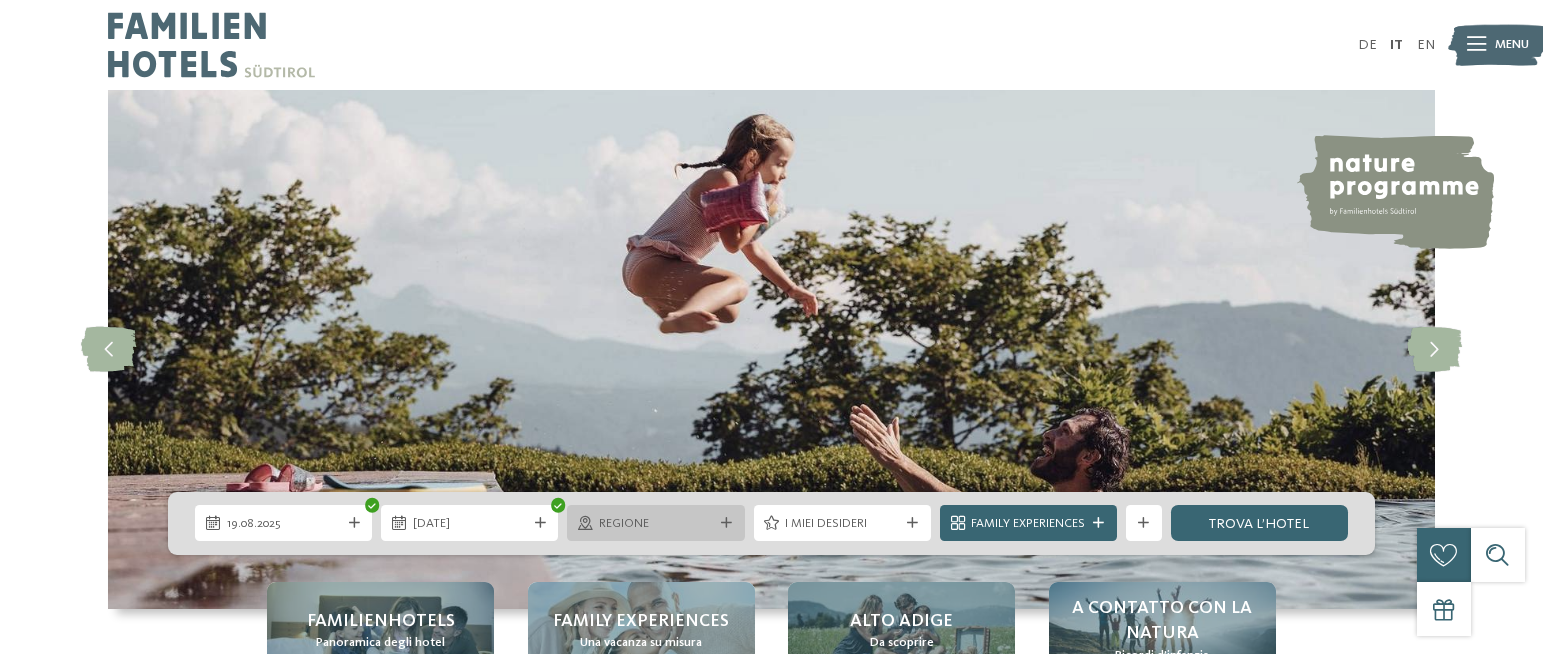 click at bounding box center [726, 523] 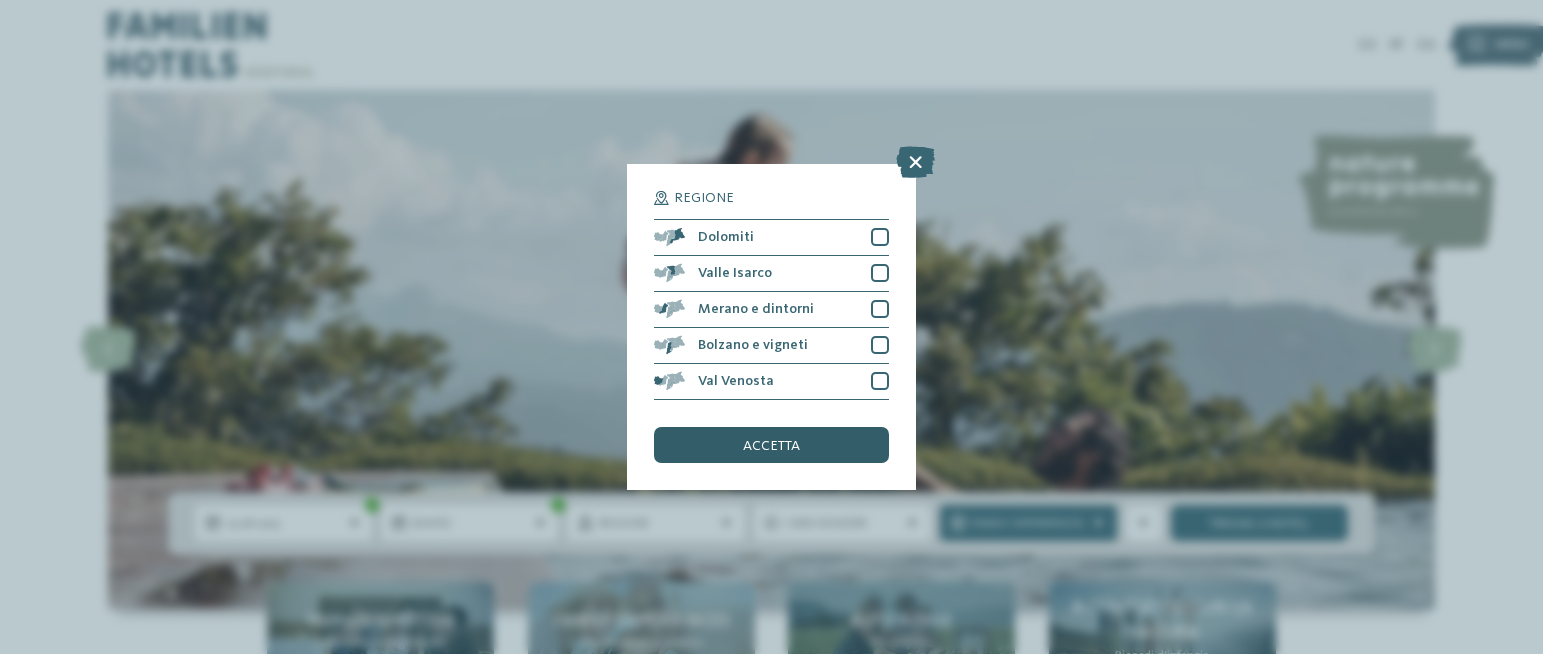 click on "accetta" at bounding box center [771, 445] 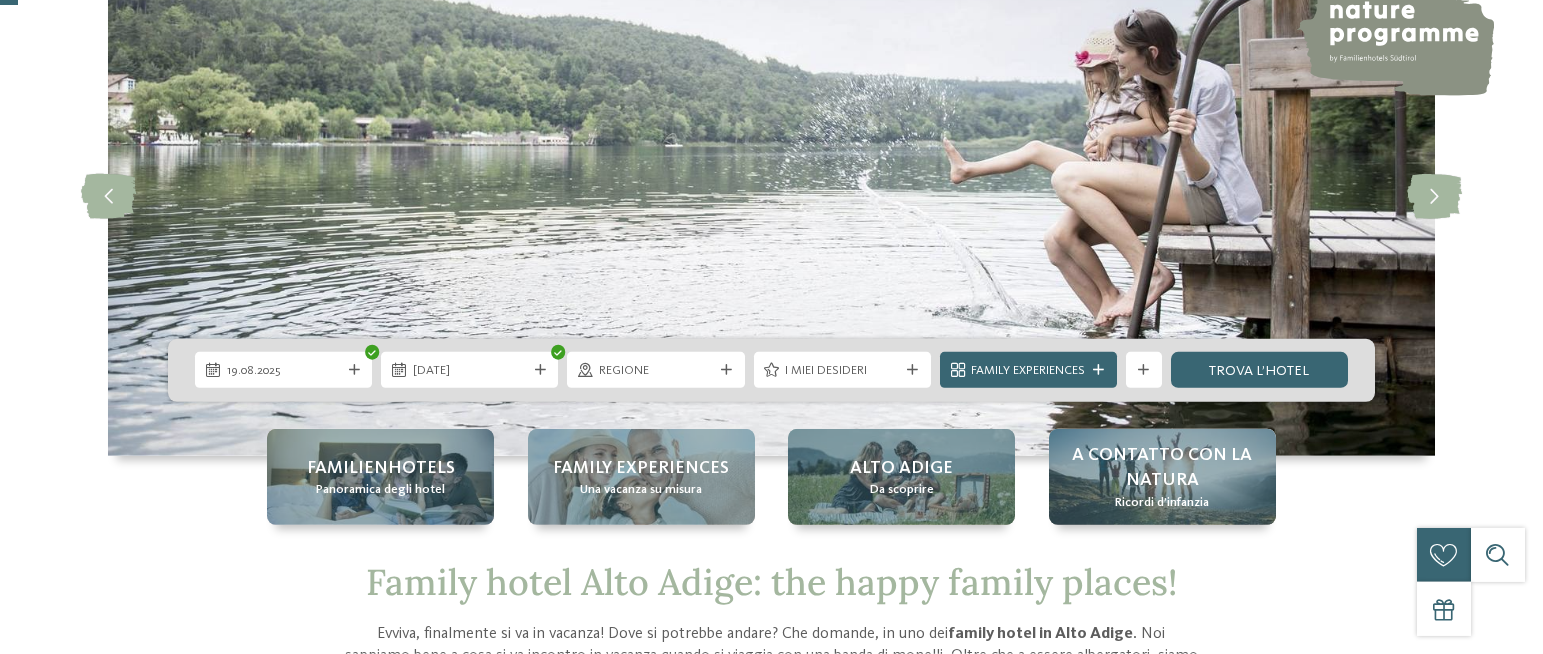 scroll, scrollTop: 204, scrollLeft: 0, axis: vertical 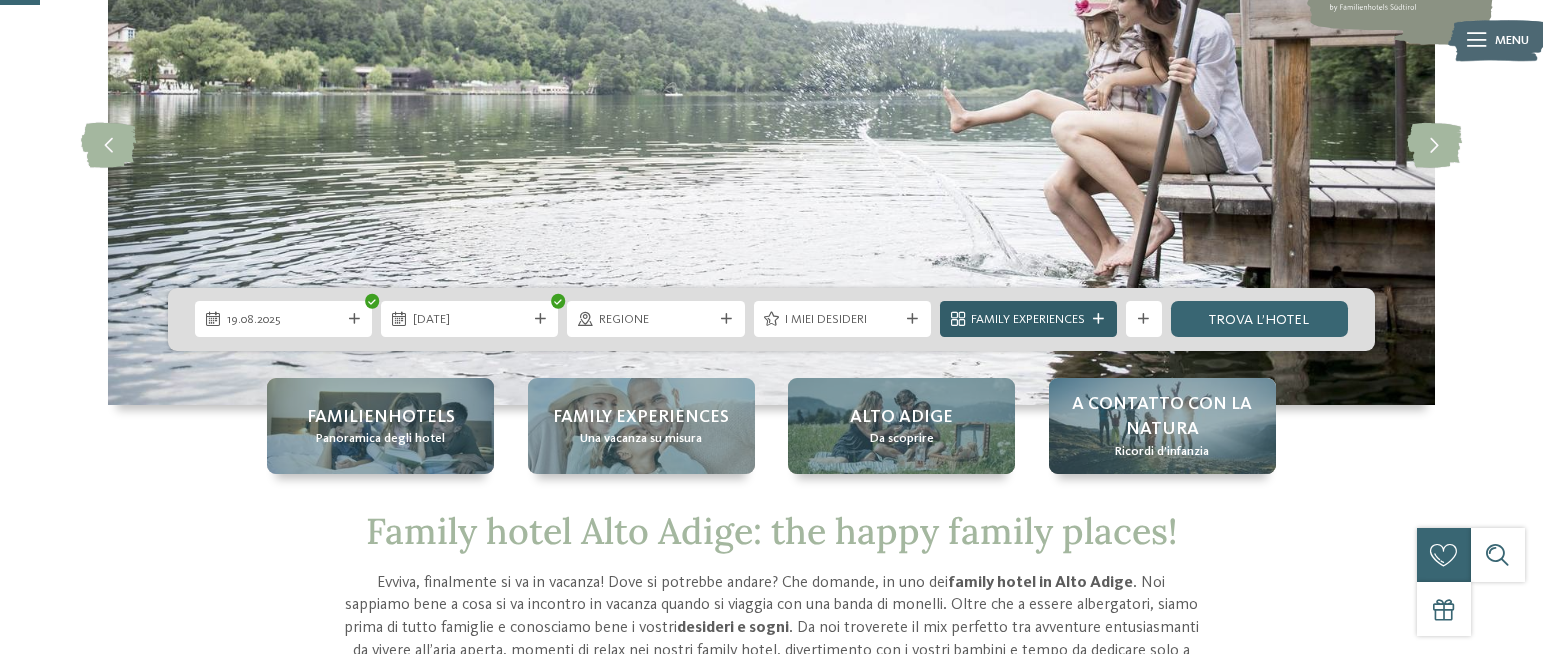 click on "Family Experiences" at bounding box center [1028, 320] 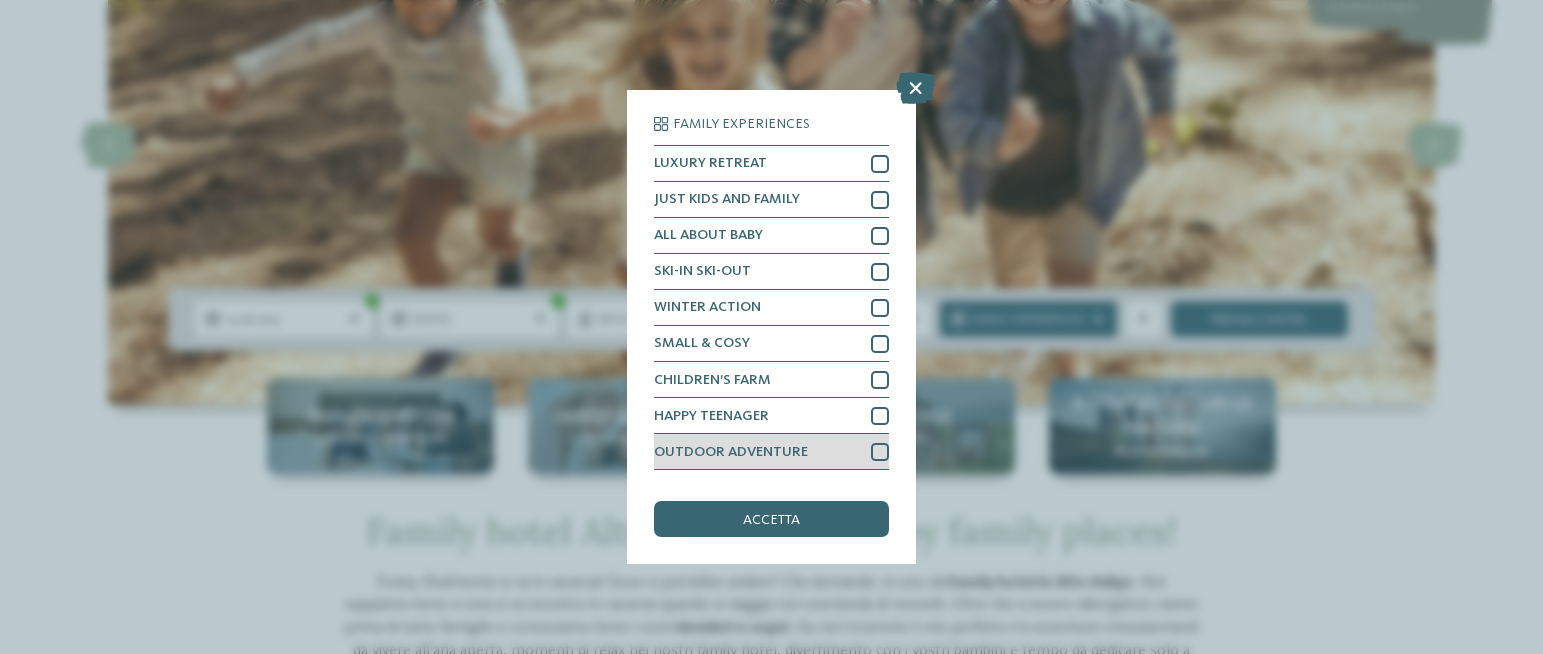 click at bounding box center [880, 452] 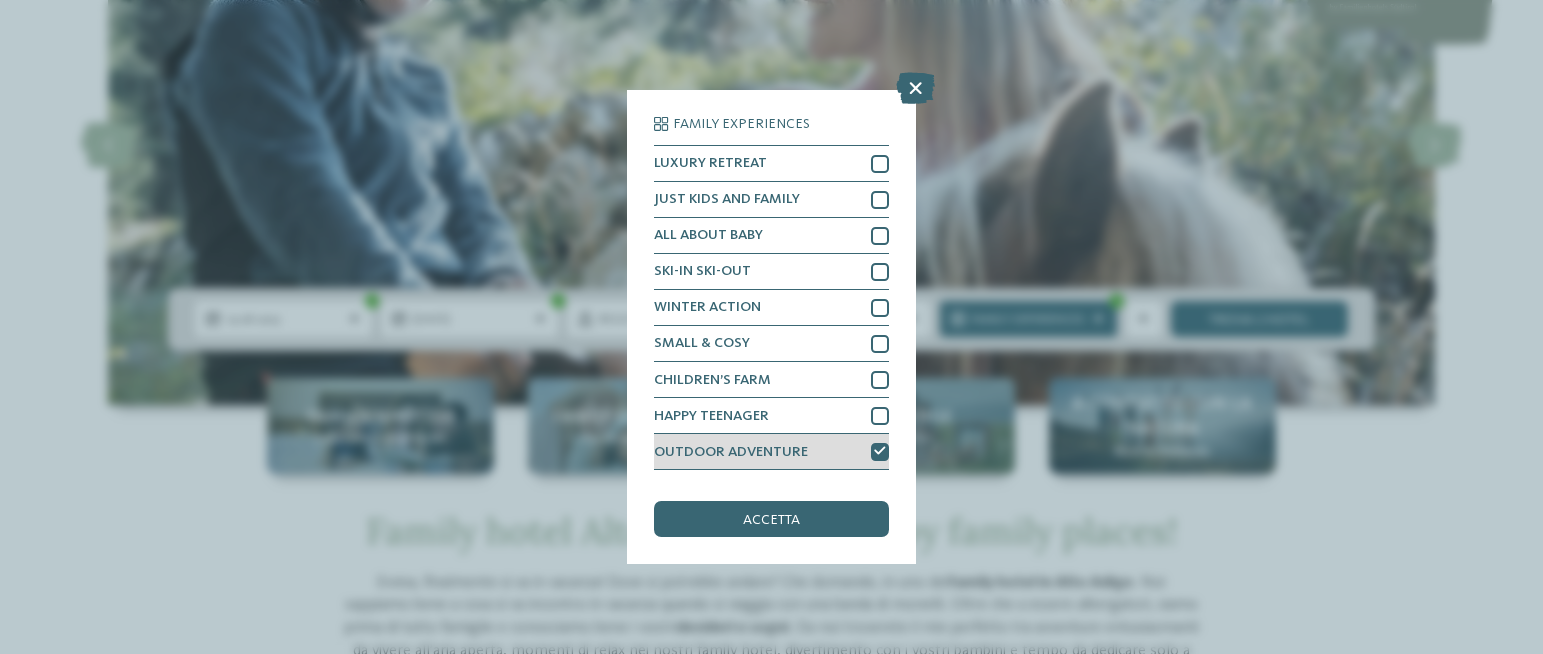 click on "OUTDOOR ADVENTURE" at bounding box center (771, 452) 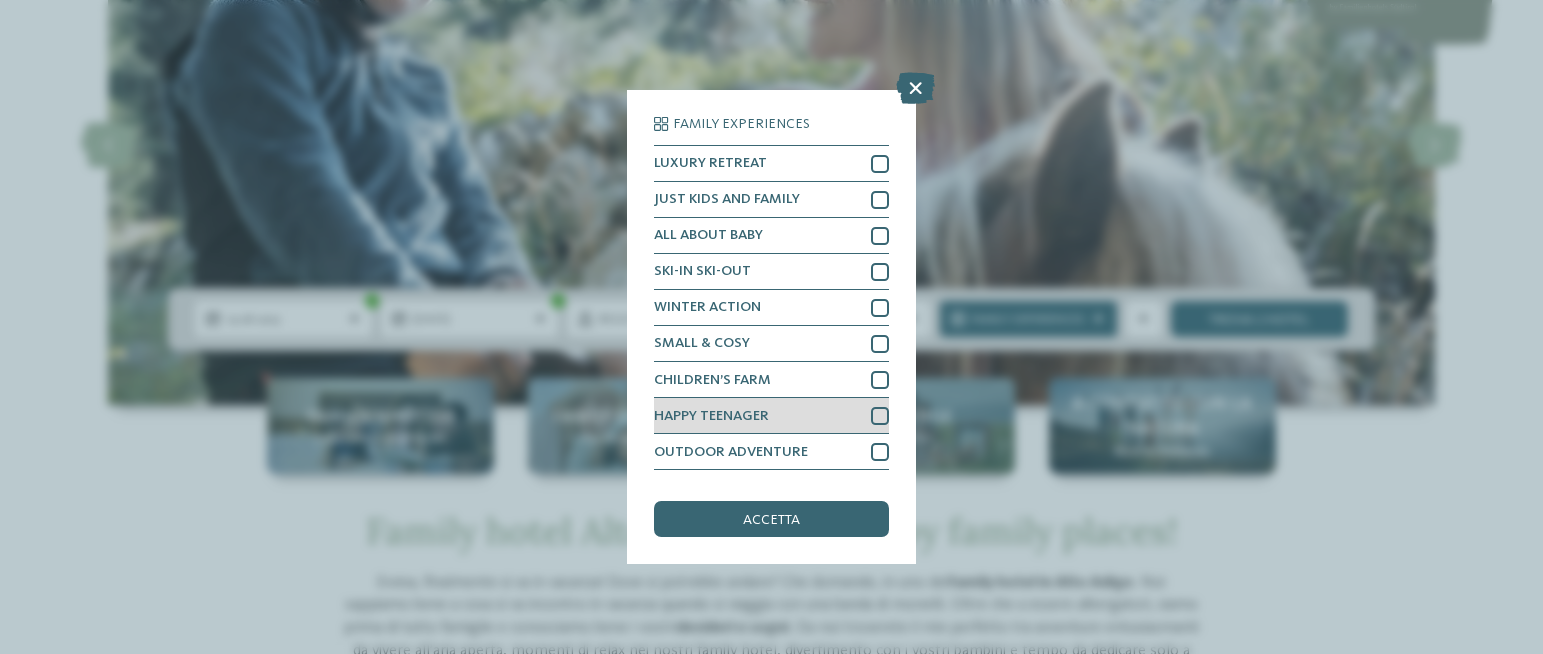 click at bounding box center (880, 416) 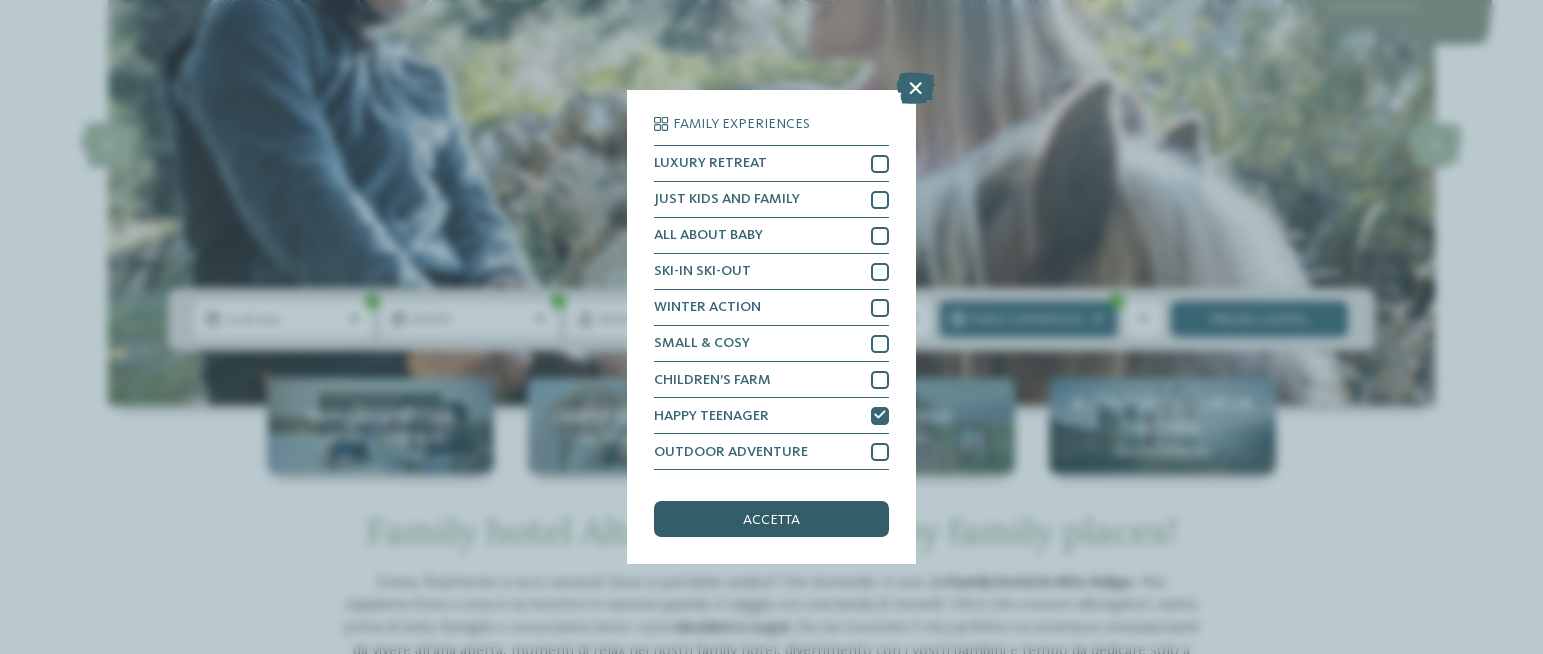 click on "accetta" at bounding box center [771, 519] 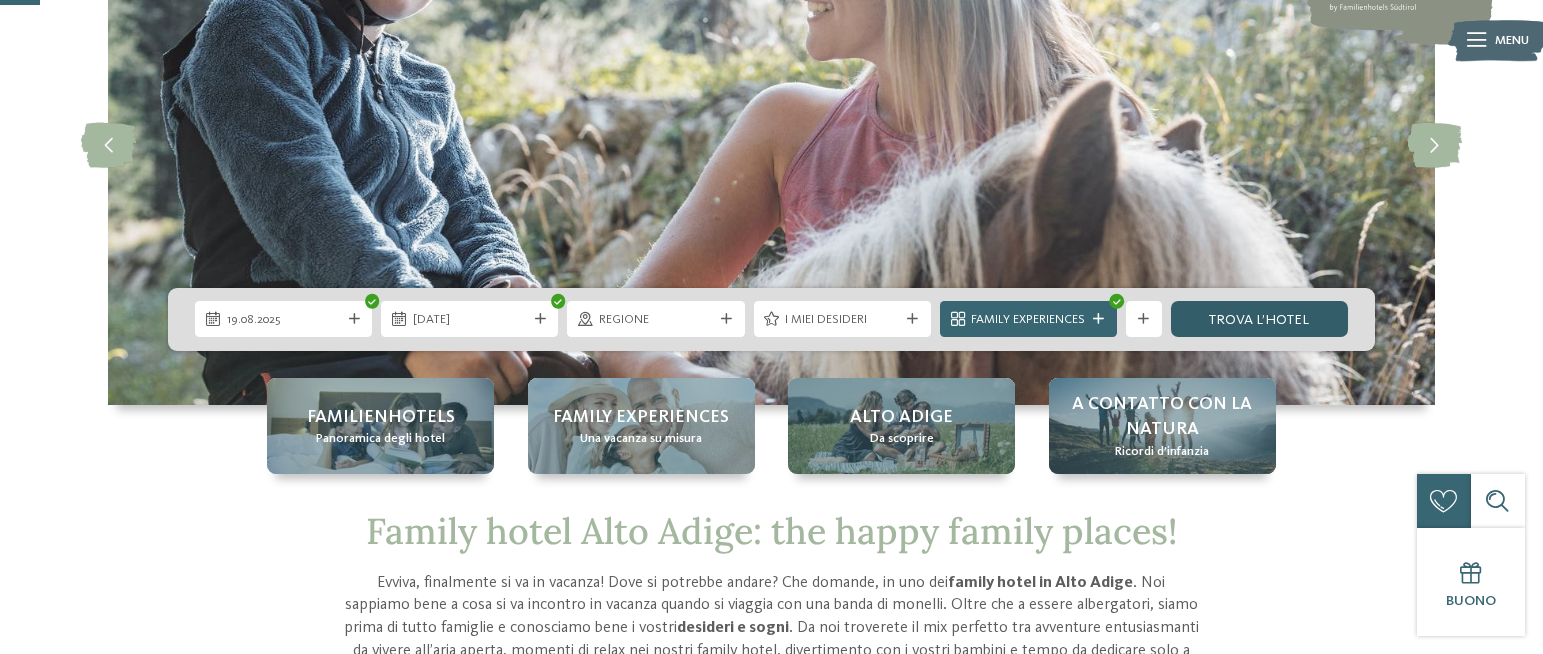 click on "trova l’hotel" at bounding box center [1259, 319] 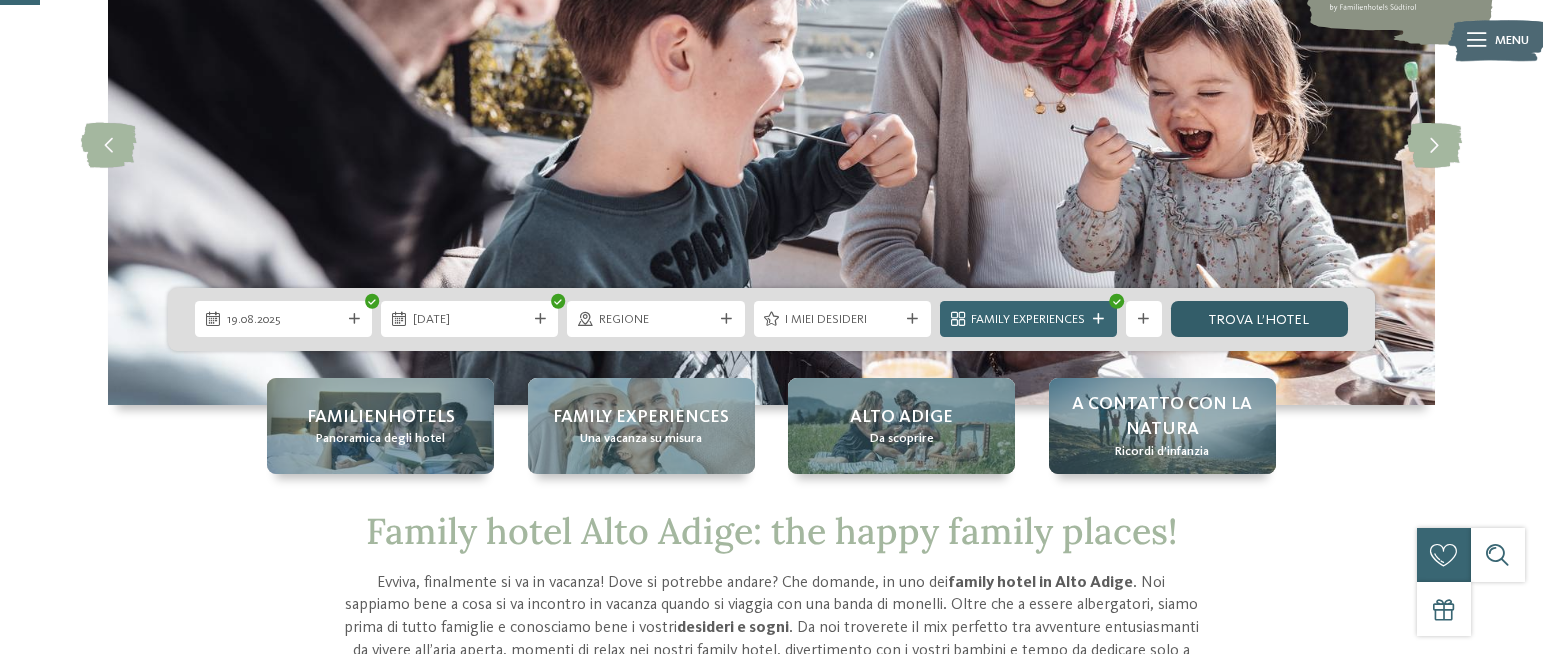 click on "trova l’hotel" at bounding box center (1259, 319) 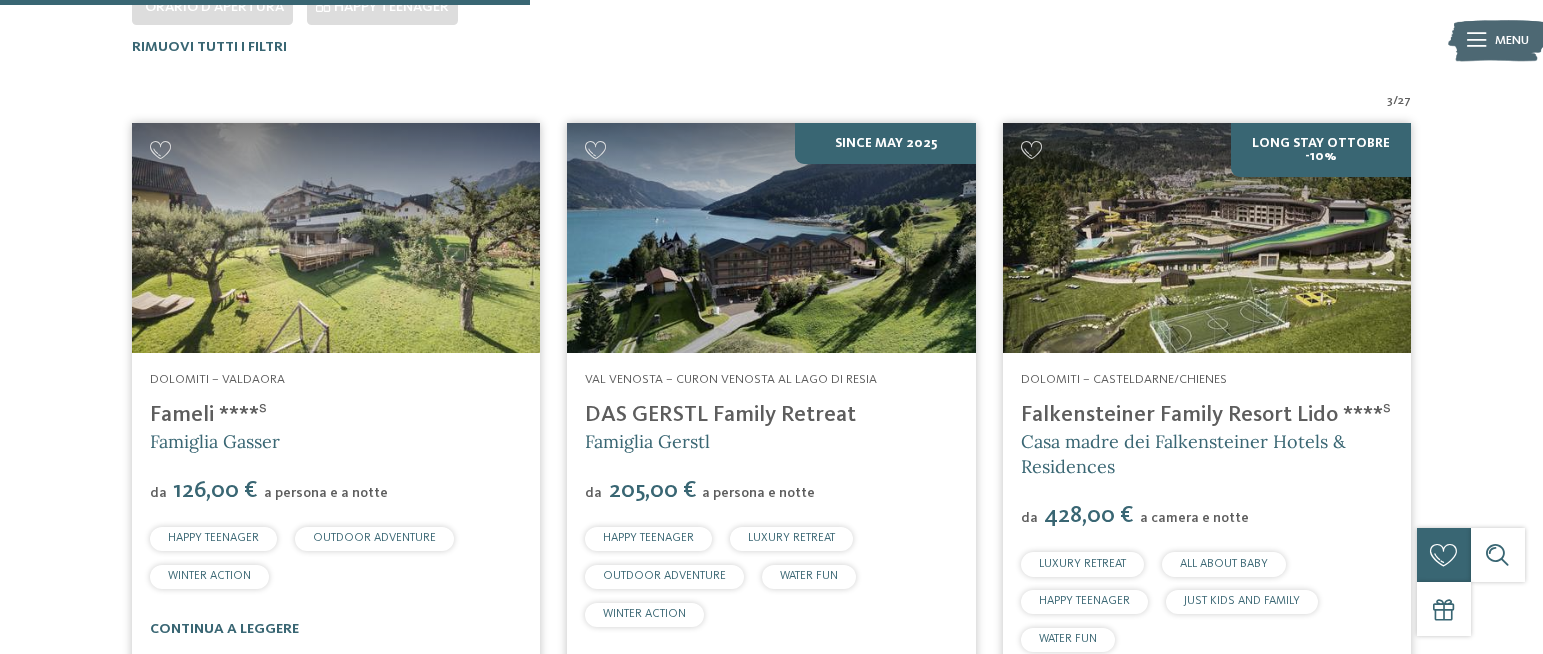 scroll, scrollTop: 682, scrollLeft: 0, axis: vertical 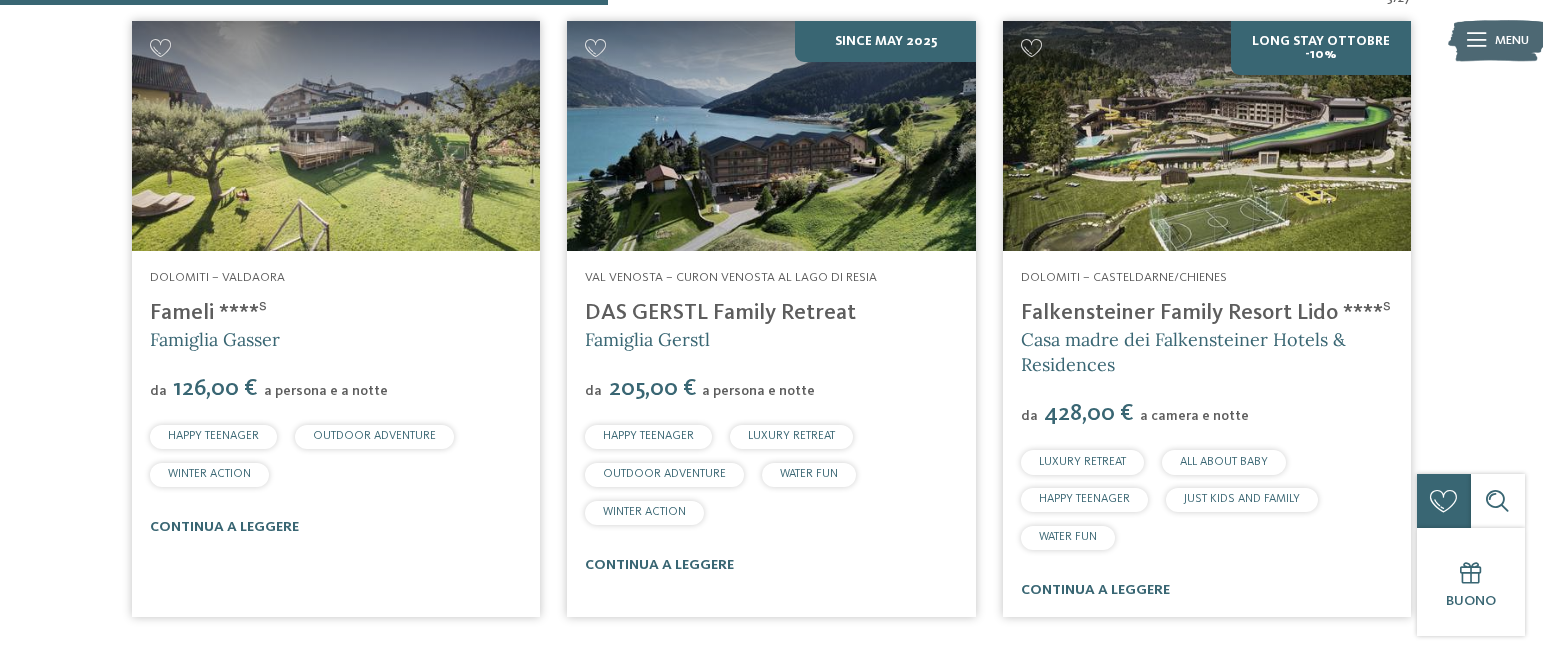 click at bounding box center (1207, 136) 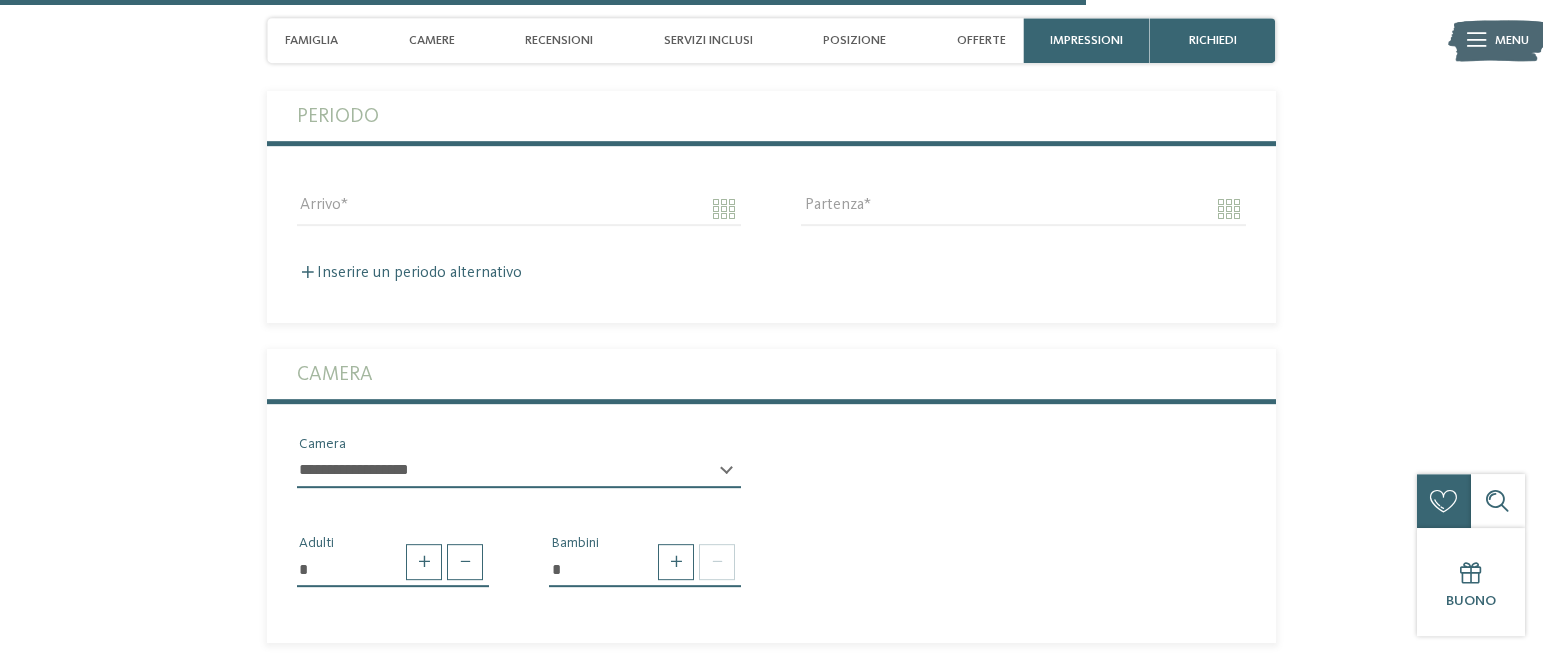 scroll, scrollTop: 4488, scrollLeft: 0, axis: vertical 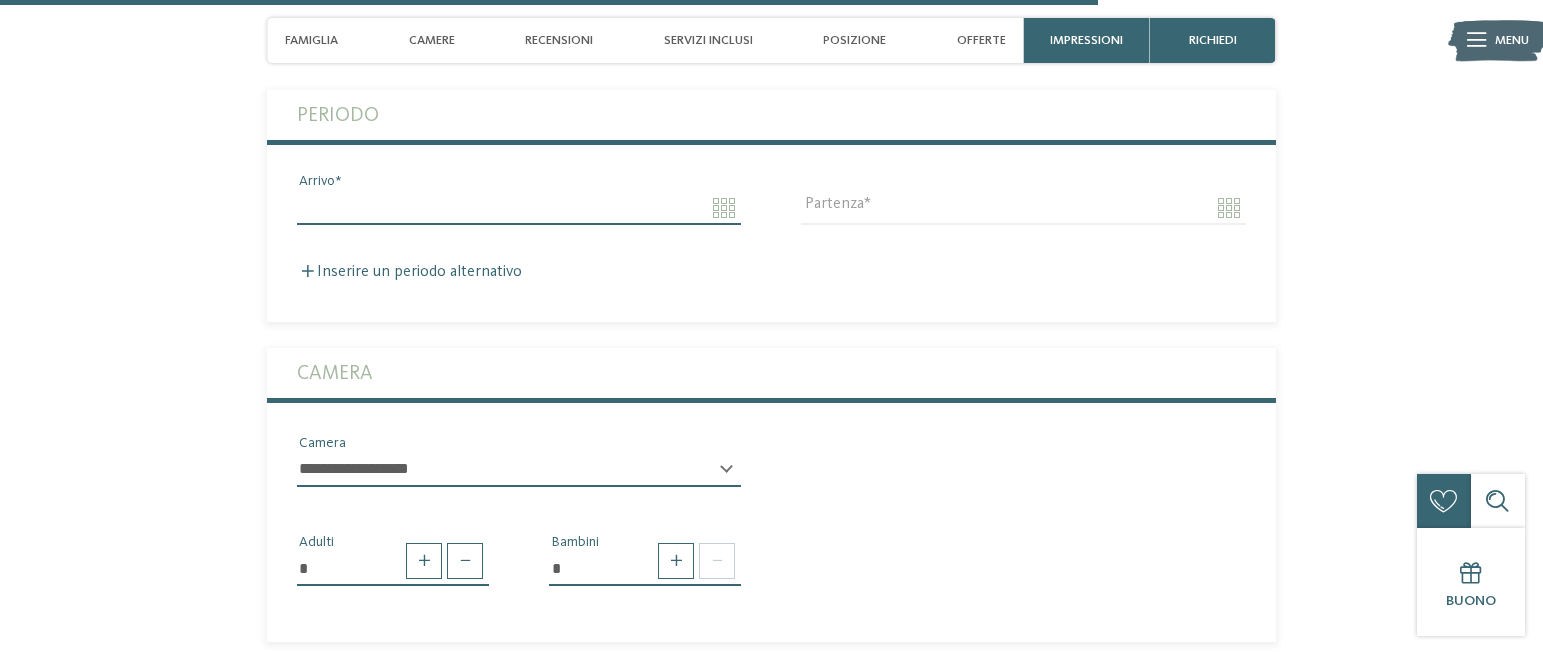click on "Arrivo" at bounding box center [519, 208] 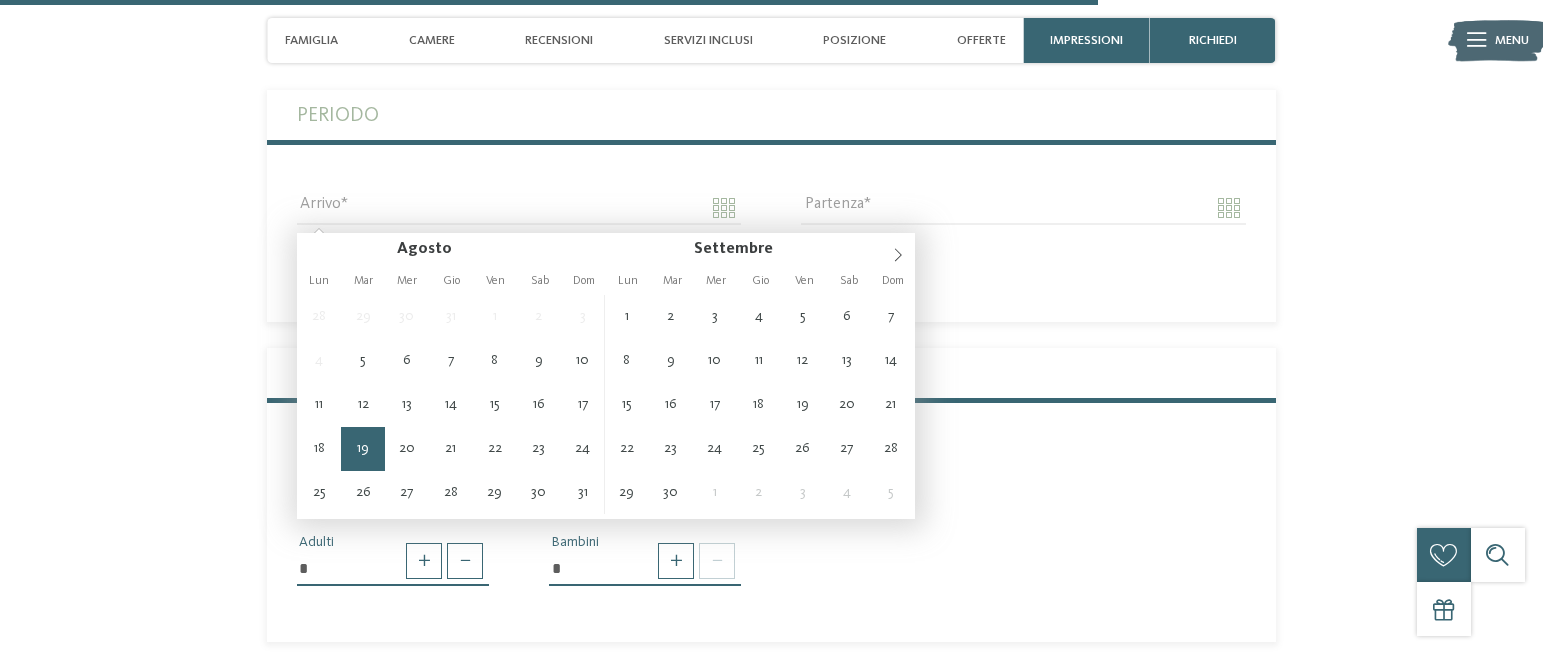 type on "**********" 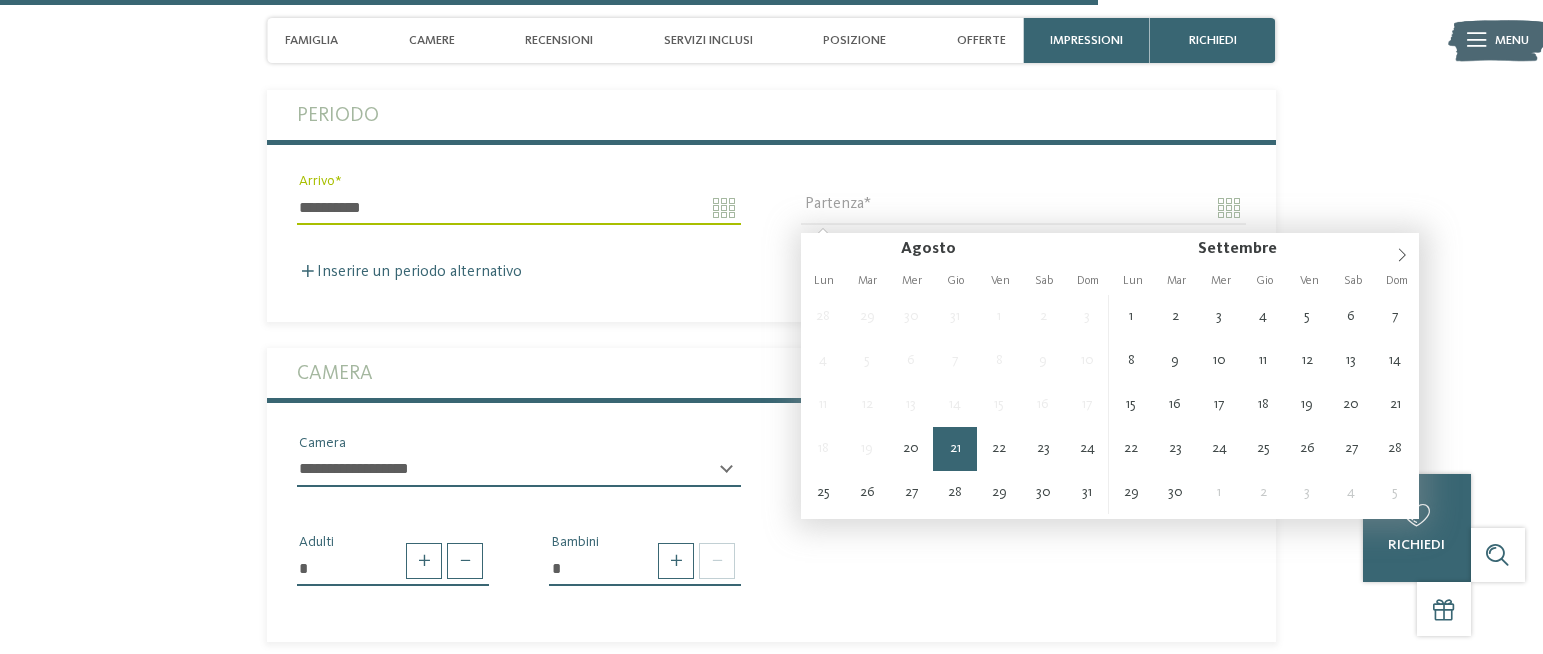 type on "**********" 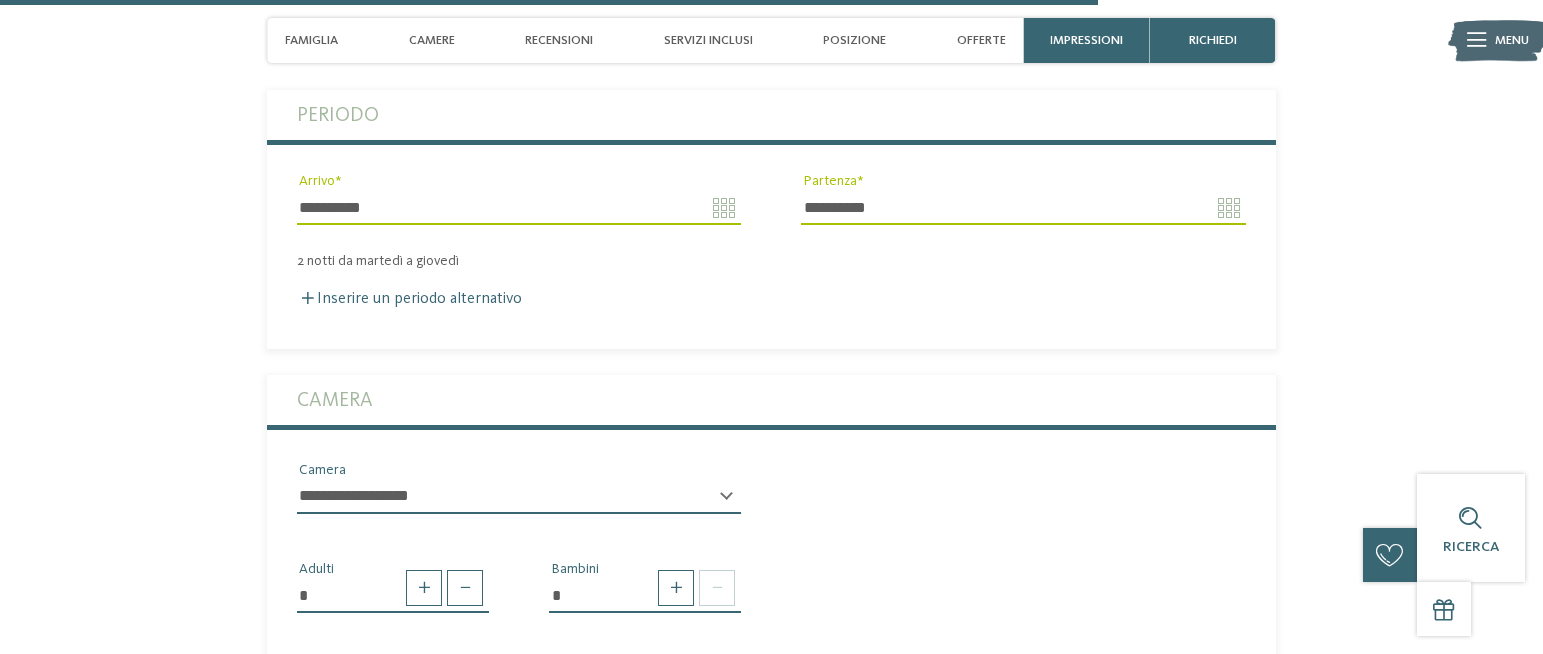 click on "**********" at bounding box center [519, 497] 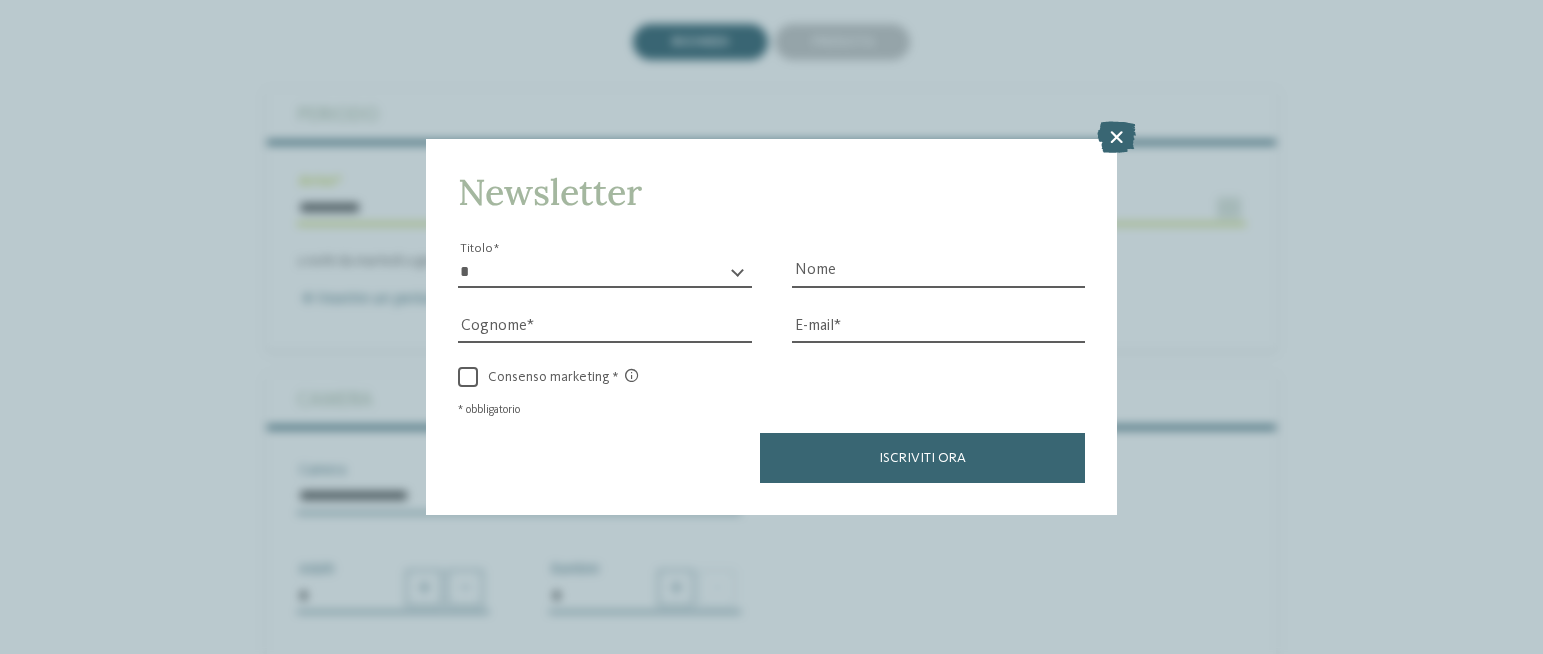 select on "*****" 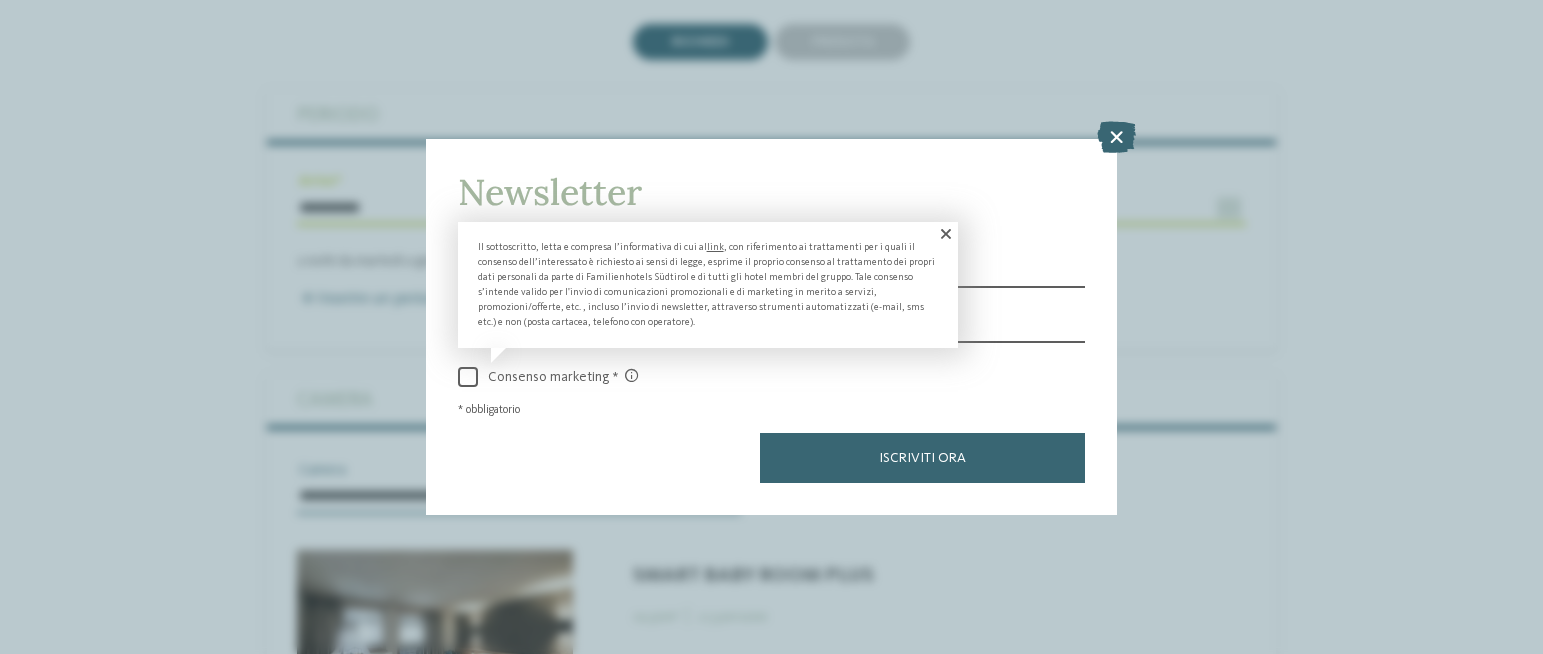 click at bounding box center (944, 234) 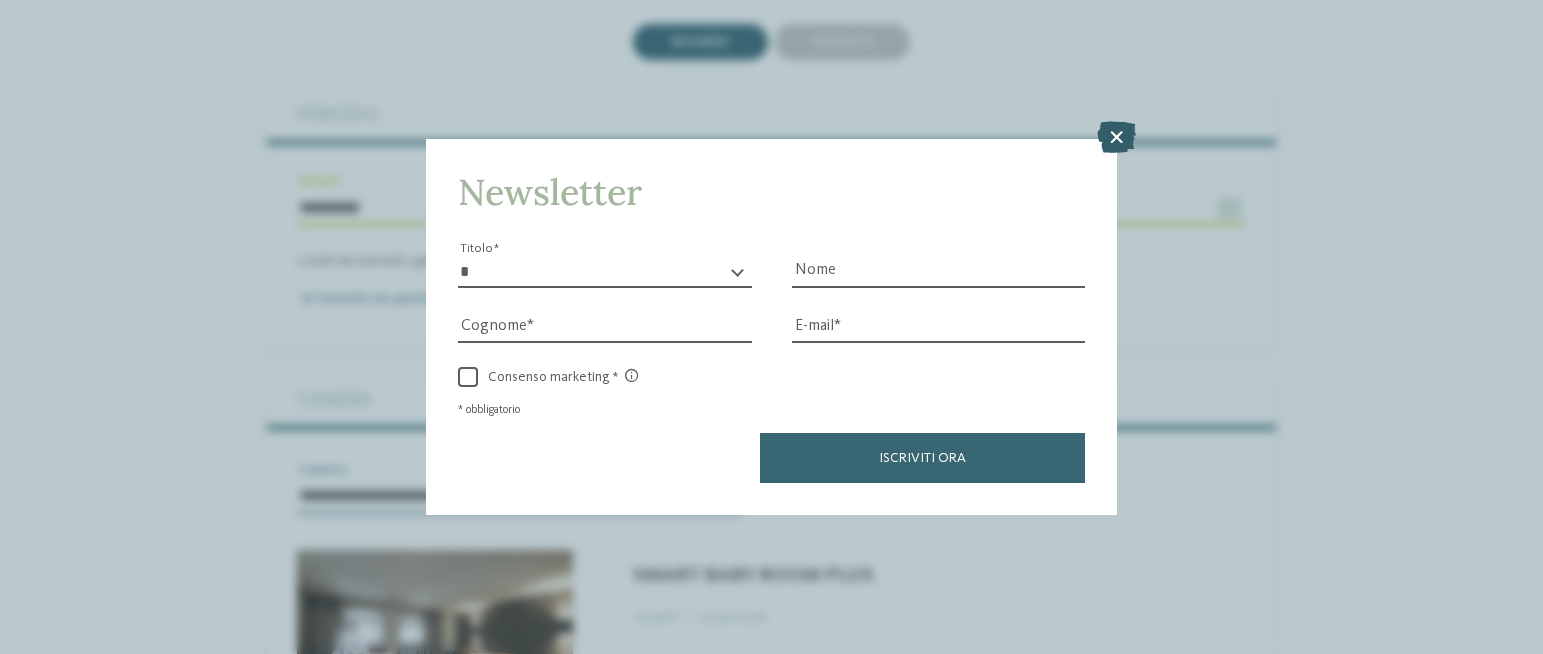 click at bounding box center [1116, 138] 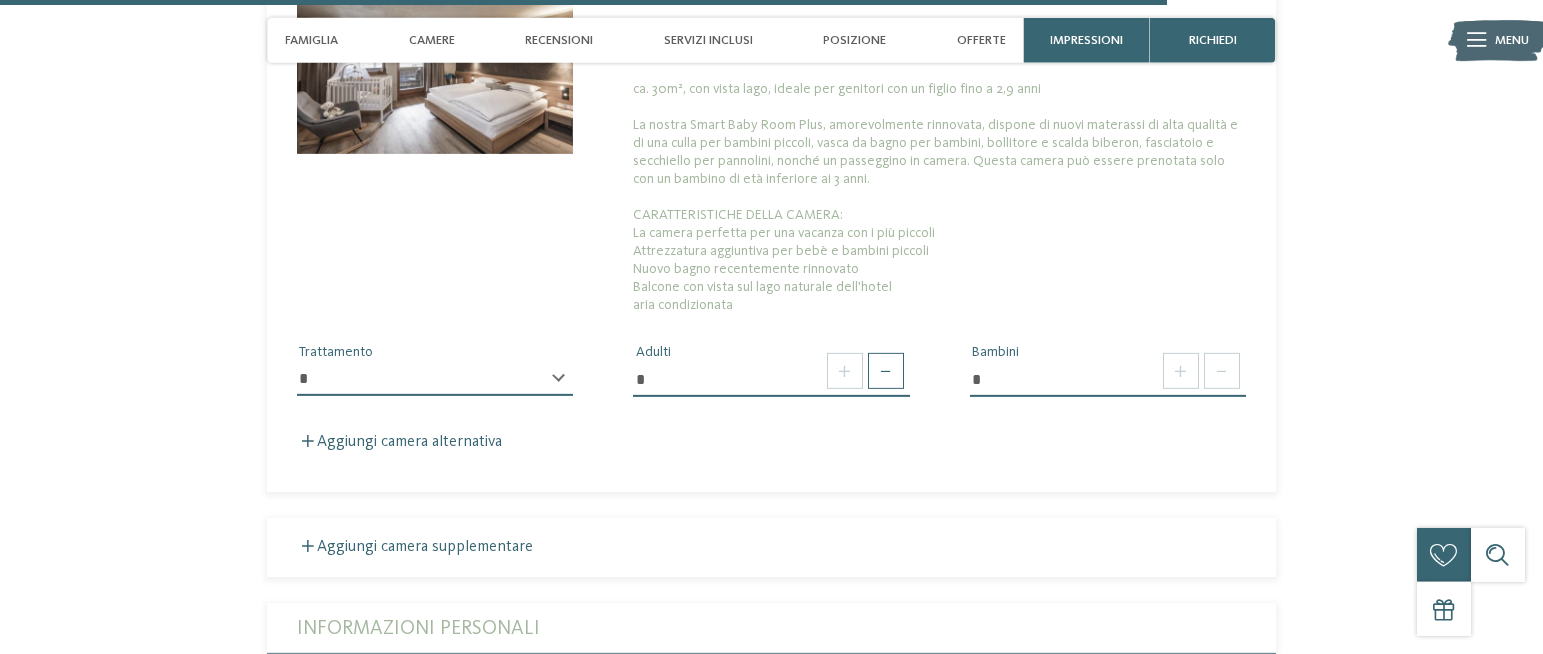 scroll, scrollTop: 5100, scrollLeft: 0, axis: vertical 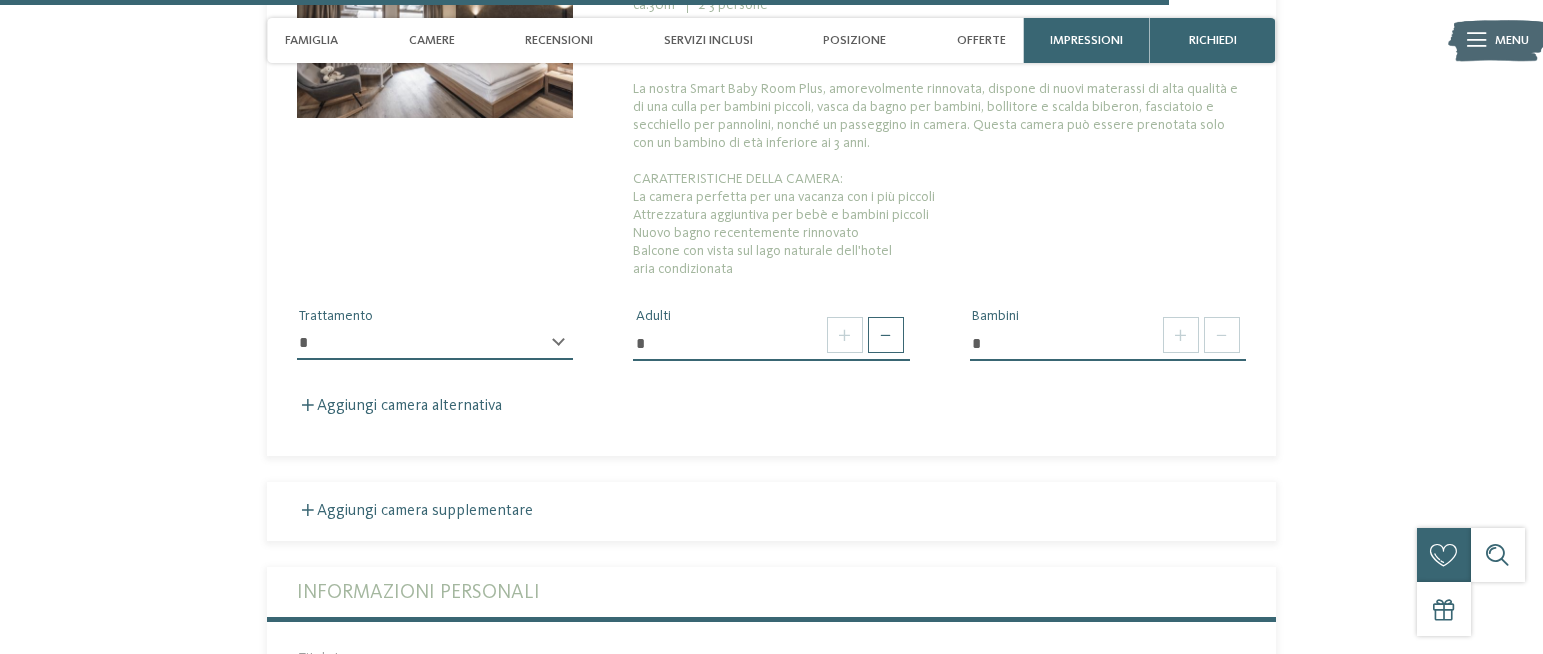 click on "**********" at bounding box center (435, 343) 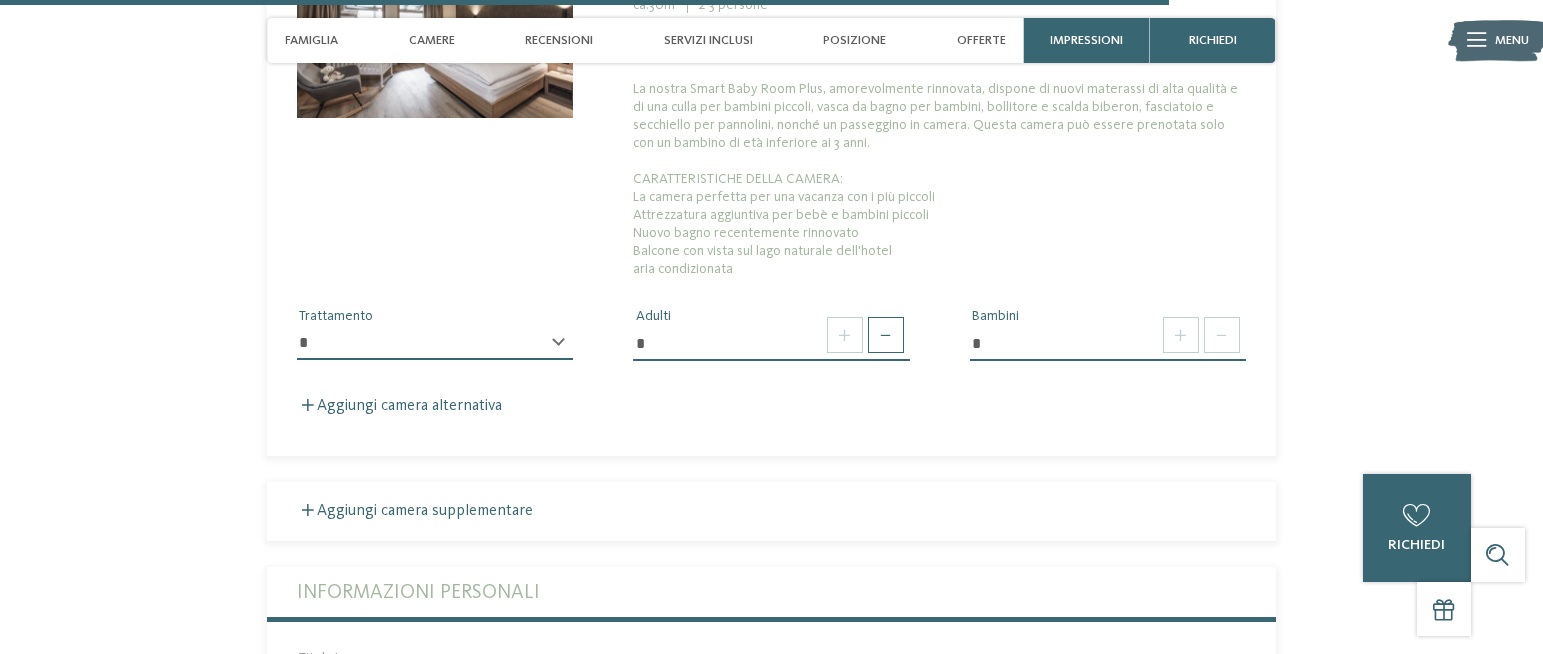 select on "*" 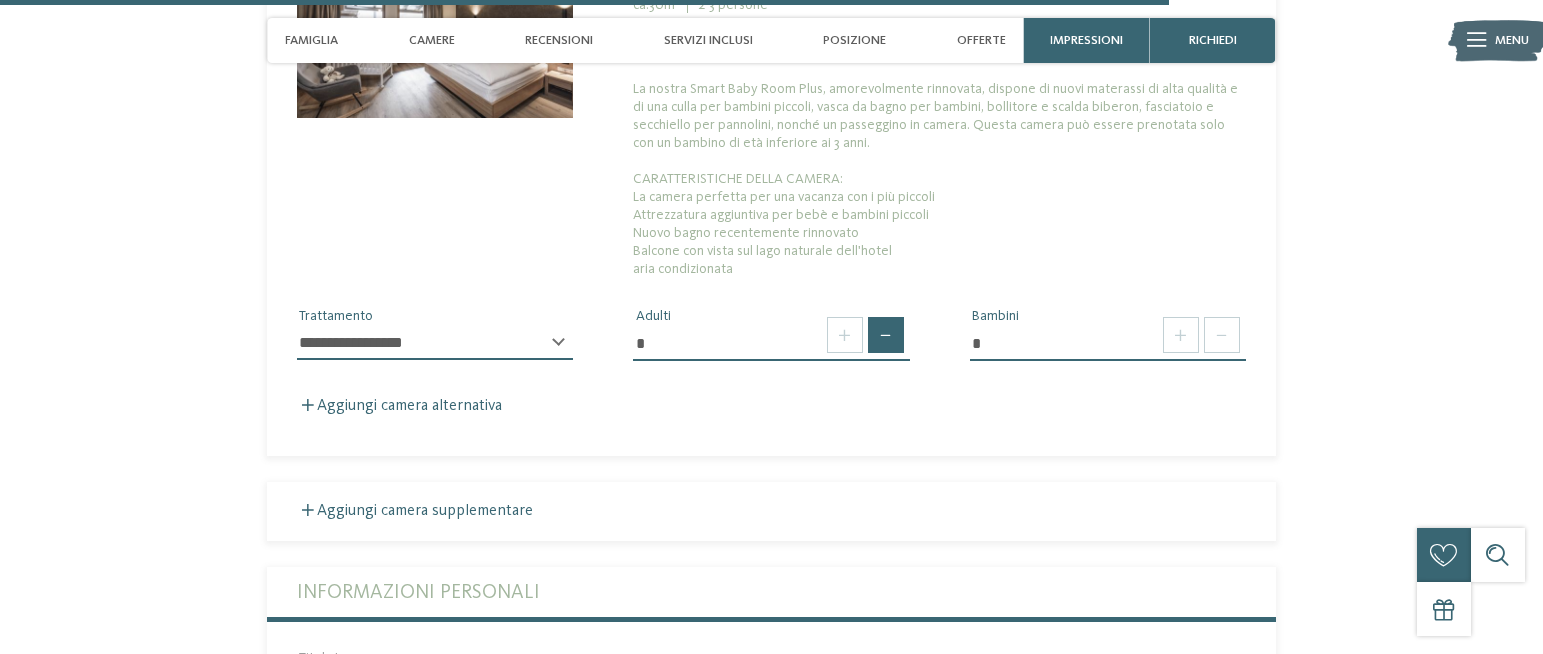 click at bounding box center [886, 335] 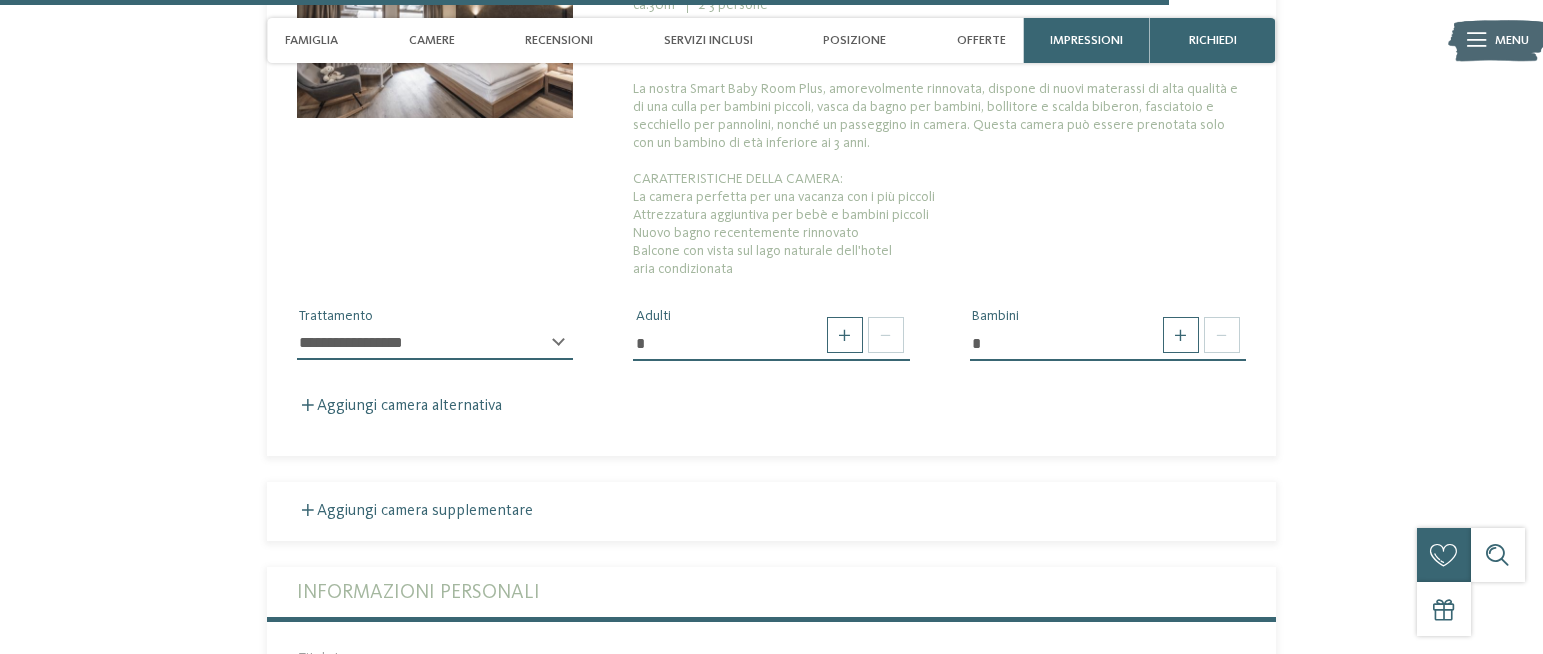 click on "*" at bounding box center [1108, 343] 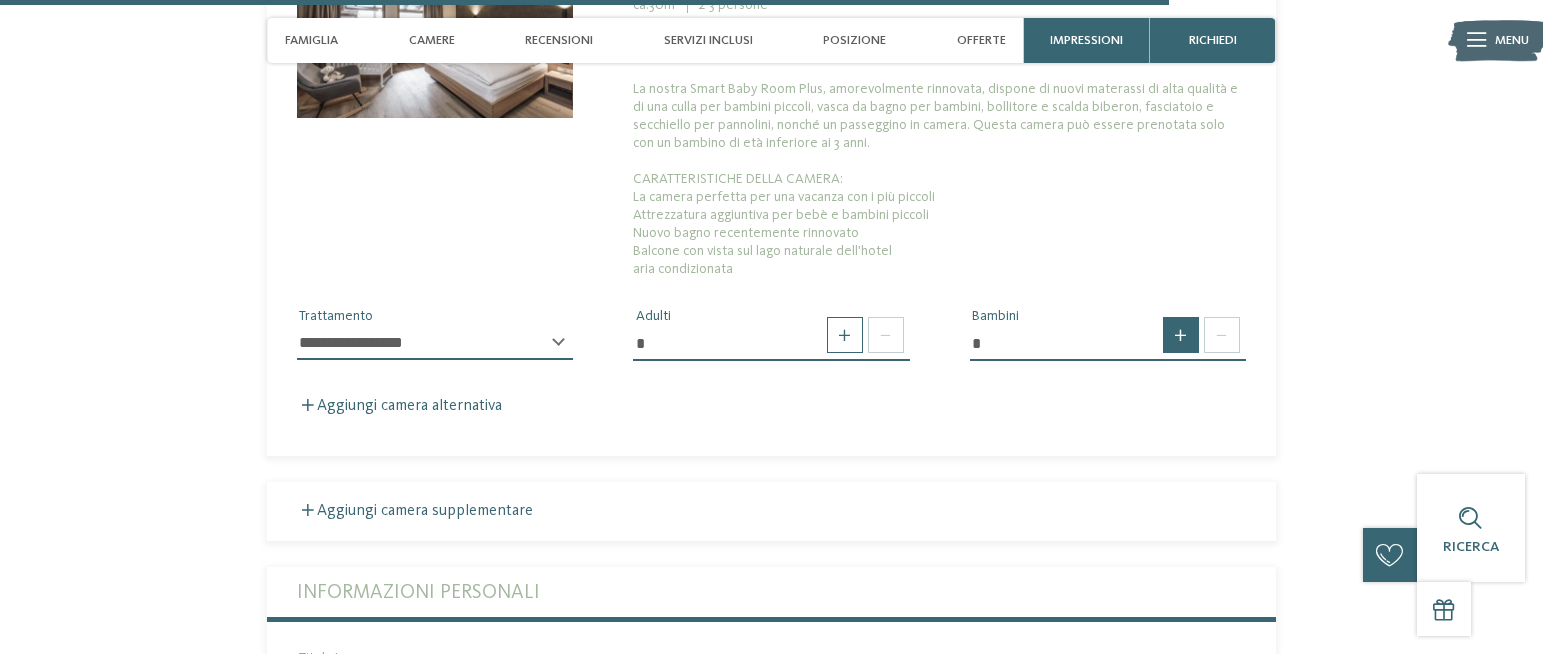 click at bounding box center [1181, 335] 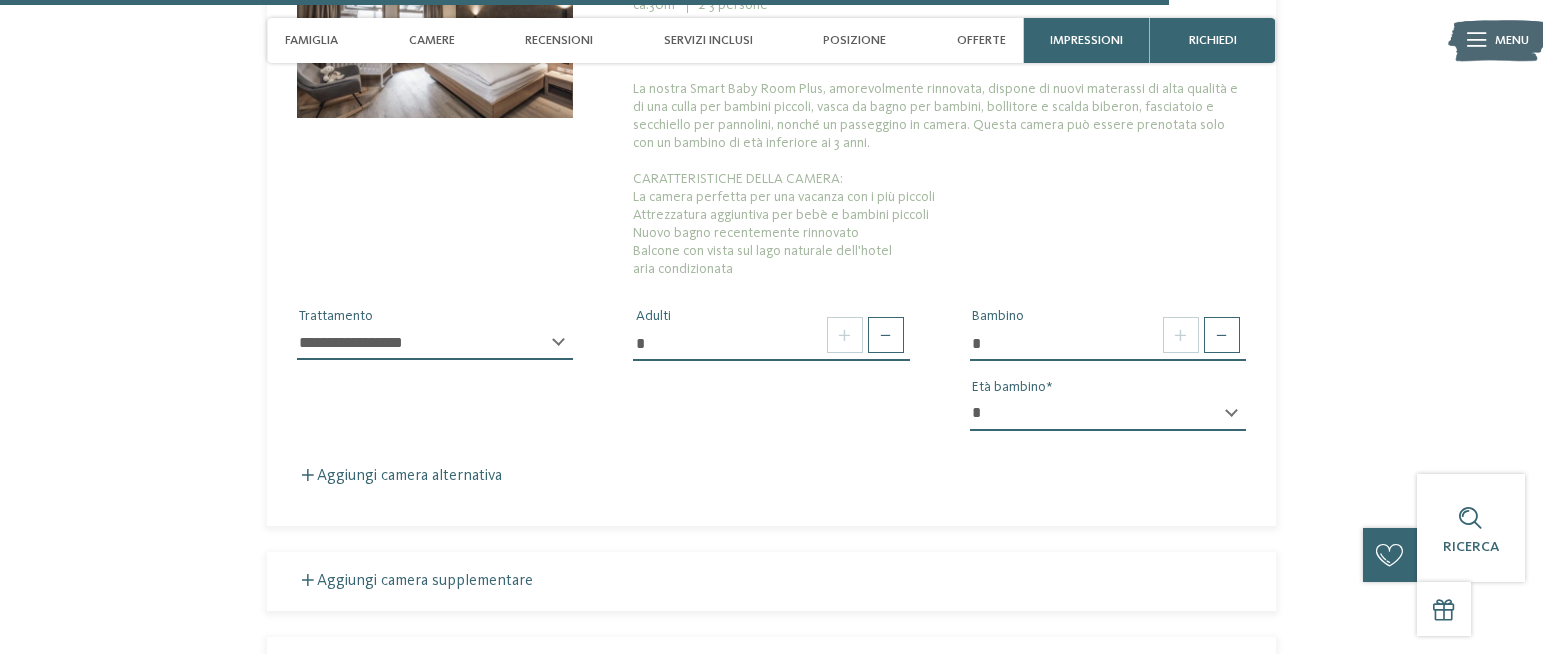 click on "* * * * * * * * * * * ** ** ** ** ** ** ** **" at bounding box center [1108, 414] 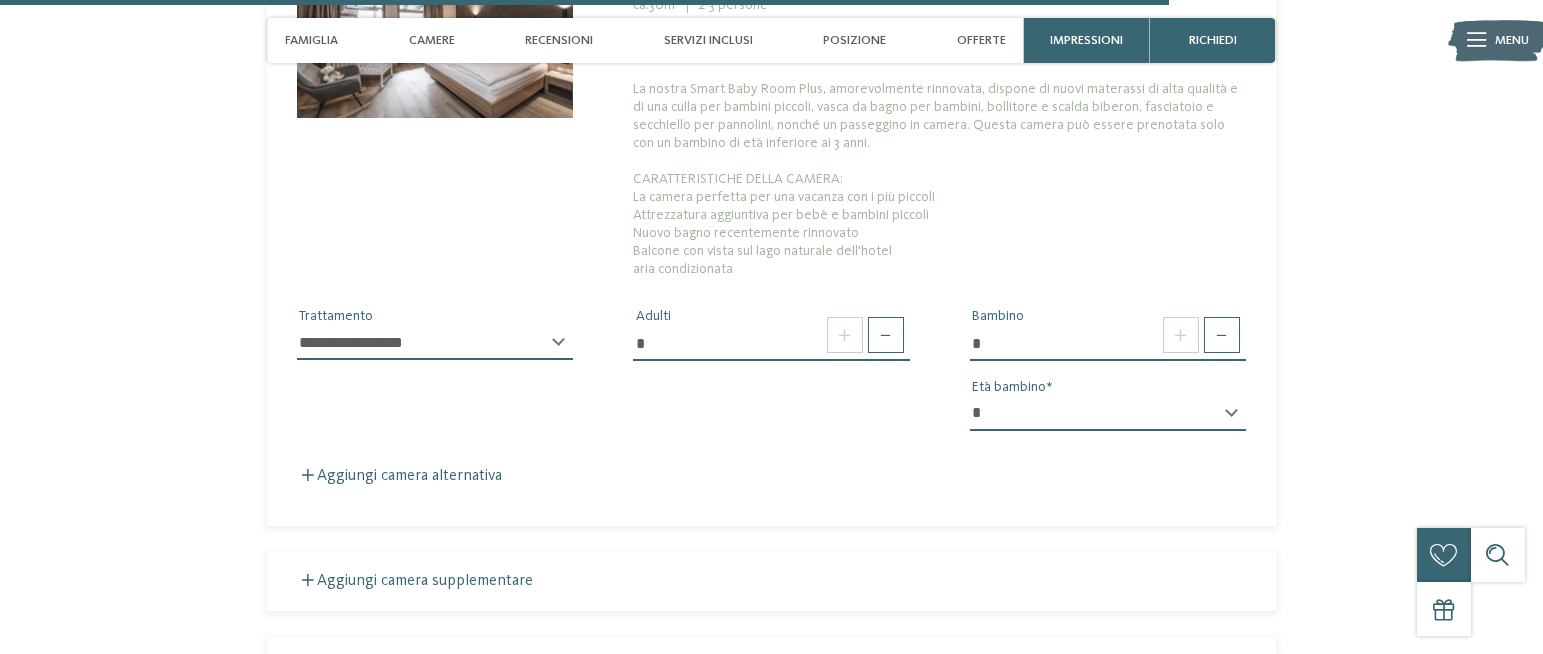 select on "*" 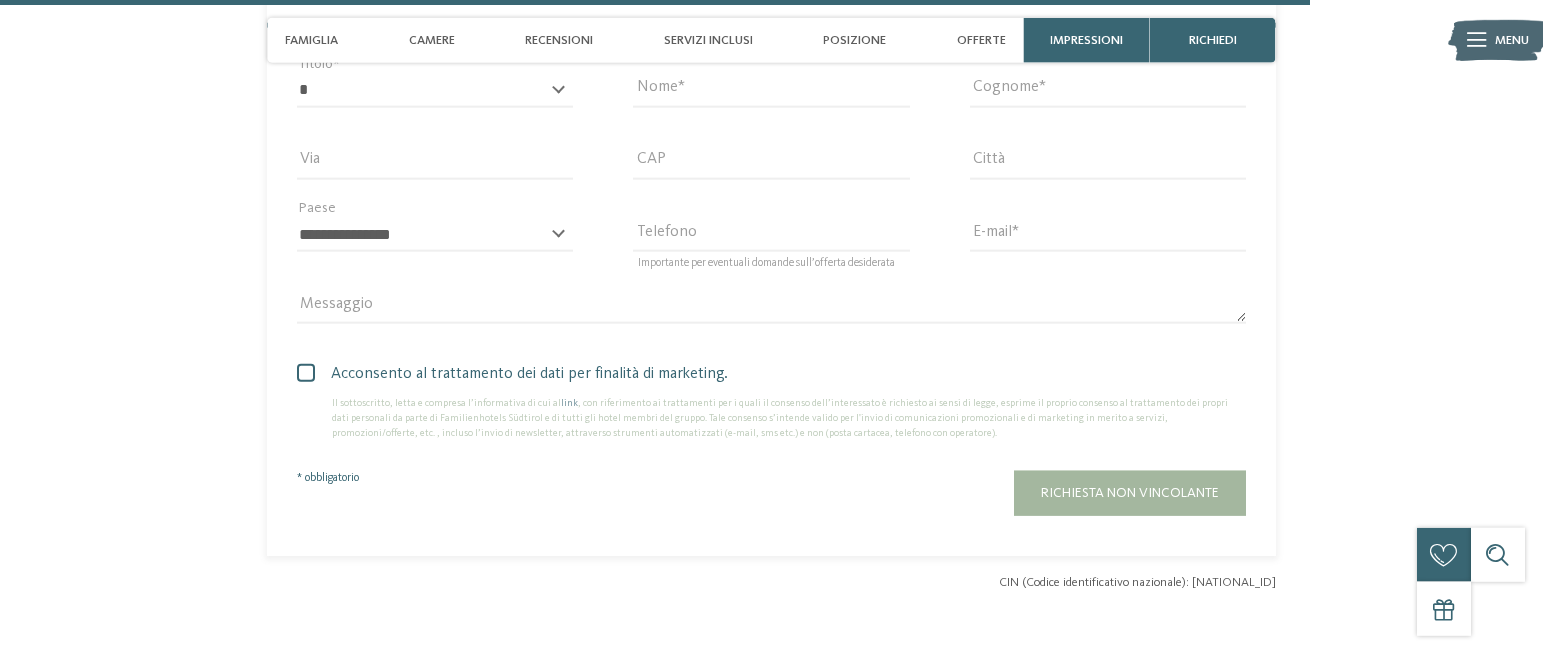 scroll, scrollTop: 5712, scrollLeft: 0, axis: vertical 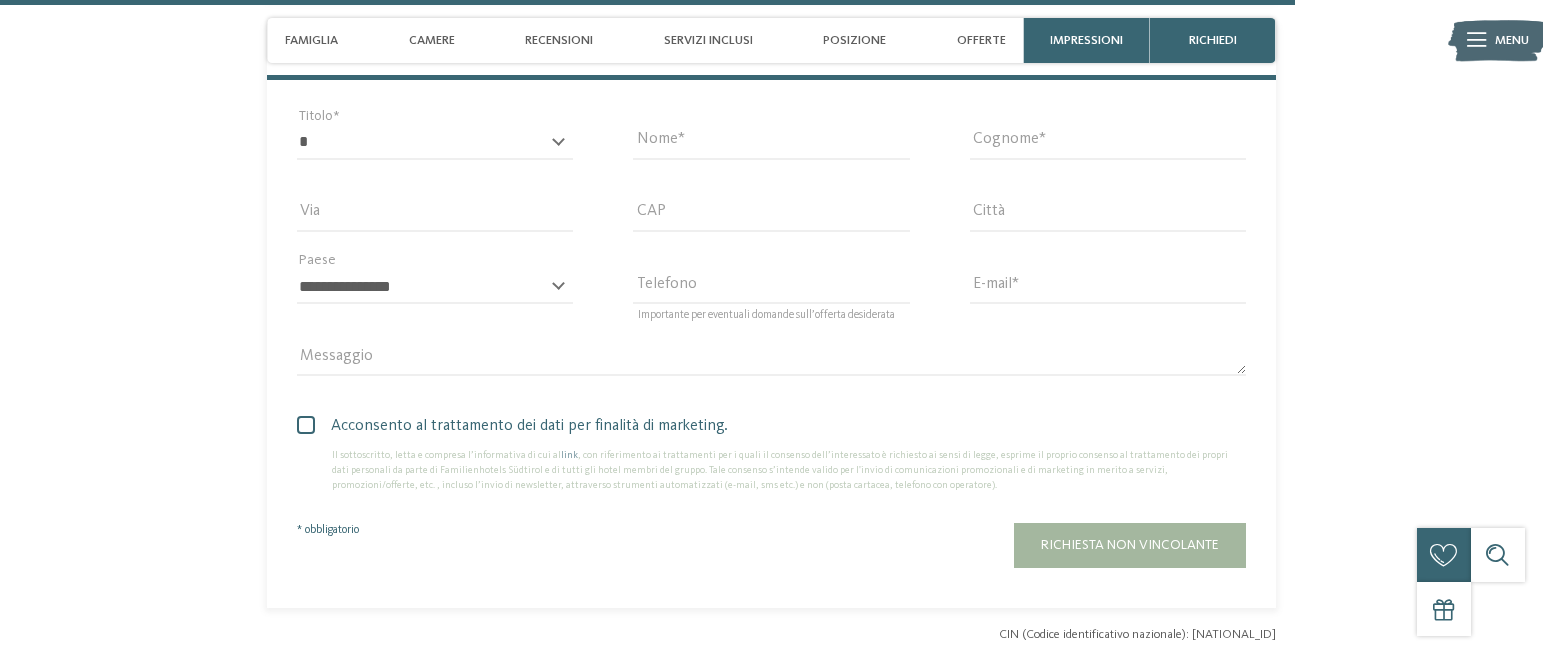 click at bounding box center [306, 425] 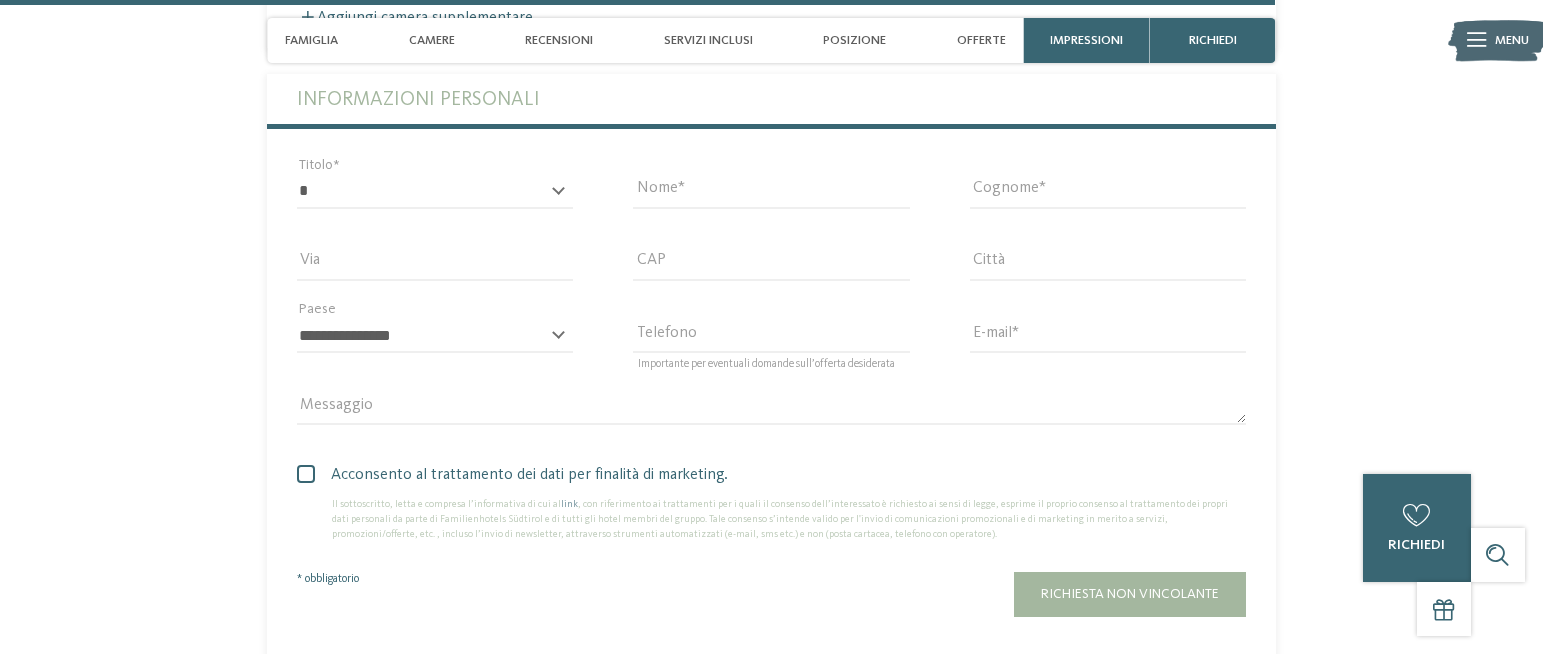 scroll, scrollTop: 5610, scrollLeft: 0, axis: vertical 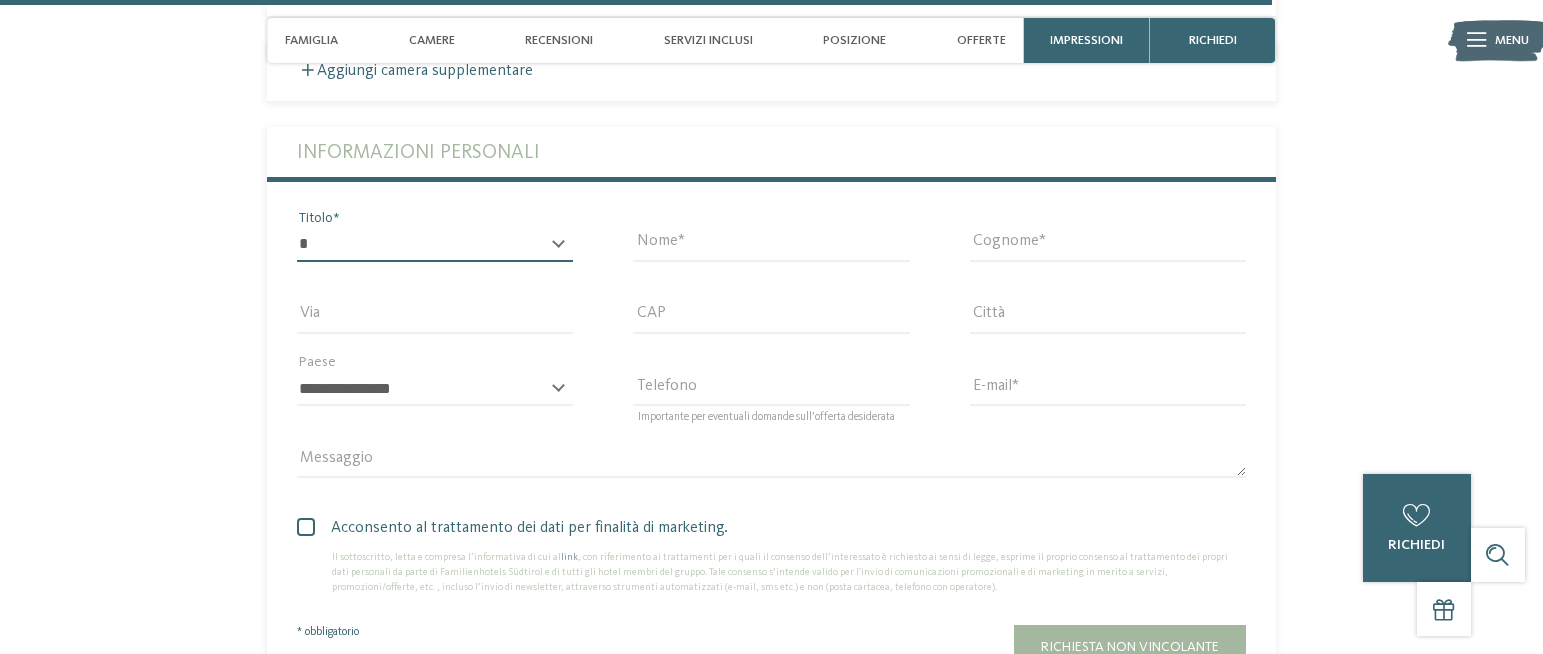 click on "* ****** ******* ******** ******" at bounding box center (435, 245) 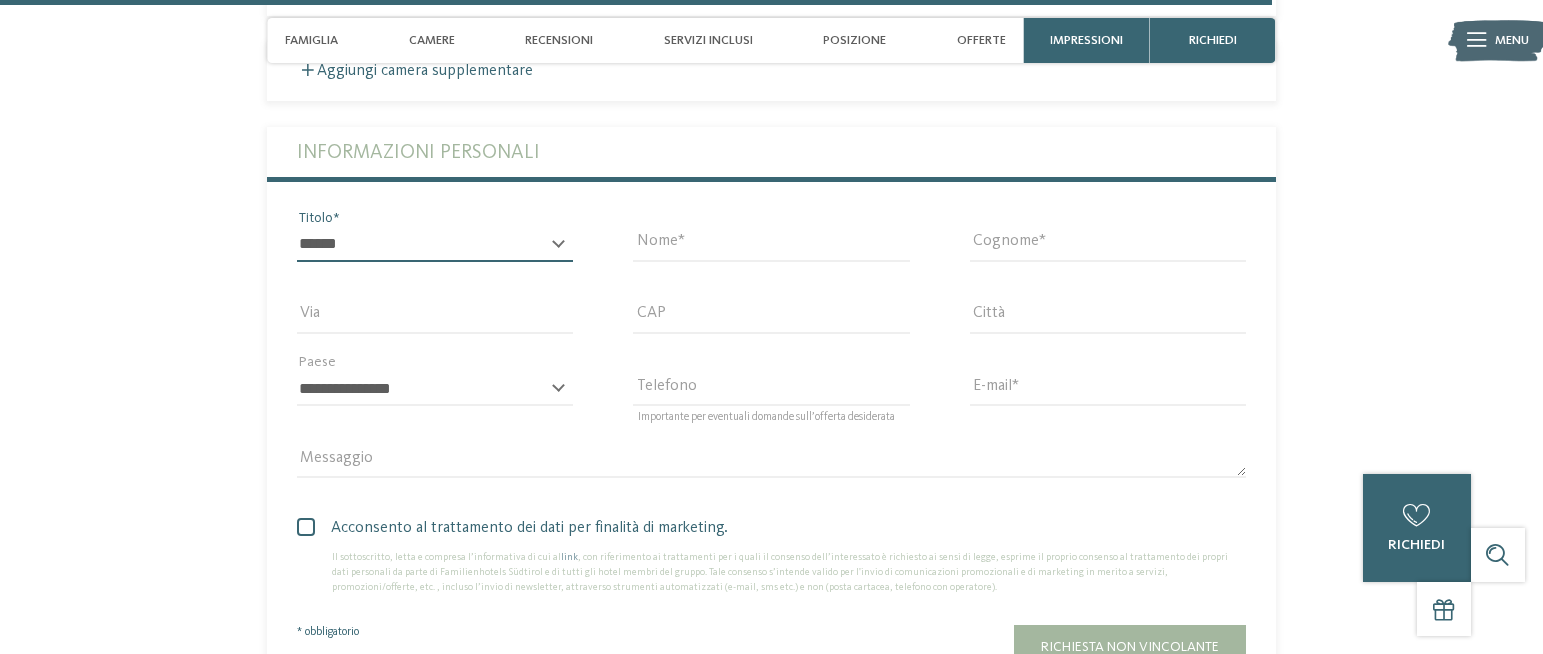 click on "*******" at bounding box center (0, 0) 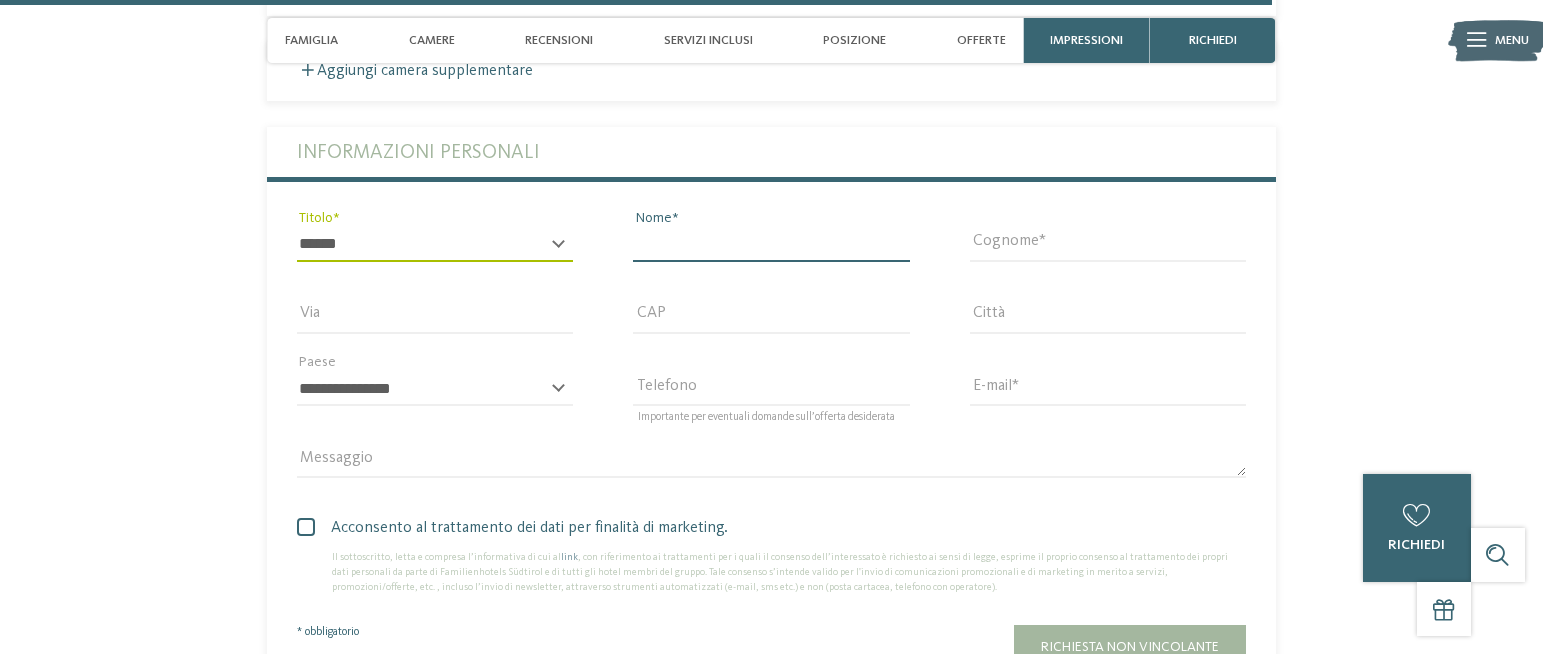 click on "Nome" at bounding box center (771, 245) 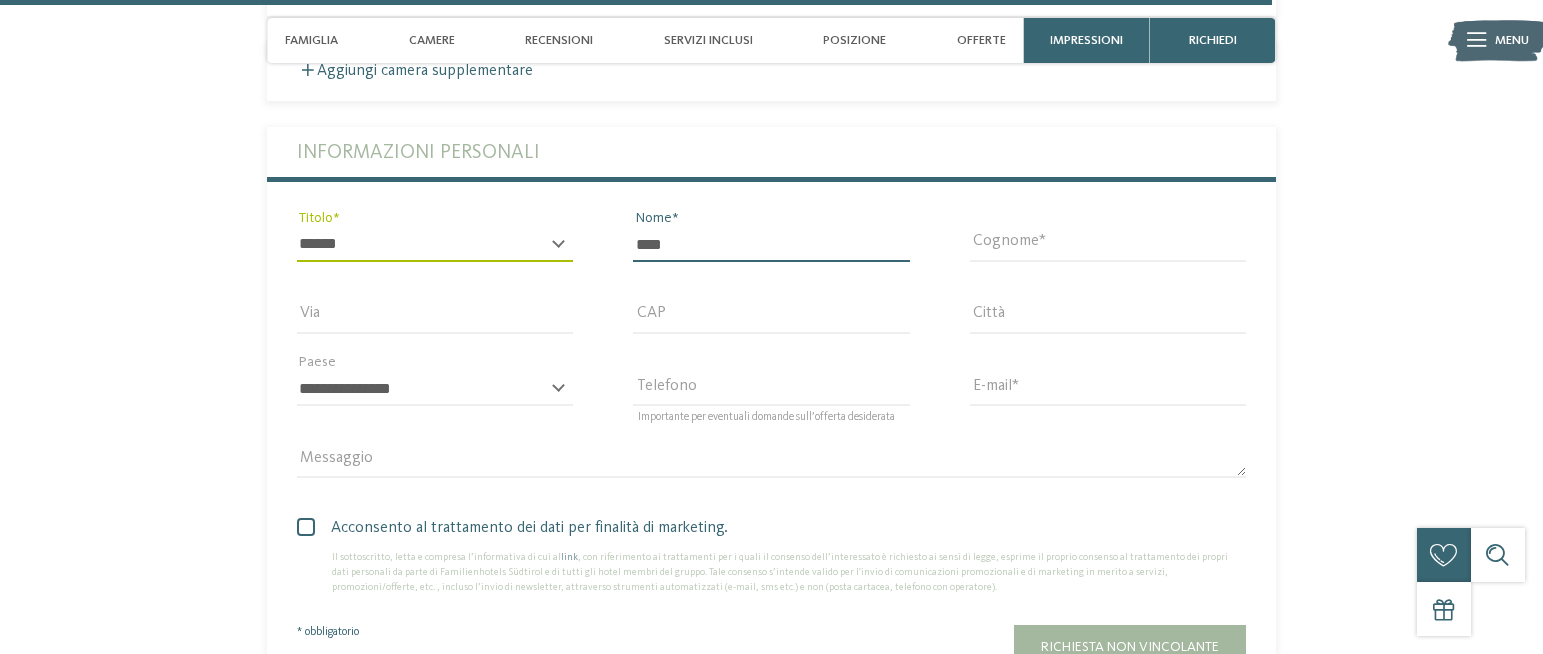 type on "****" 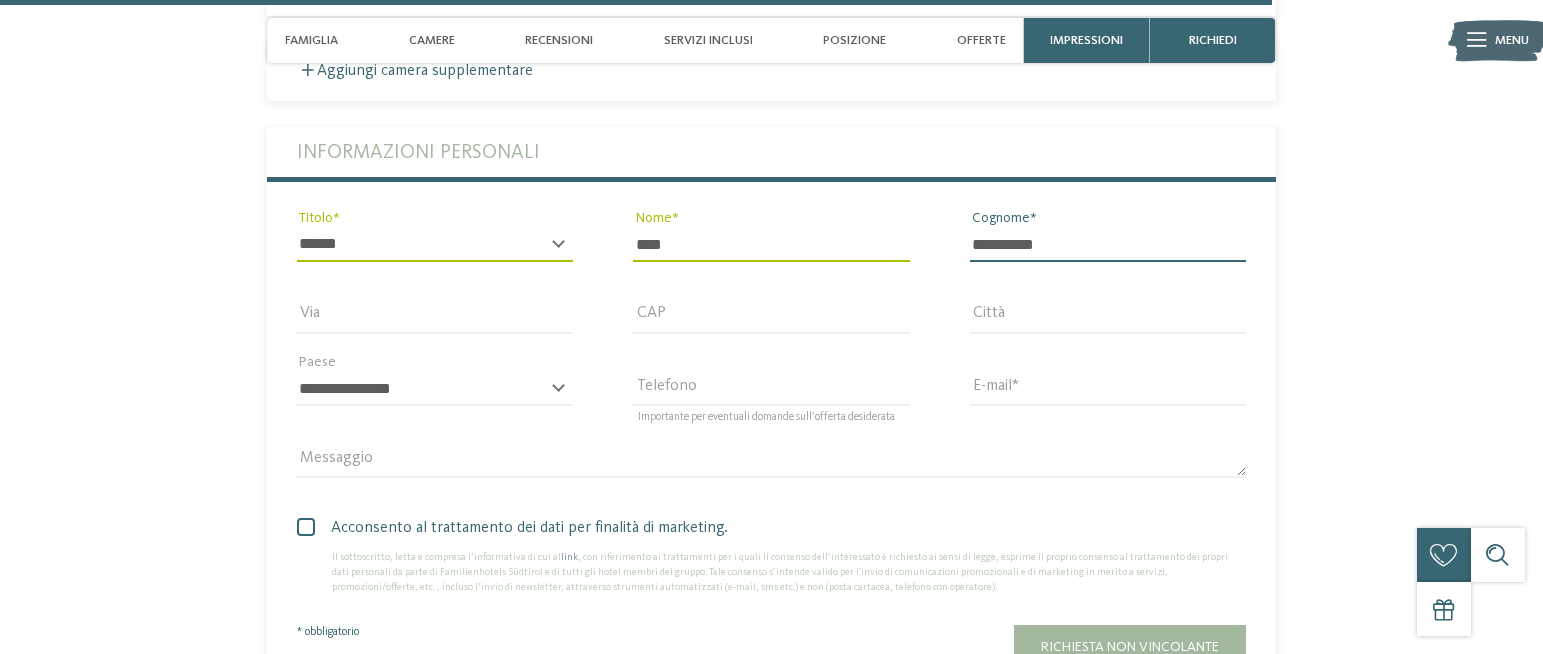 type on "**********" 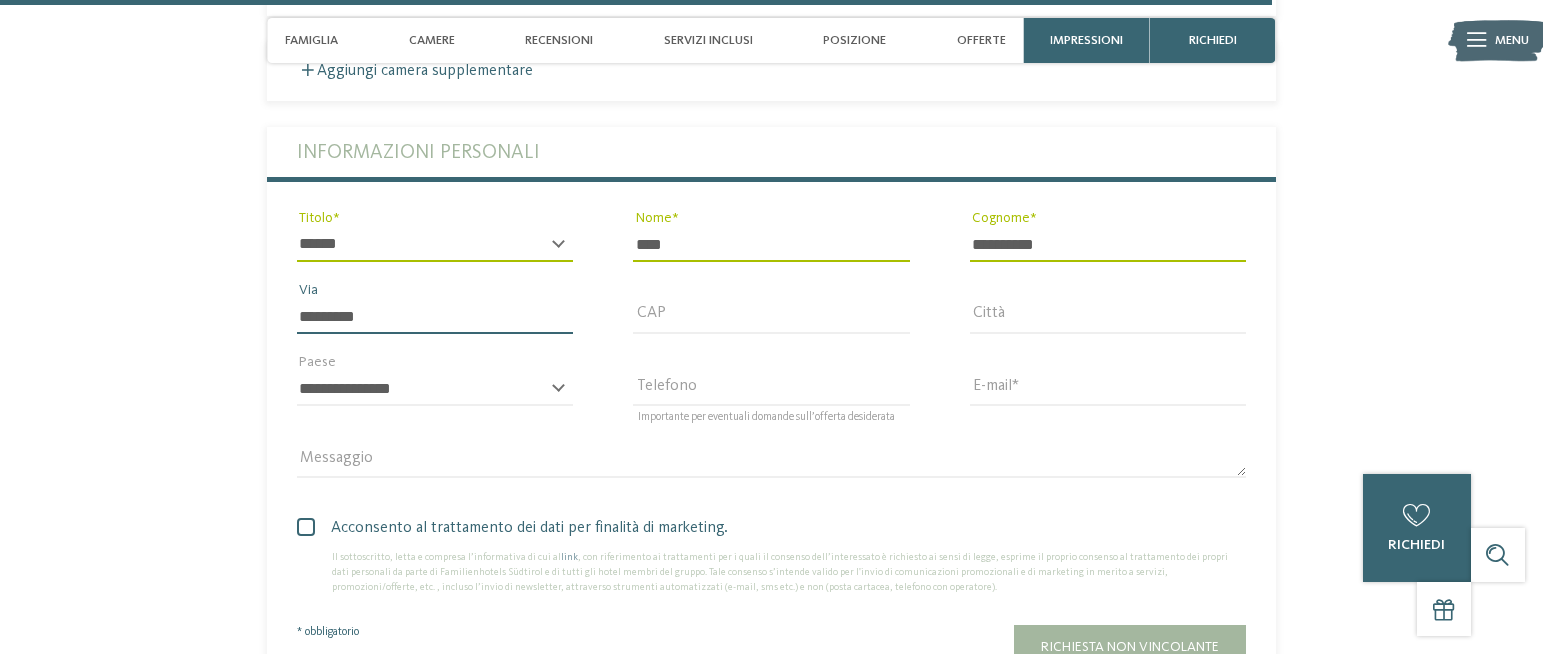type on "*********" 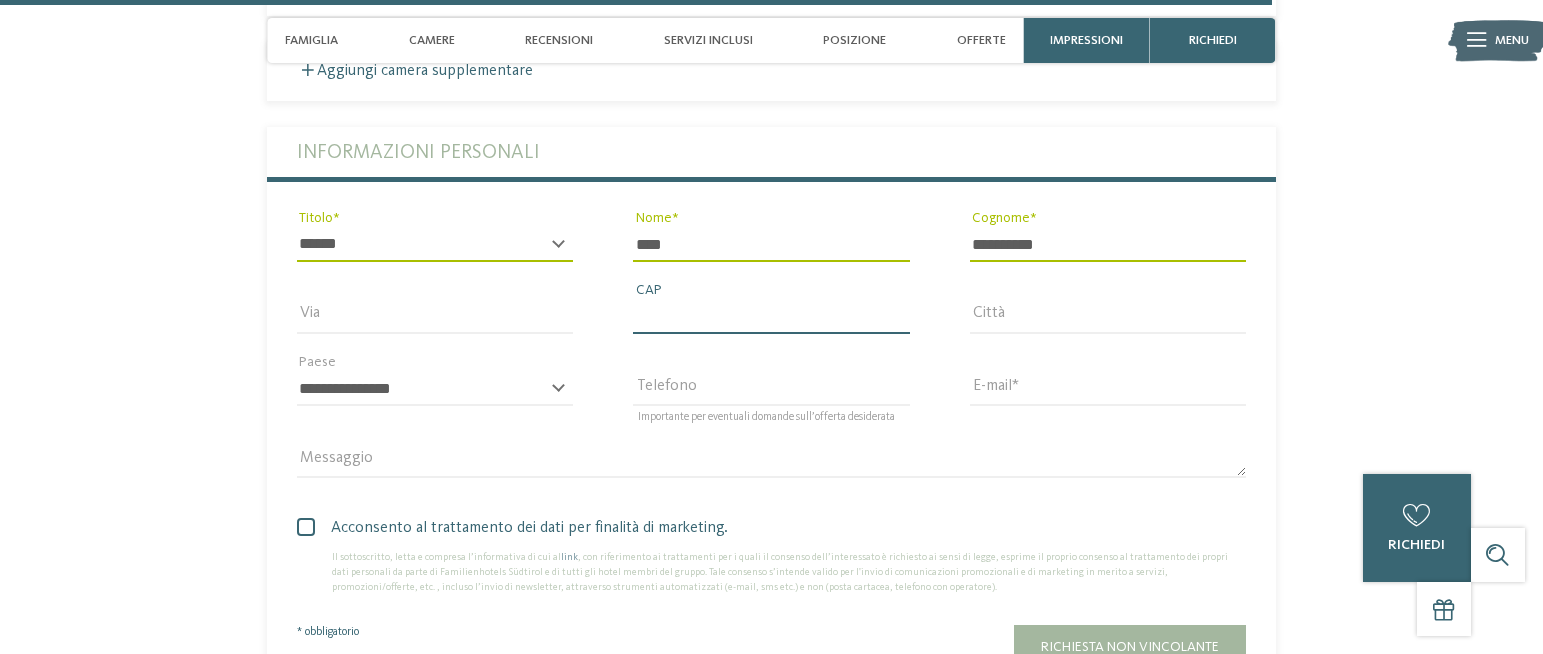 click on "CAP" at bounding box center [771, 317] 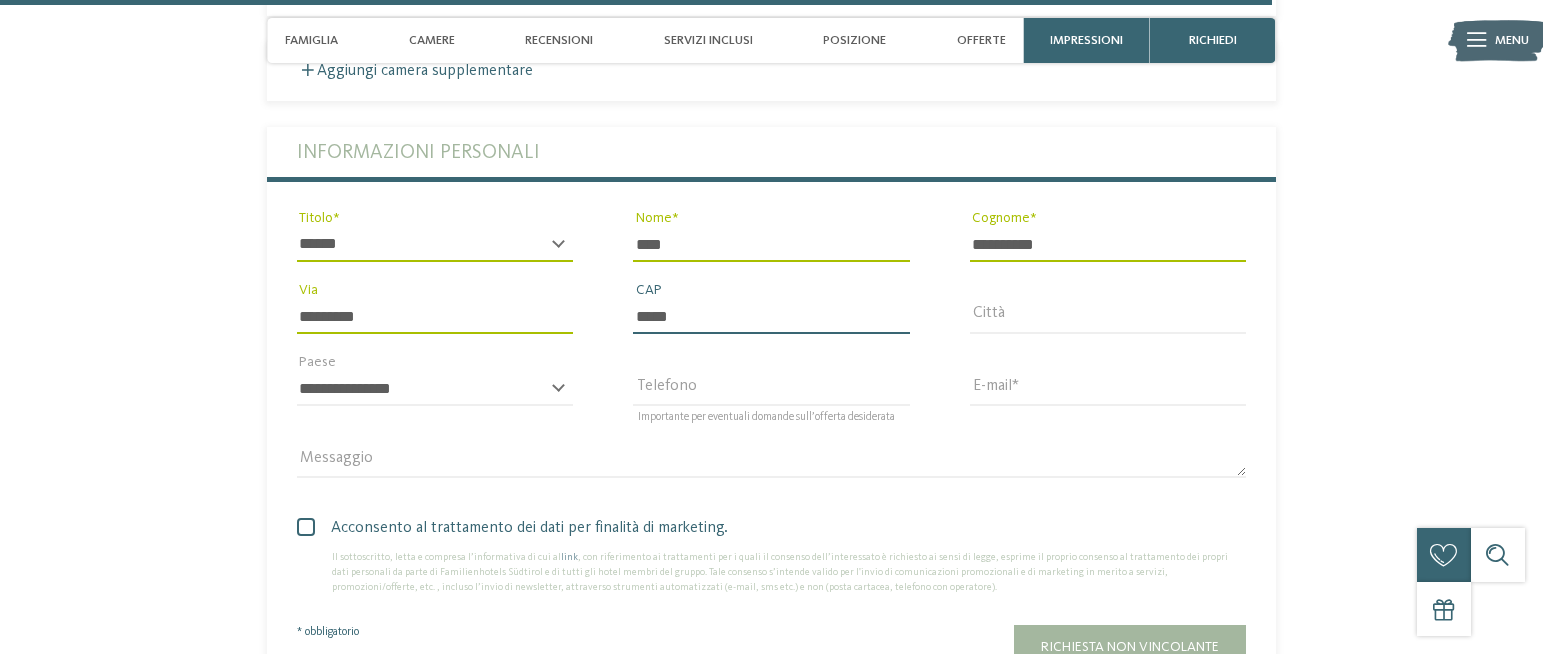type on "*****" 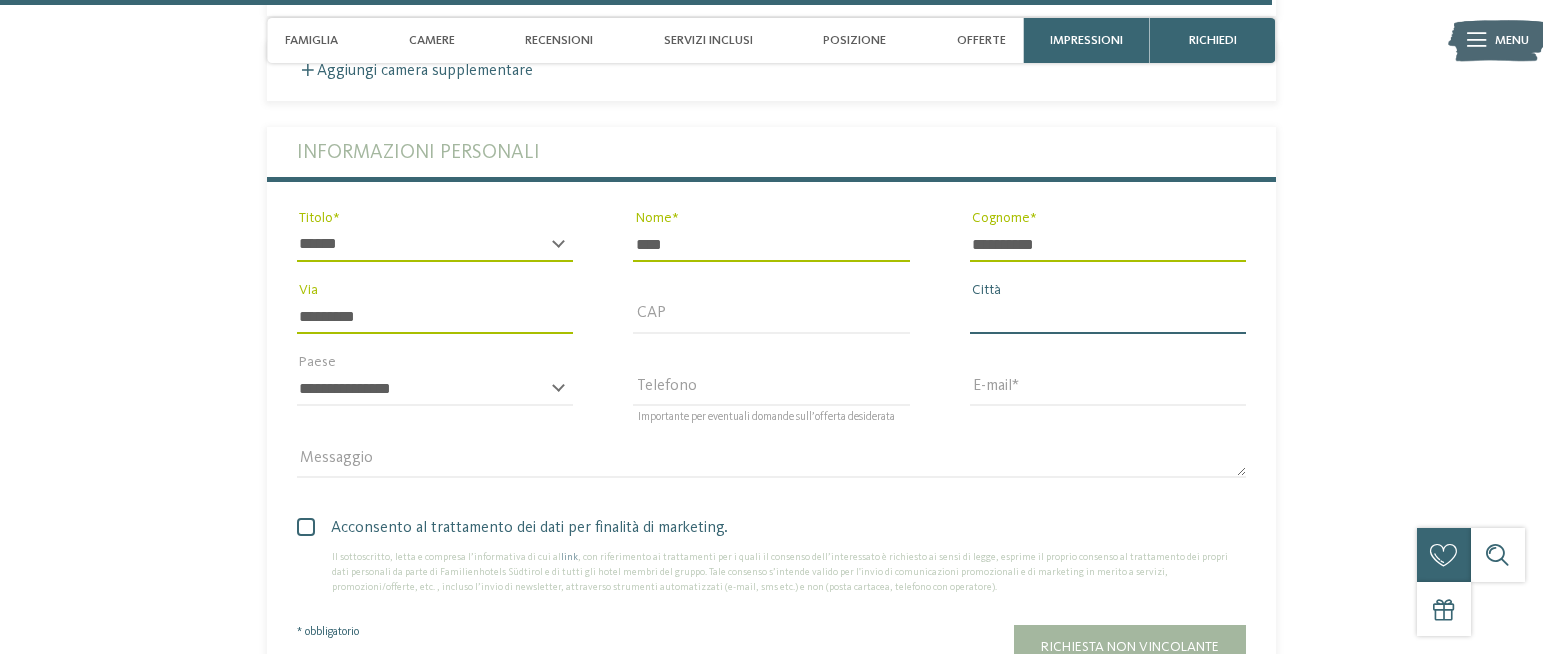 click on "Città" at bounding box center (1108, 317) 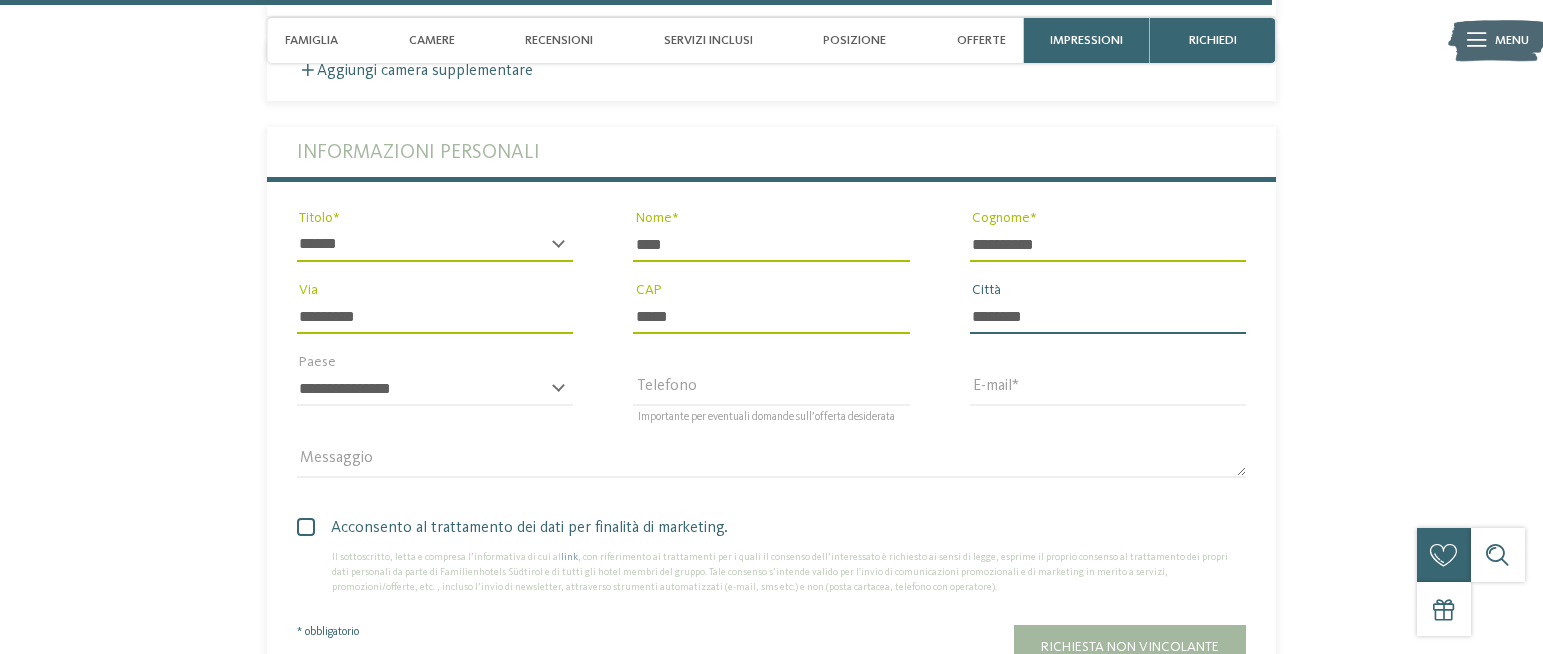 type on "********" 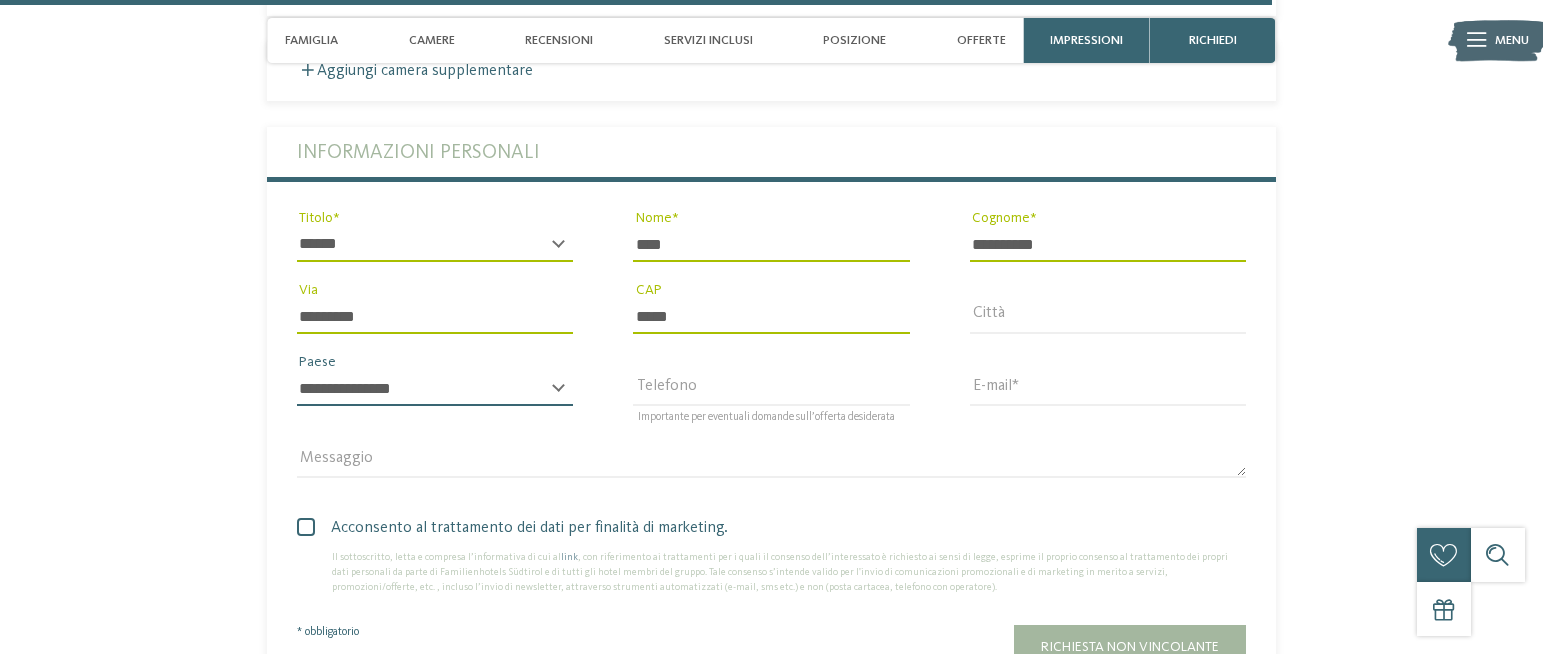 click on "**********" at bounding box center [435, 389] 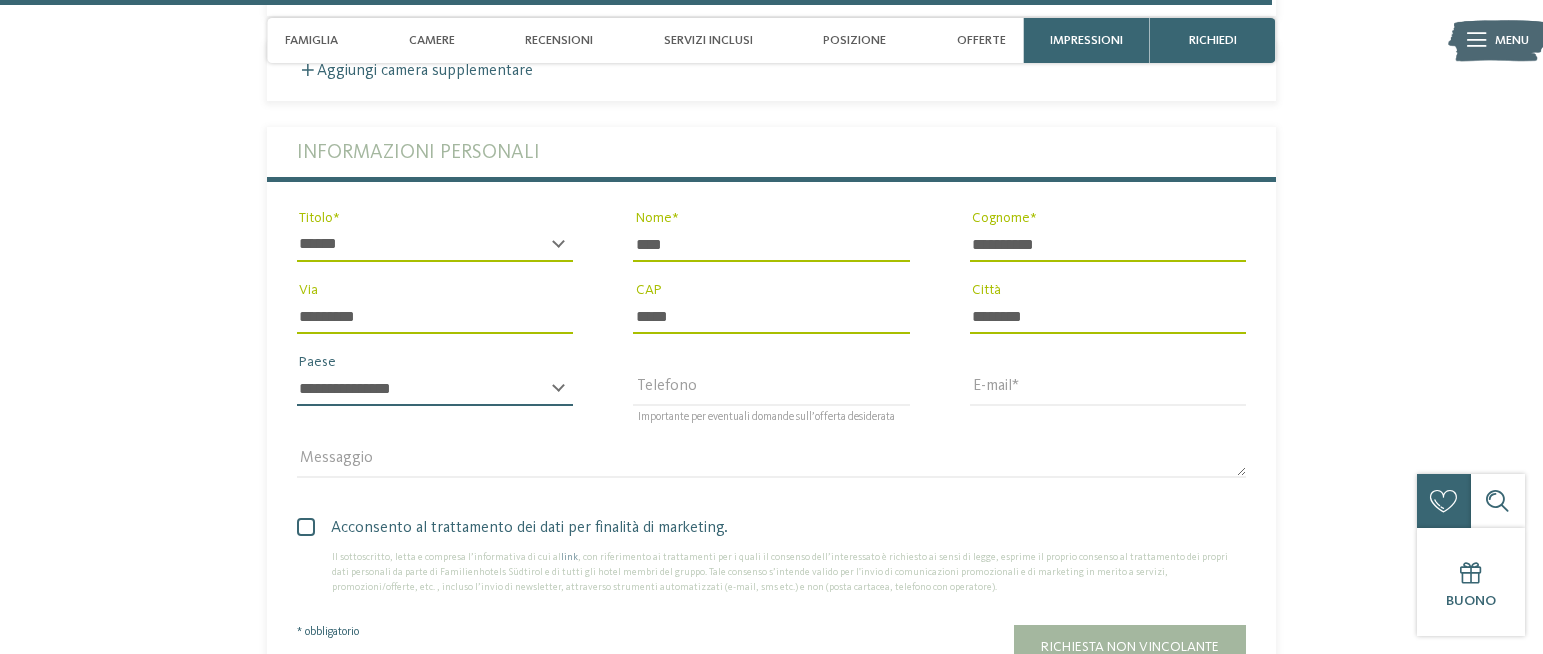 select on "**" 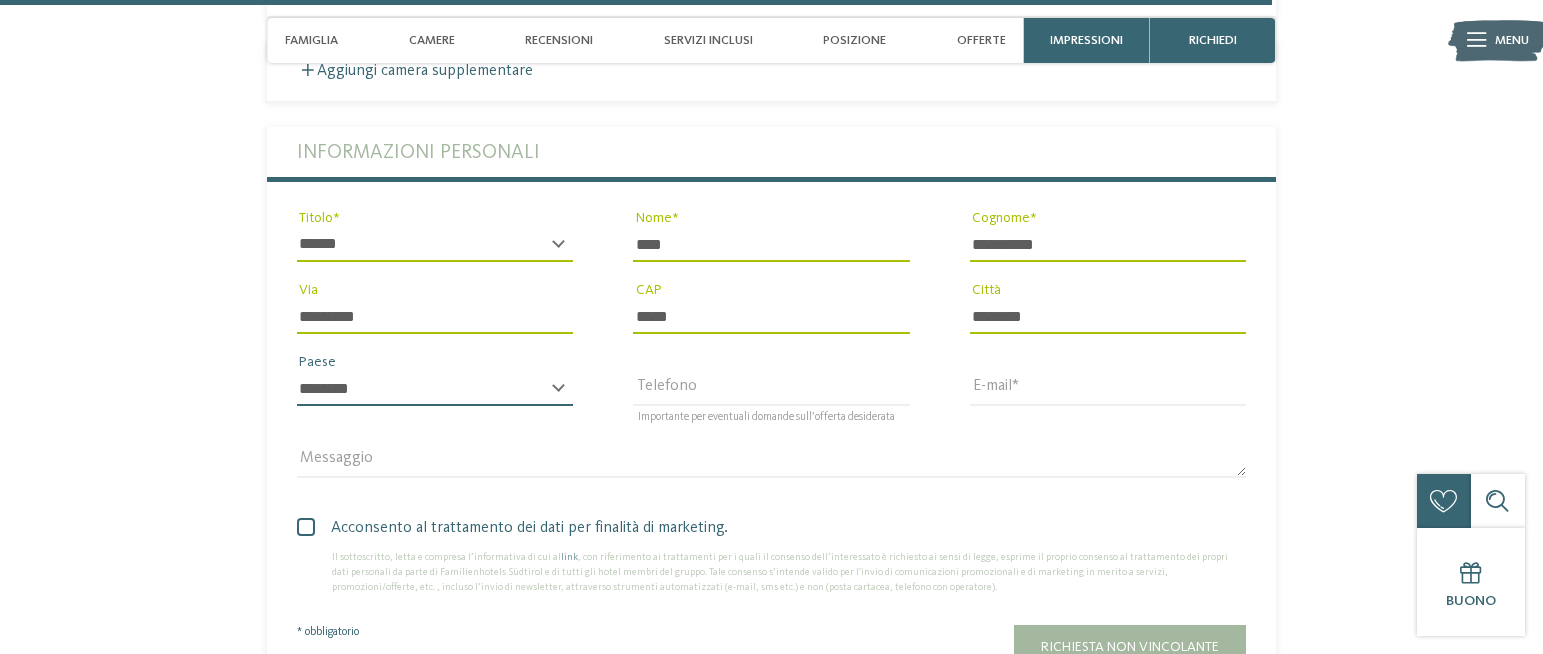 click on "******" at bounding box center [0, 0] 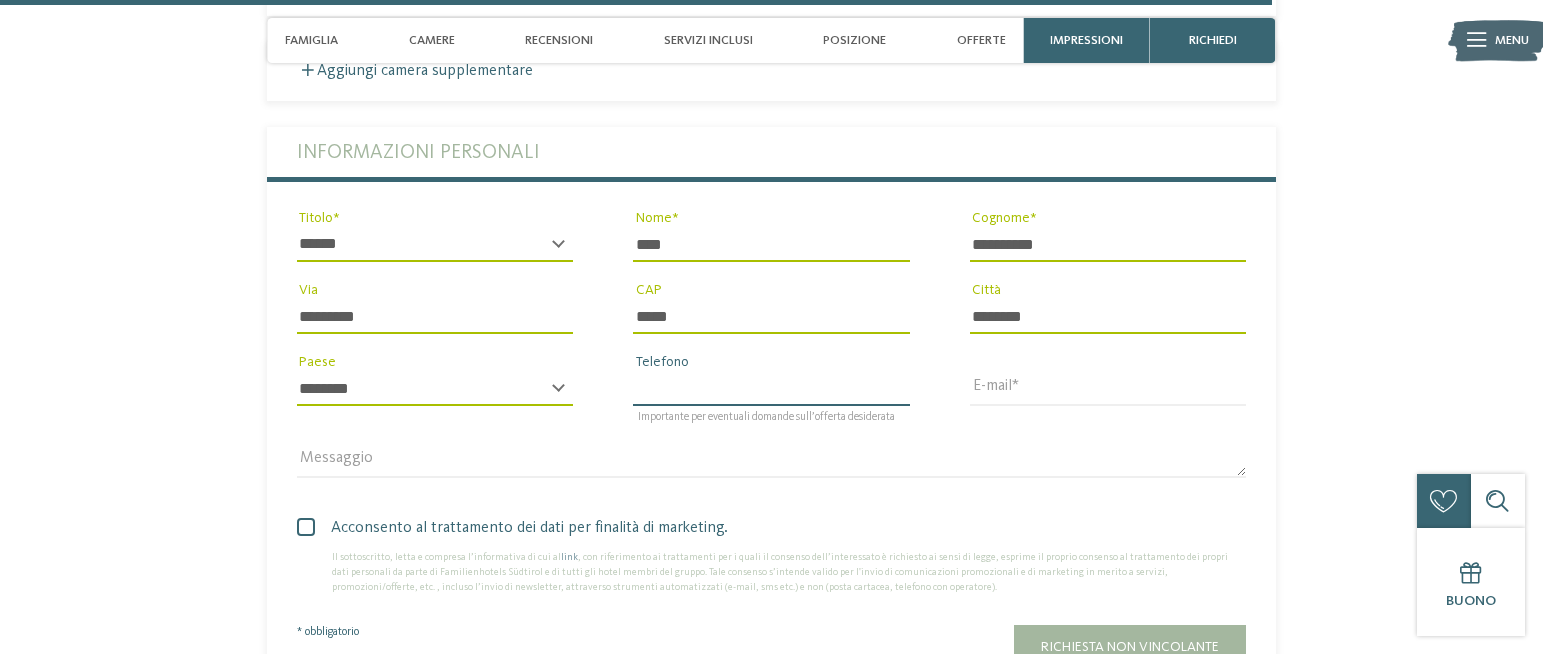 click on "Telefono" at bounding box center (771, 389) 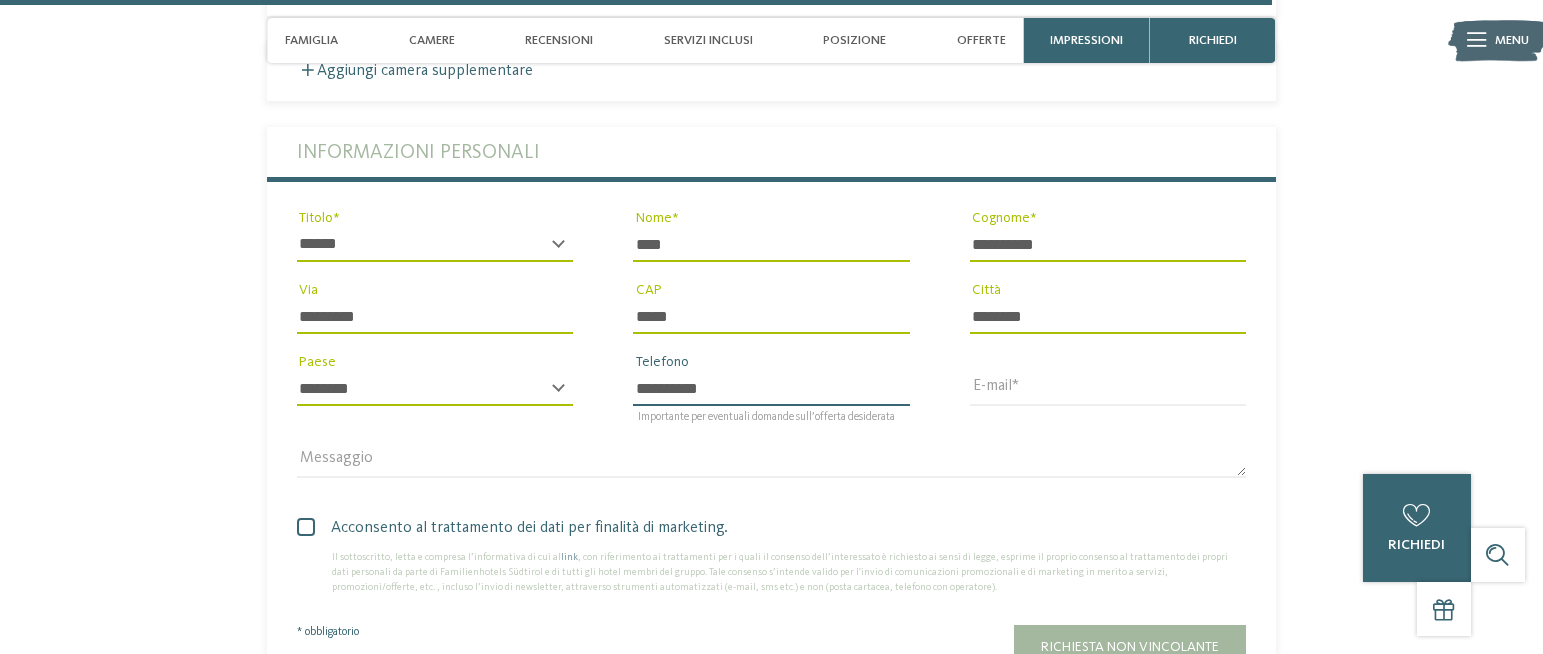 type on "**********" 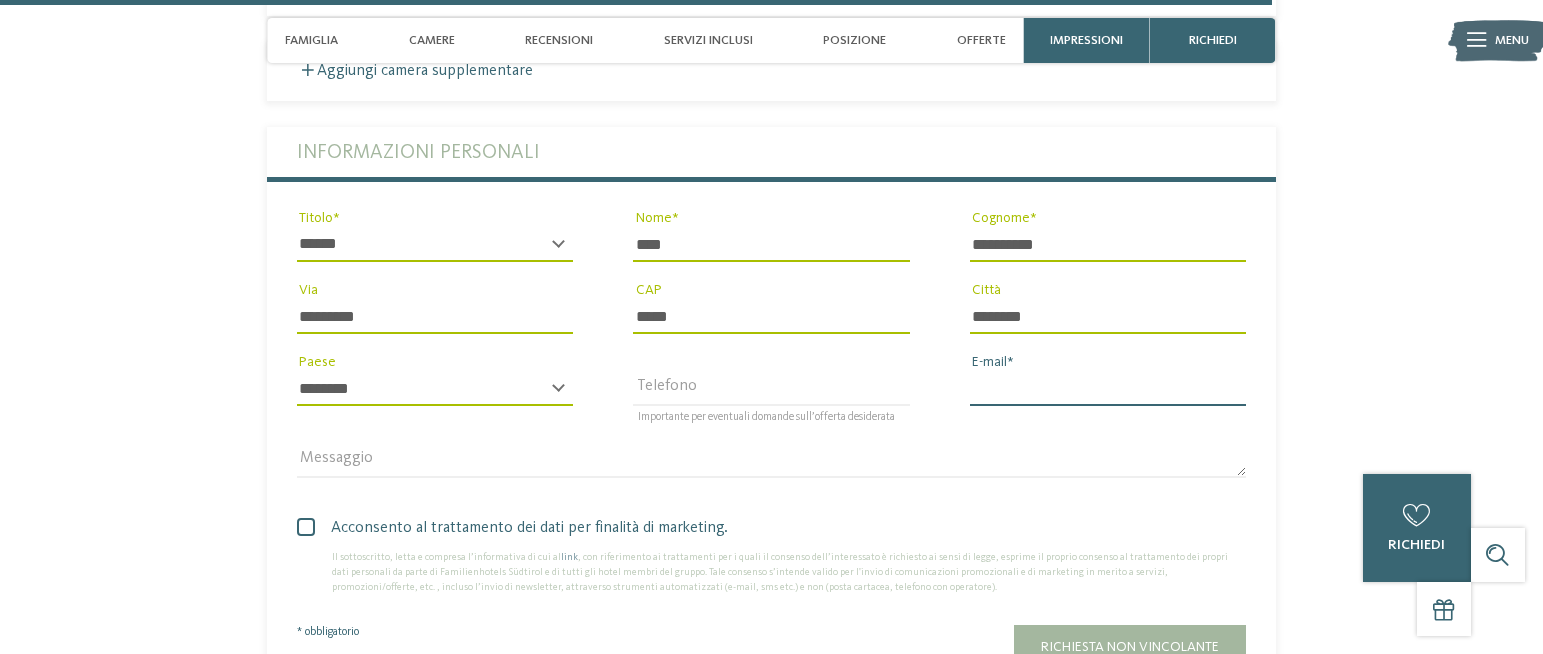 click on "E-mail" at bounding box center (1108, 389) 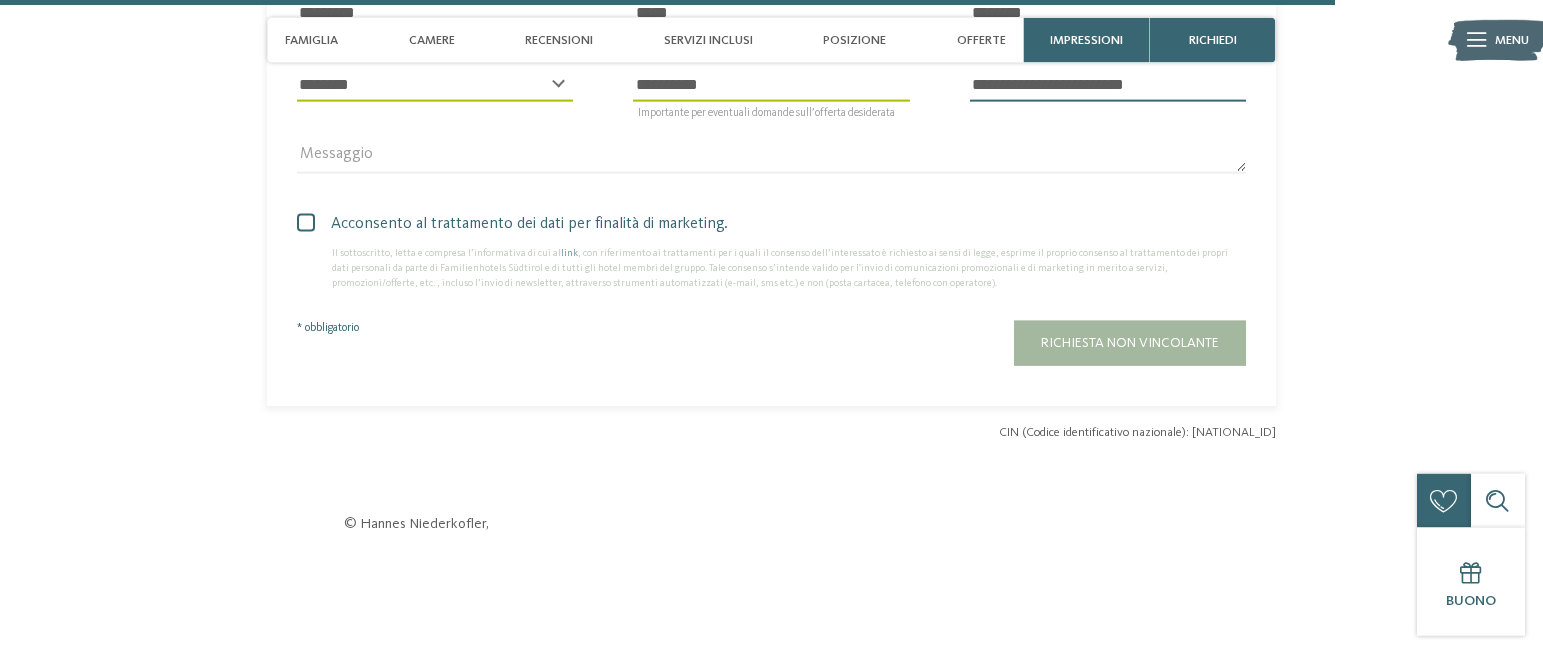scroll, scrollTop: 5916, scrollLeft: 0, axis: vertical 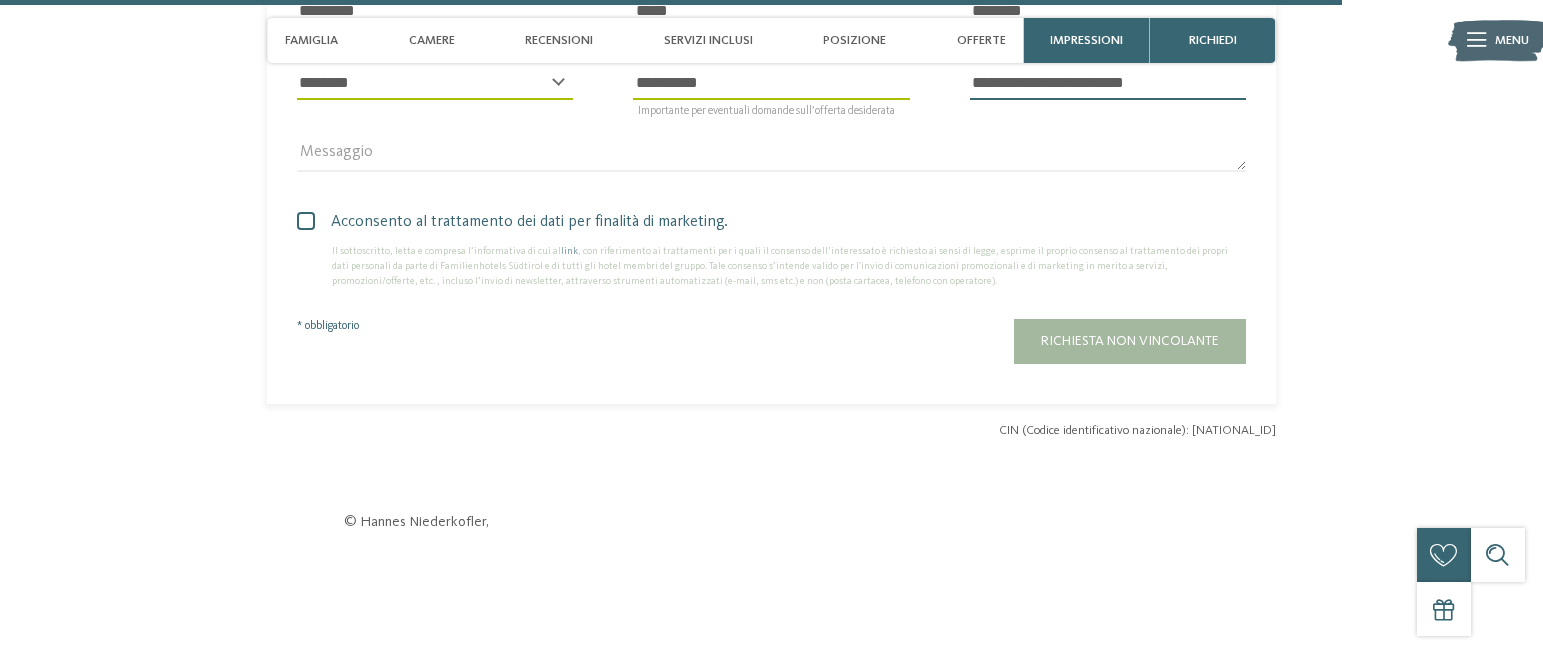 type on "**********" 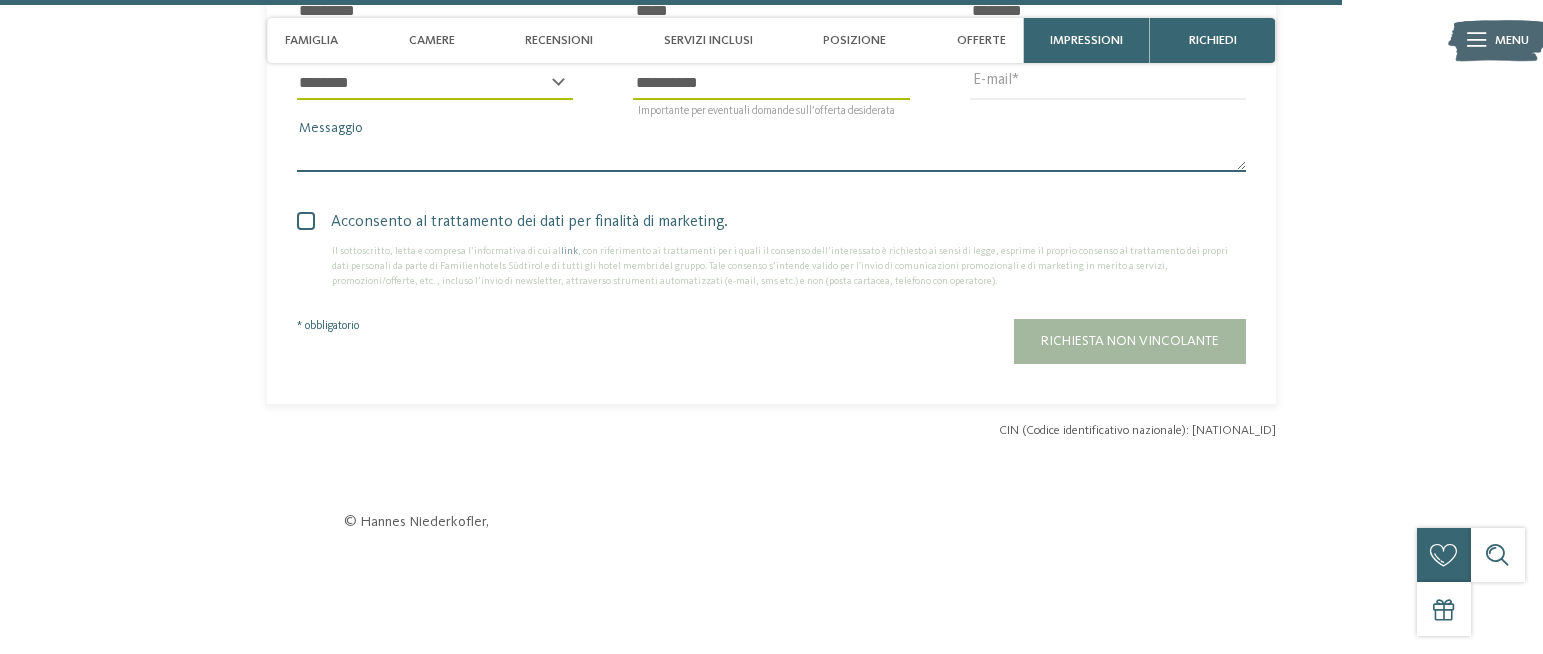 click on "Messaggio" at bounding box center [771, 155] 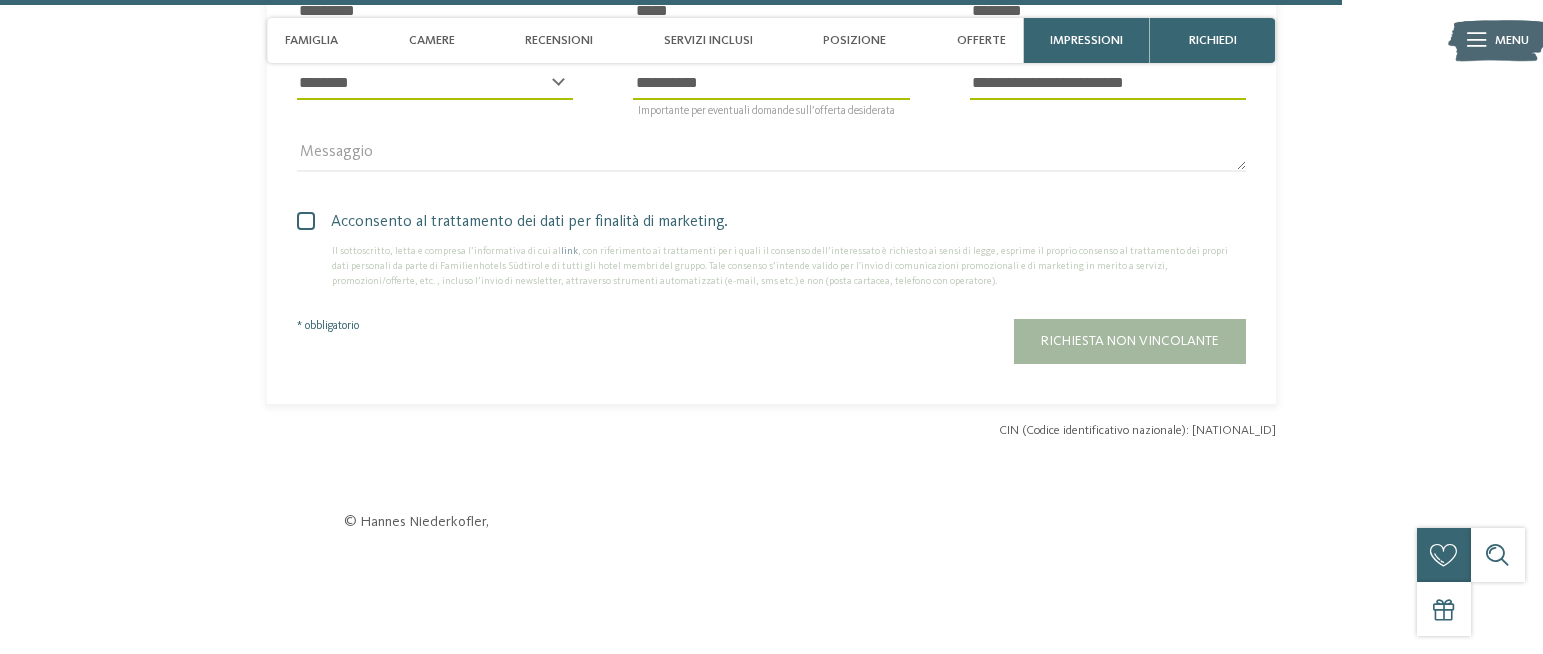 click on "torna alla panoramica degli alberghi
Long Stay Ottobre -10%
Impressioni" at bounding box center (771, -2647) 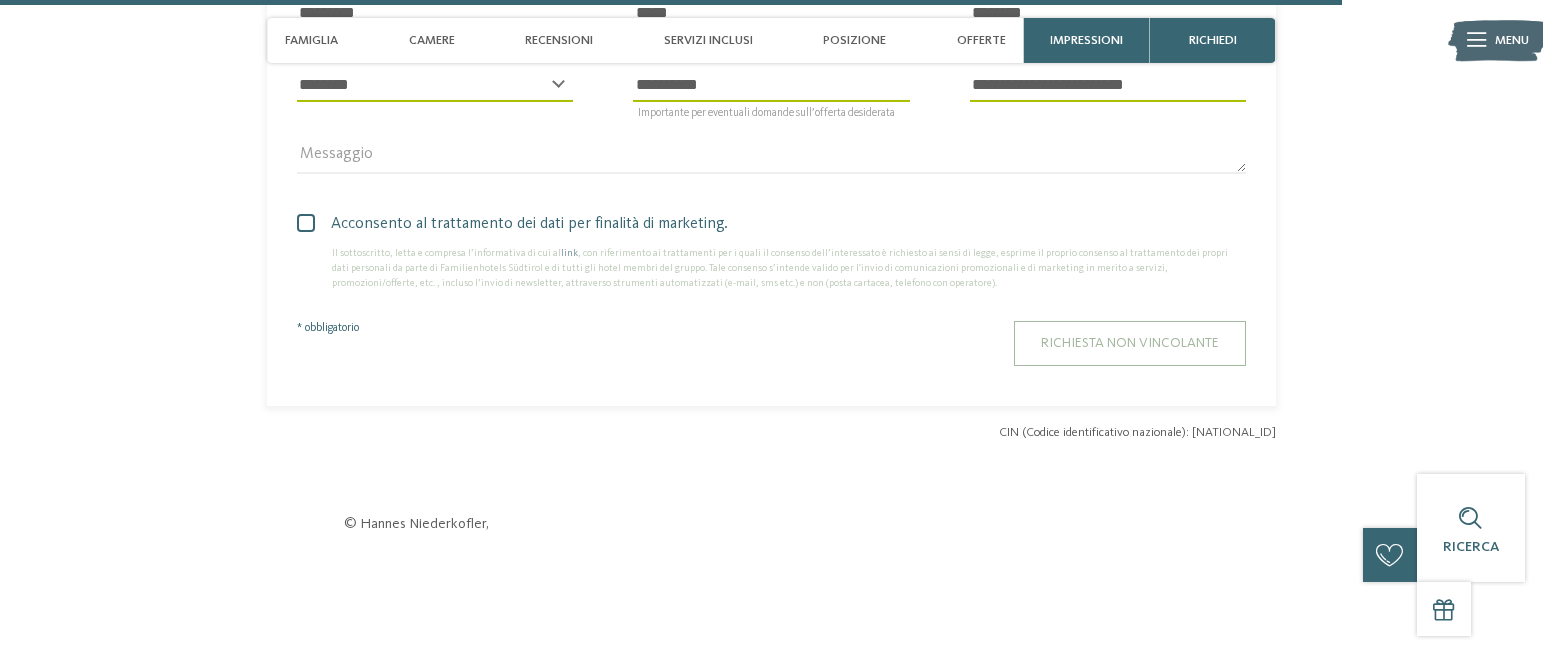 scroll, scrollTop: 5916, scrollLeft: 0, axis: vertical 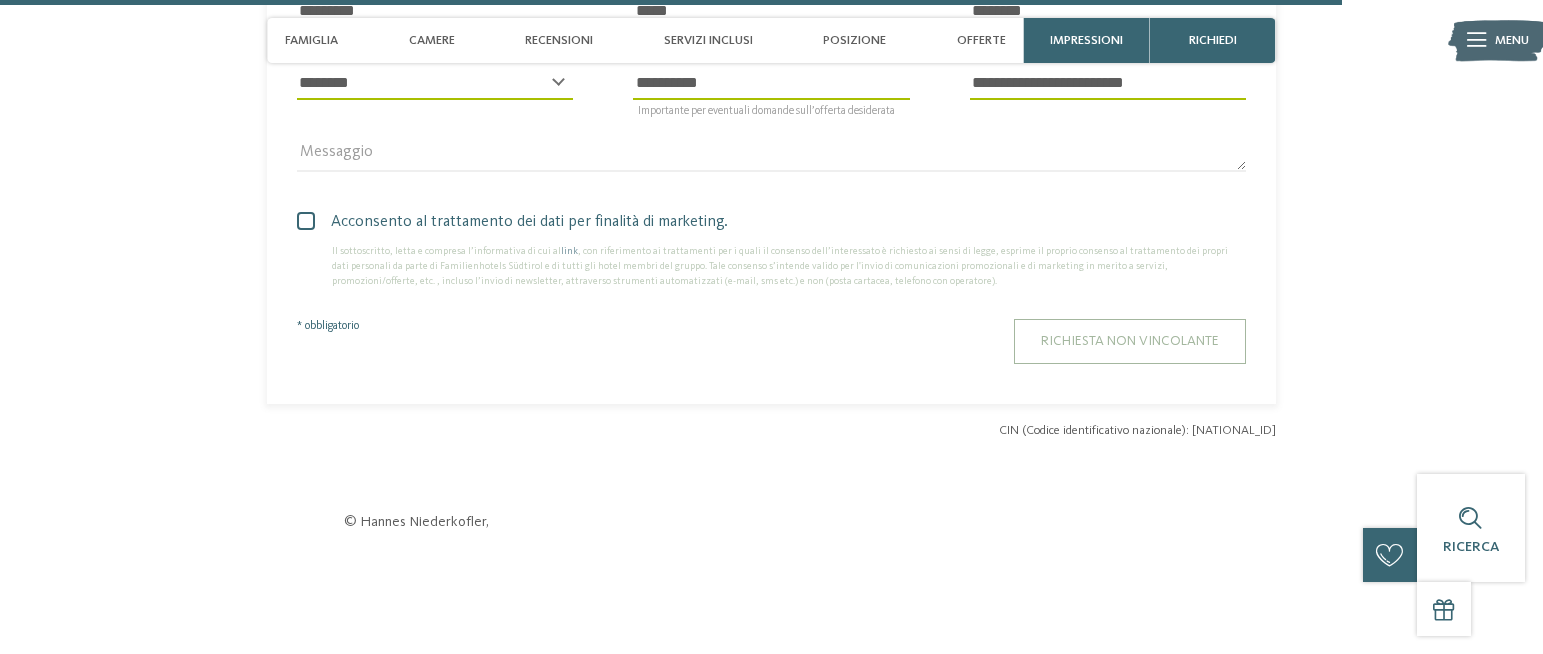 click on "Richiesta non vincolante" at bounding box center [1130, 341] 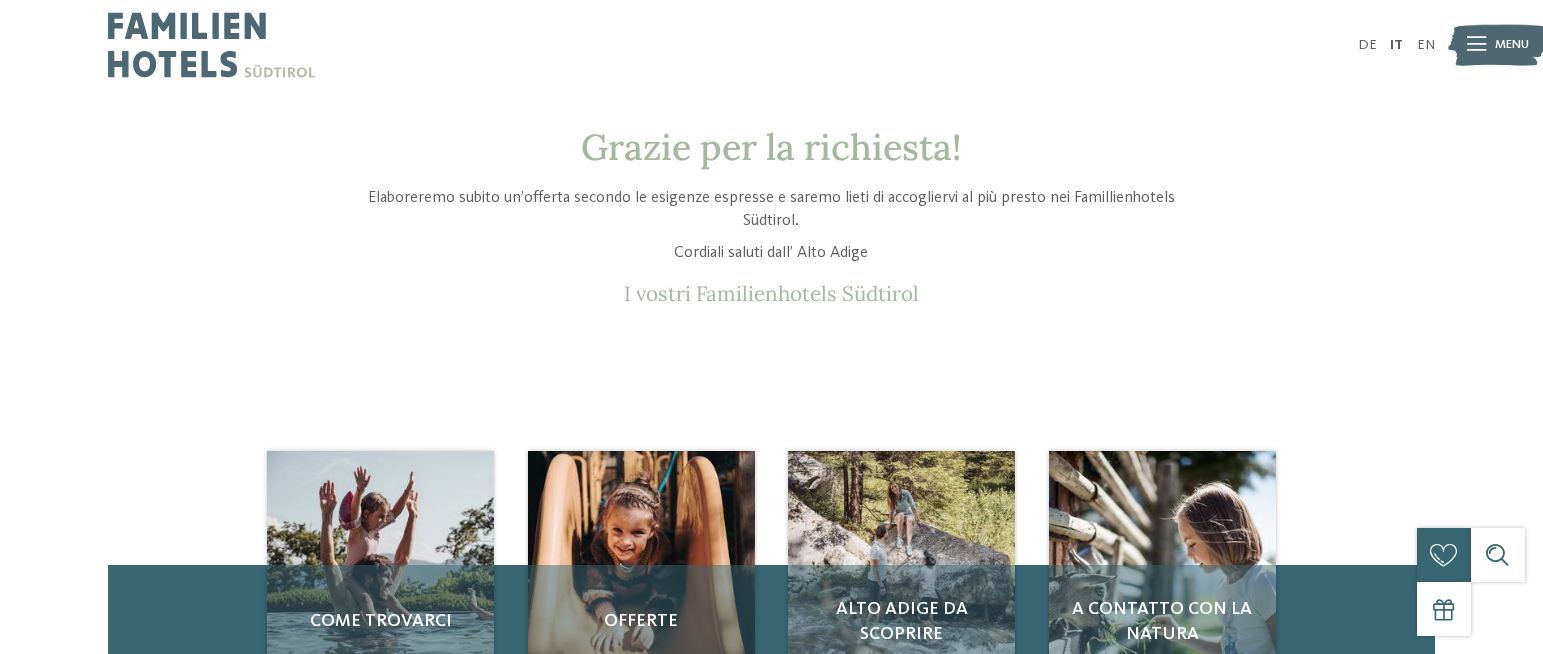 scroll, scrollTop: 0, scrollLeft: 0, axis: both 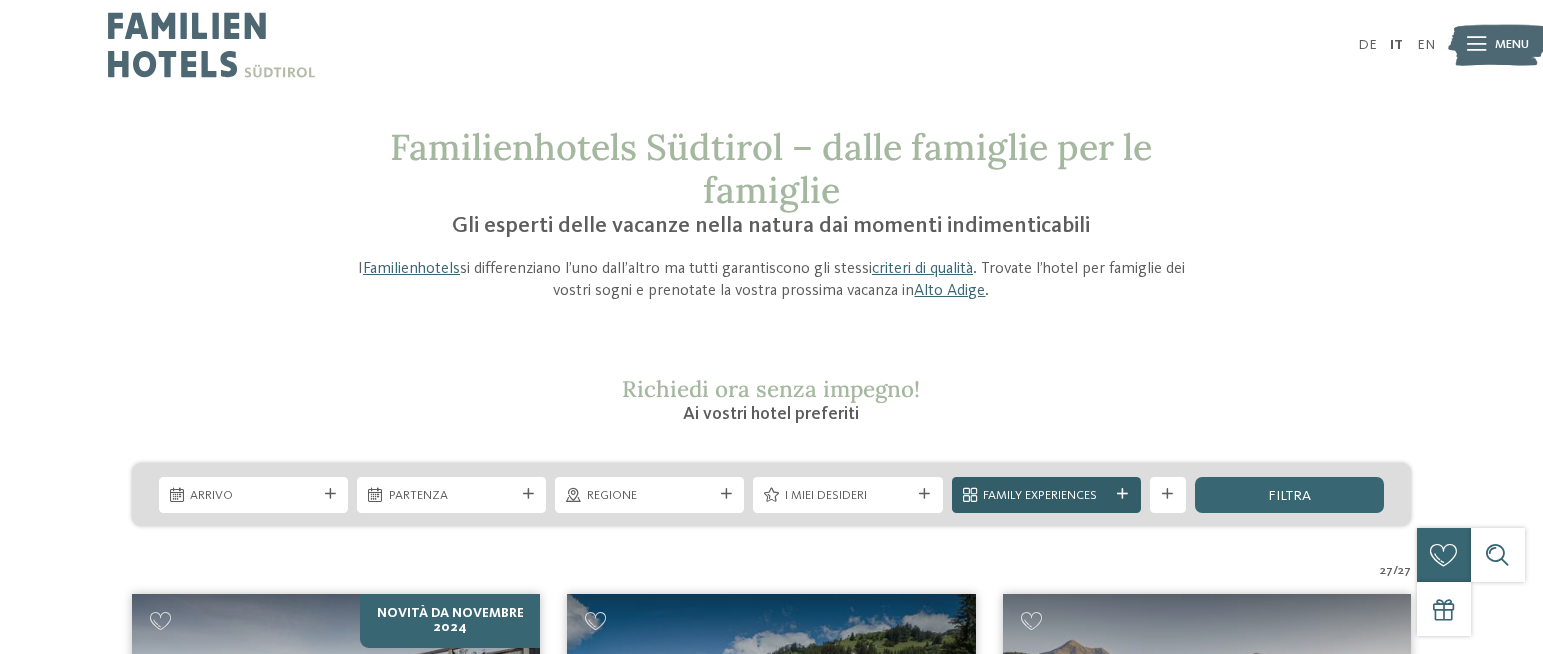 click on "Family Experiences" at bounding box center (1046, 496) 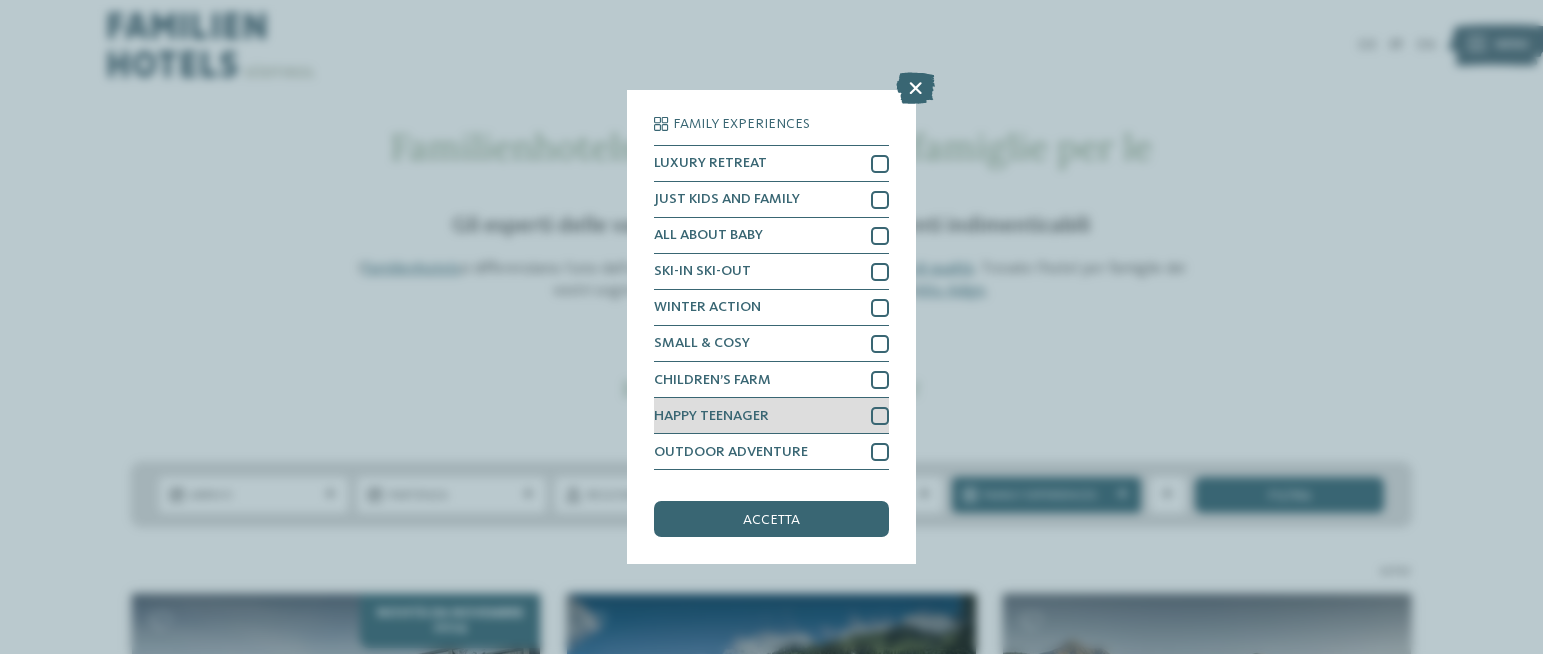 click at bounding box center (880, 416) 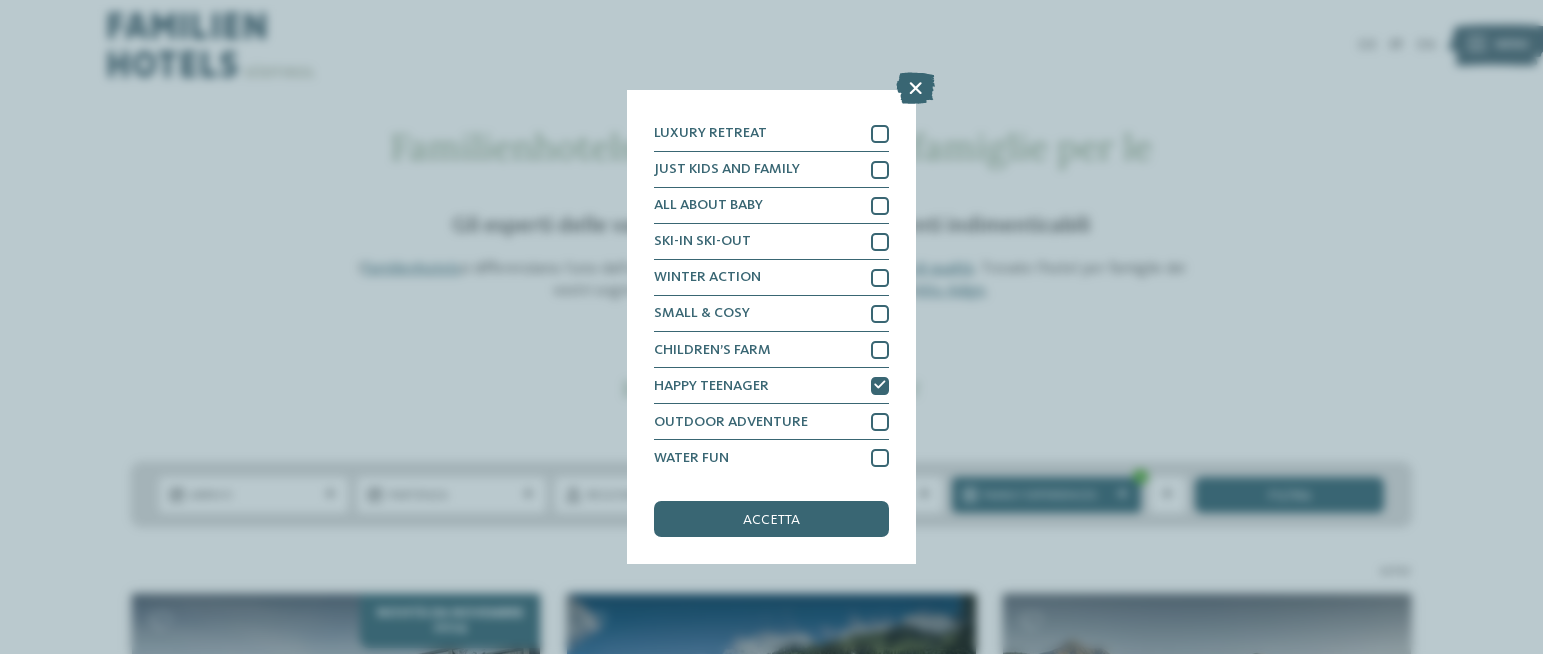 scroll, scrollTop: 32, scrollLeft: 0, axis: vertical 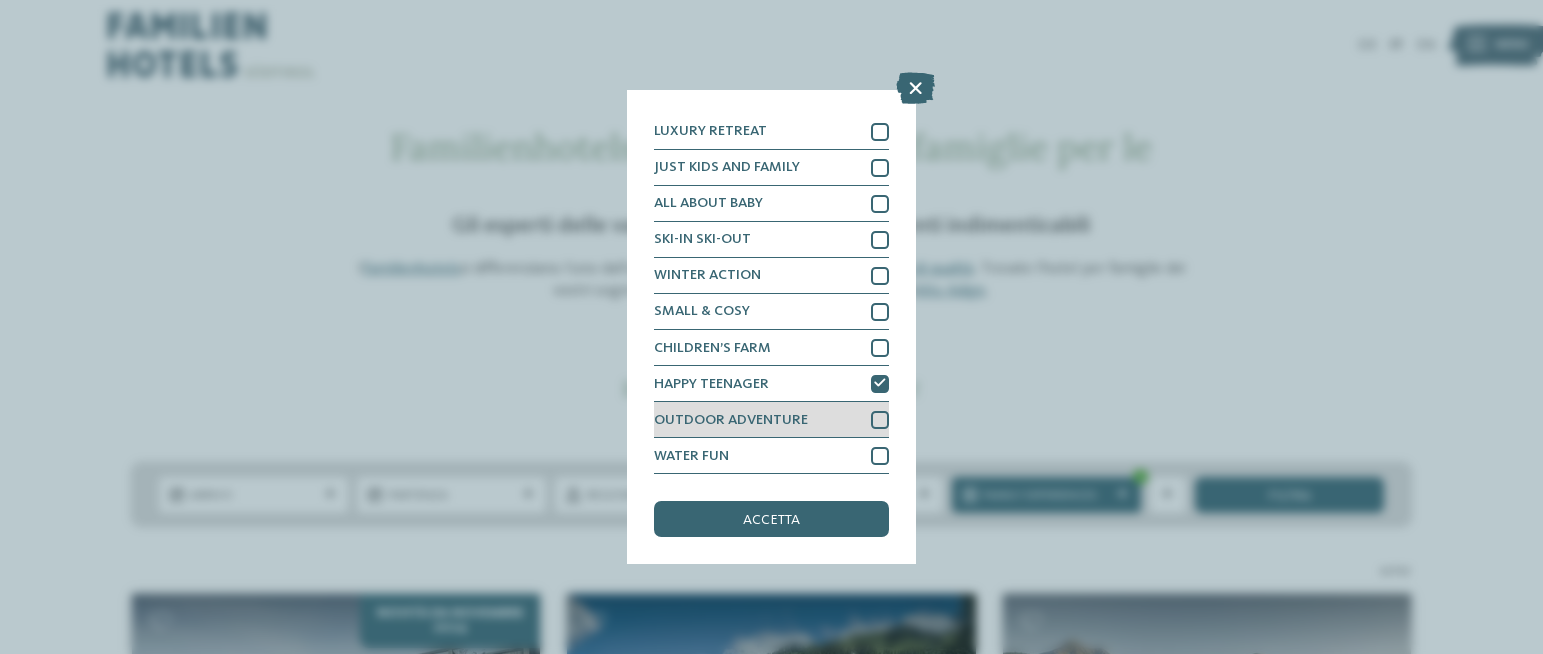 click at bounding box center [880, 420] 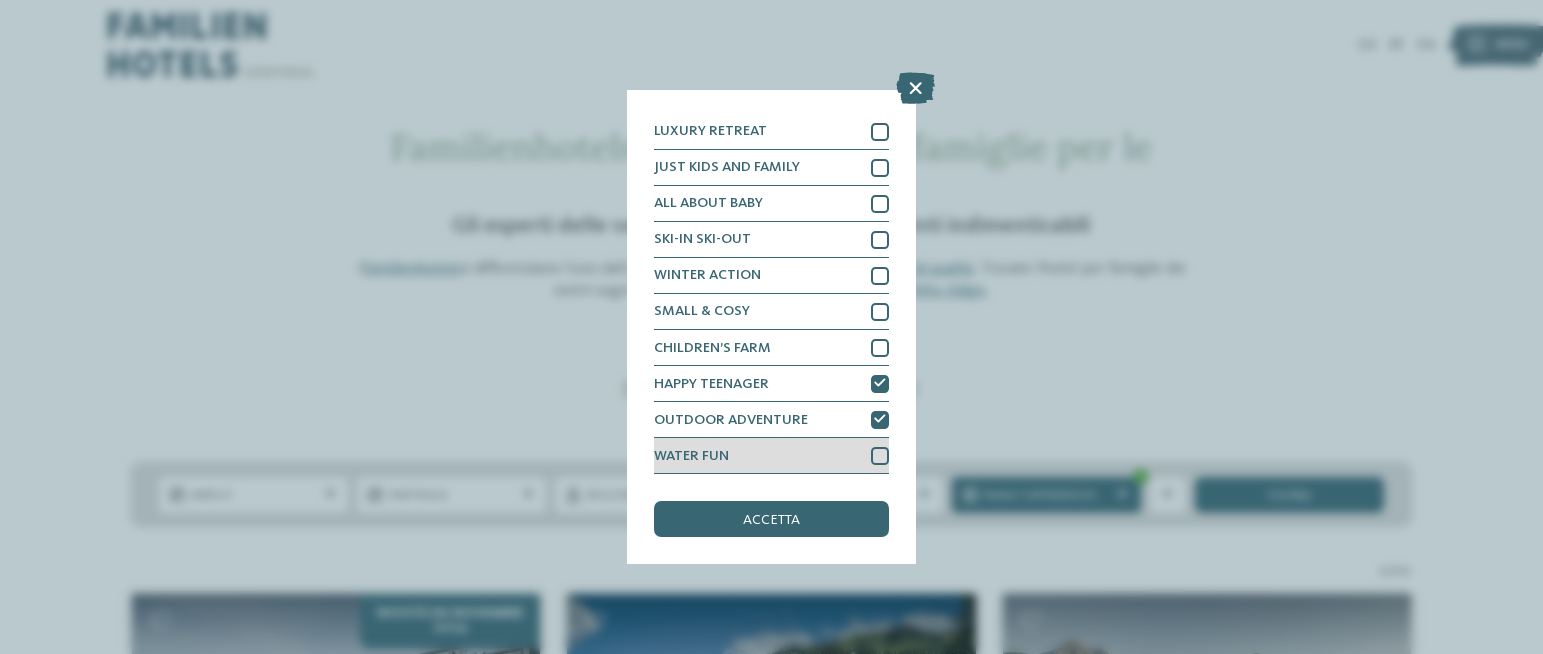 click at bounding box center [880, 456] 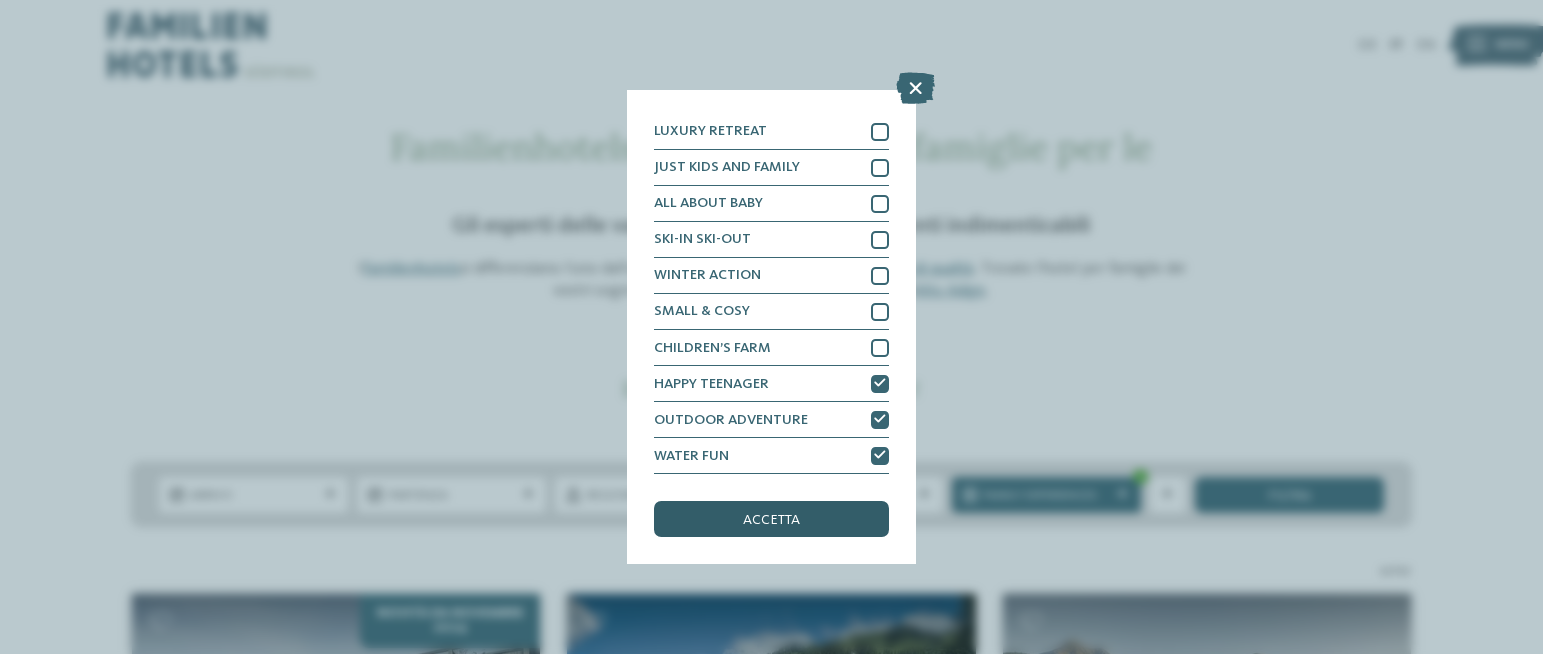 click on "accetta" at bounding box center (771, 519) 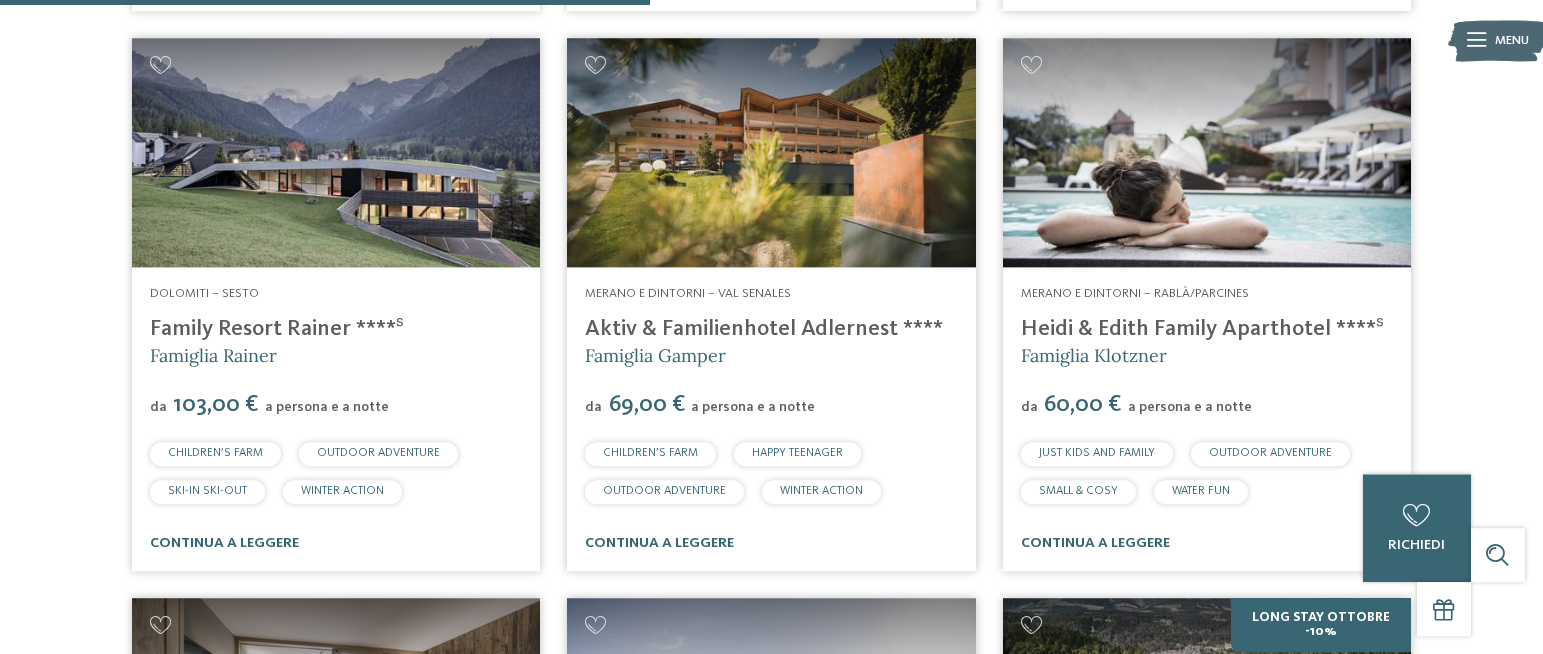 scroll, scrollTop: 2416, scrollLeft: 0, axis: vertical 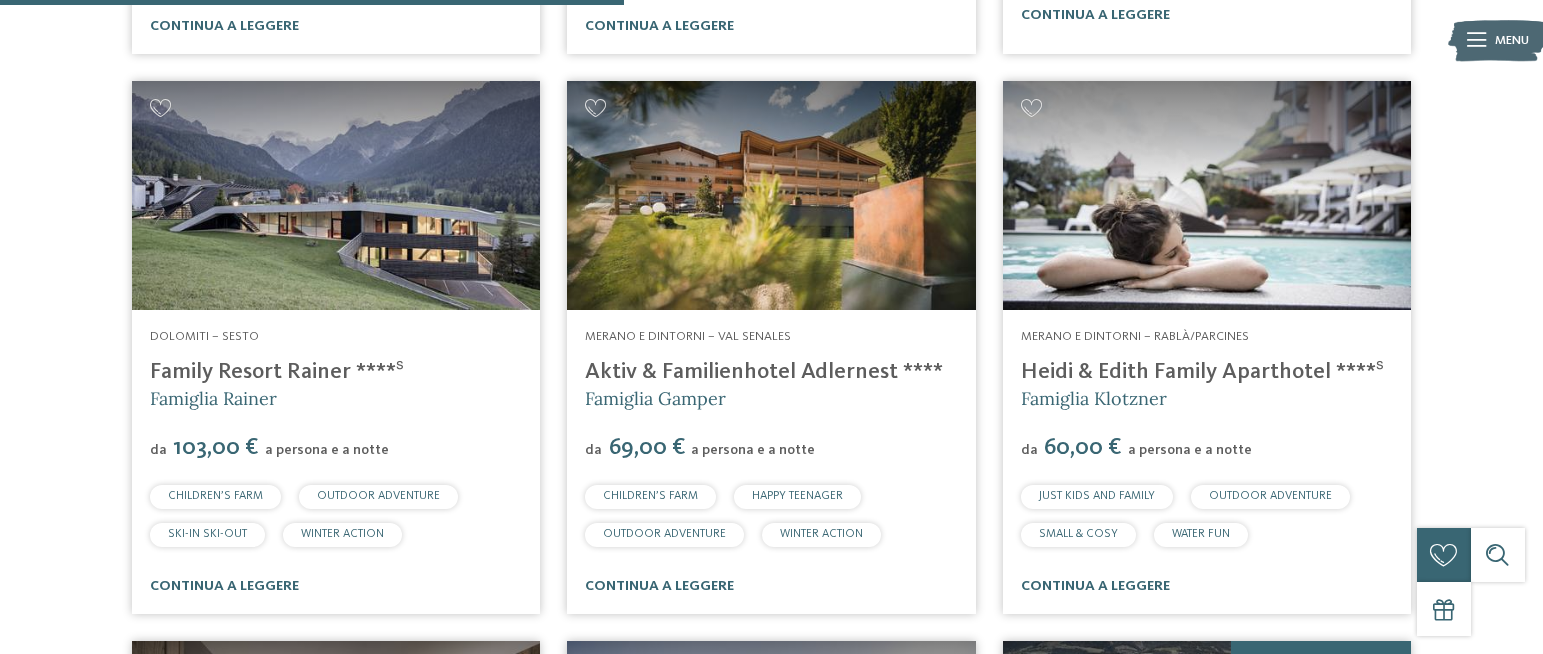 click at bounding box center [771, 196] 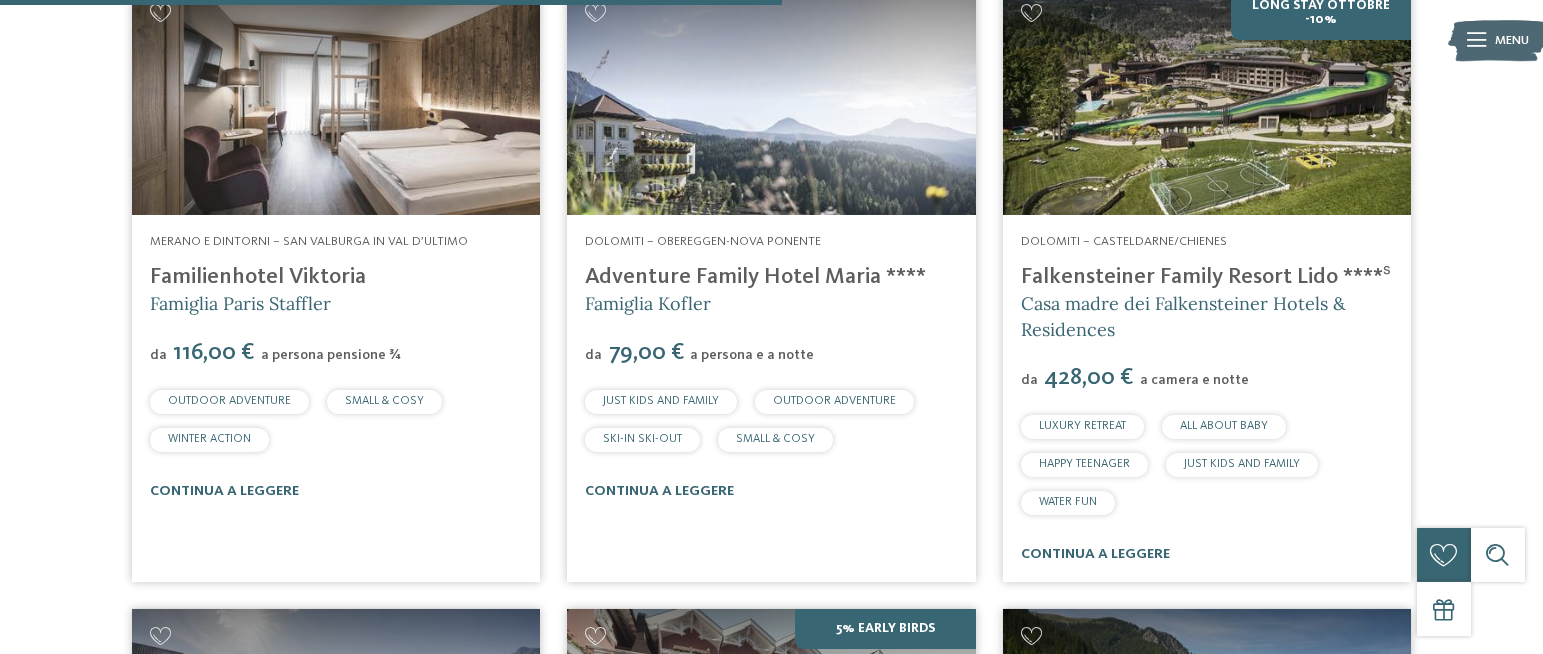 scroll, scrollTop: 3028, scrollLeft: 0, axis: vertical 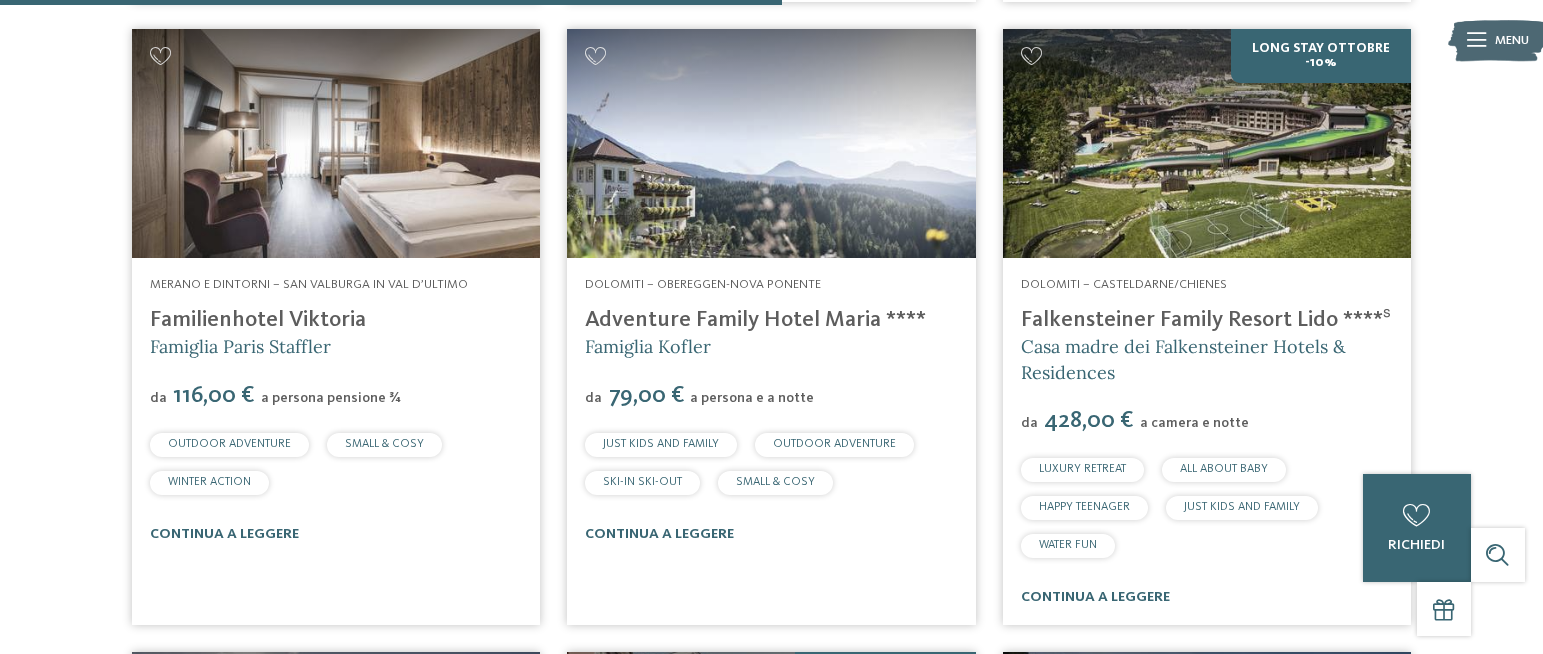 click at bounding box center [771, 144] 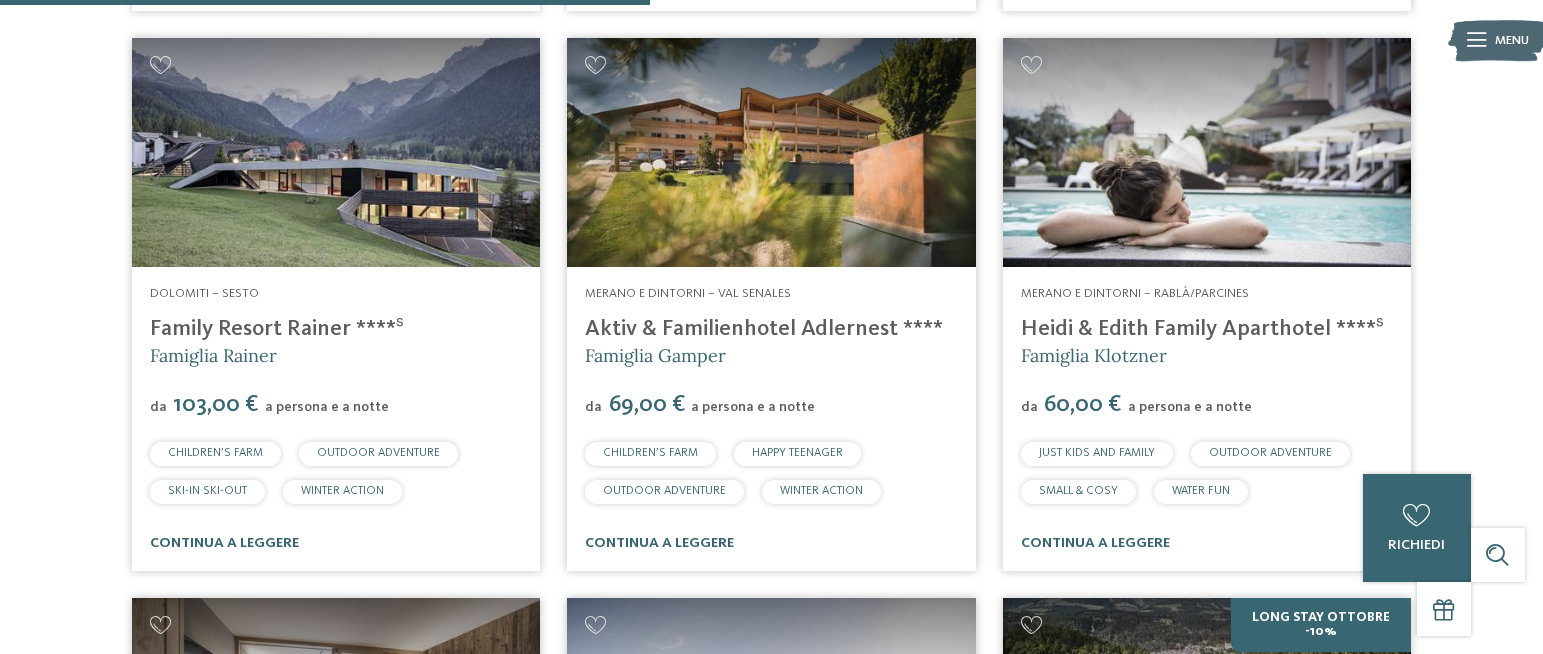 scroll, scrollTop: 2416, scrollLeft: 0, axis: vertical 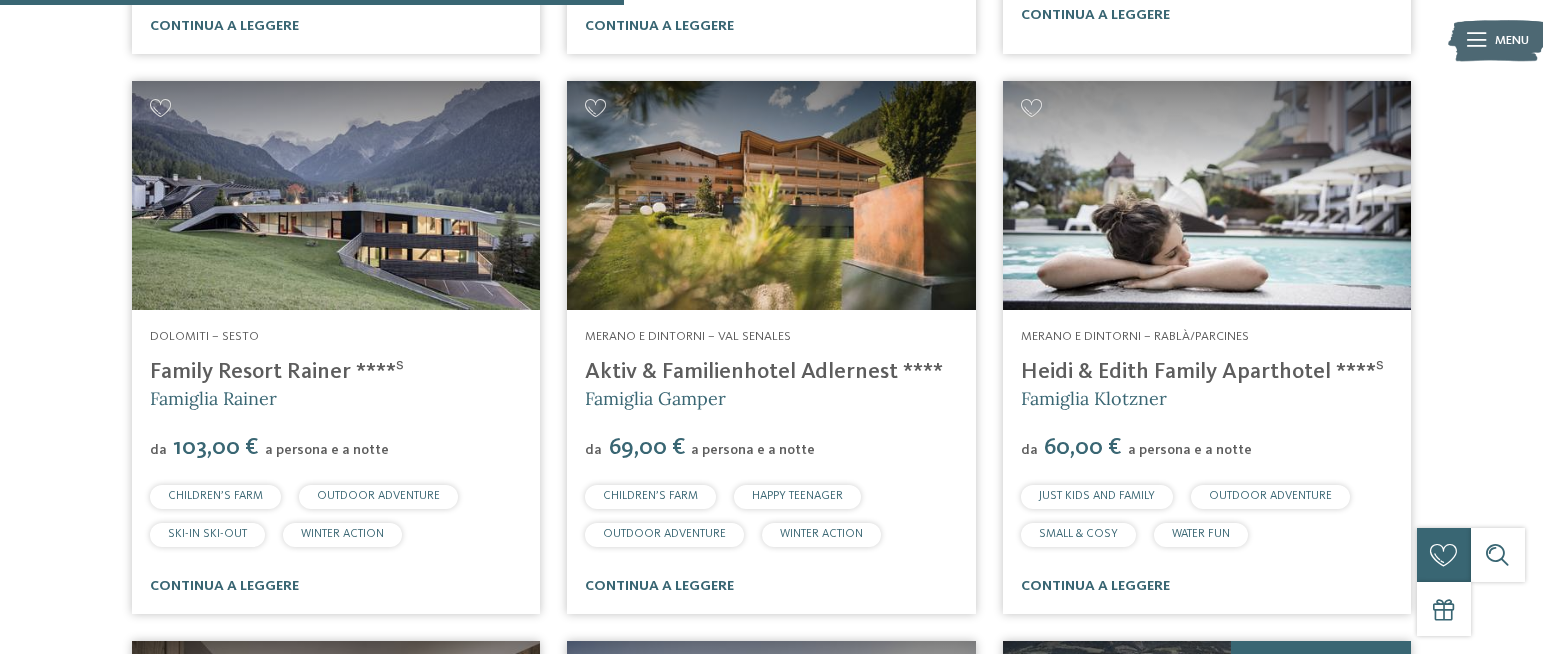 click at bounding box center [336, 196] 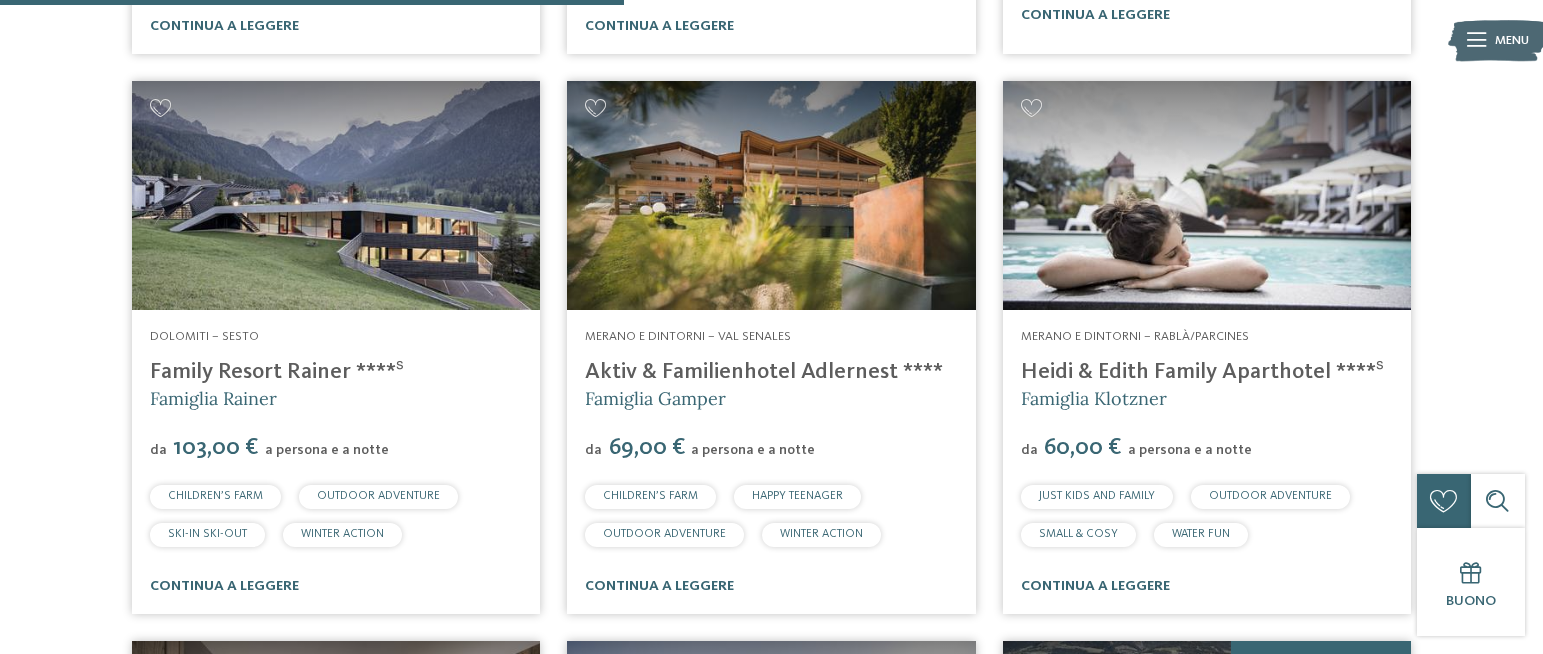 click at bounding box center [1207, 196] 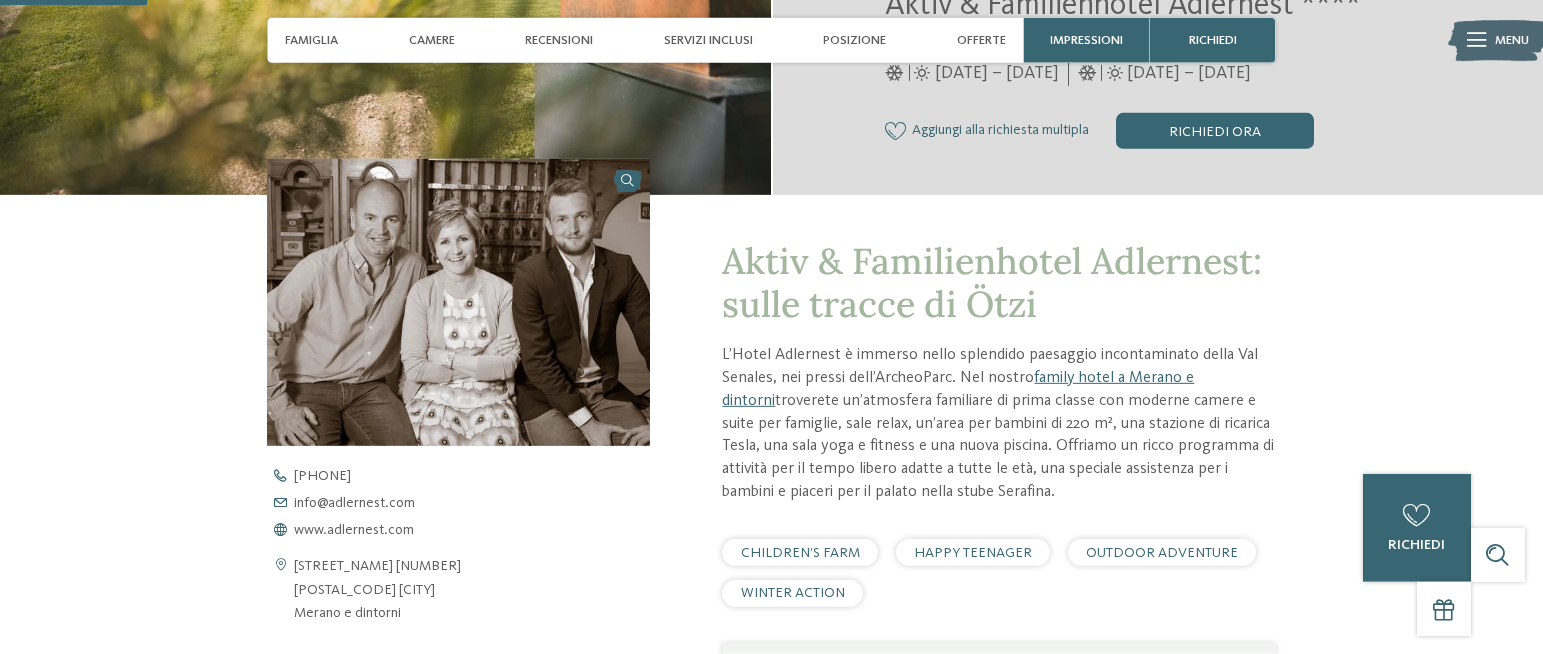 scroll, scrollTop: 408, scrollLeft: 0, axis: vertical 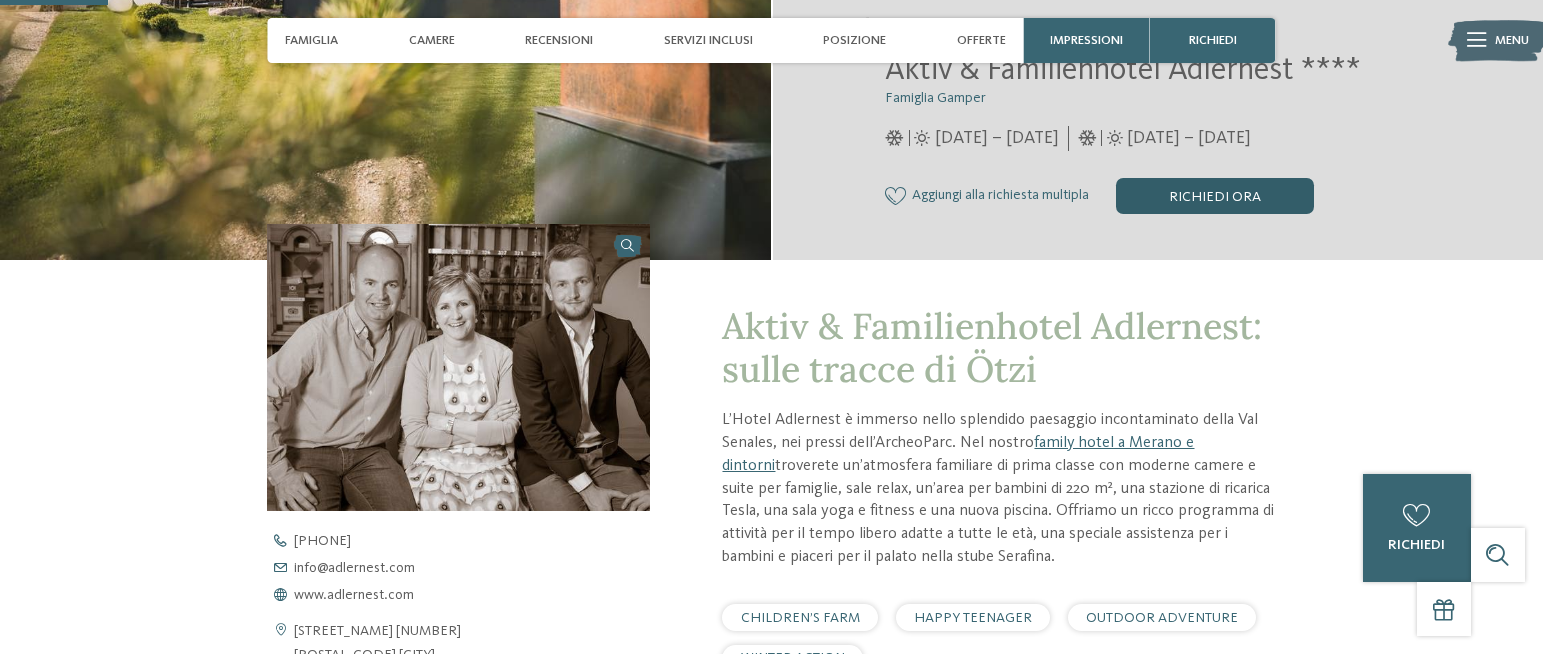 click on "Richiedi ora" at bounding box center [1215, 196] 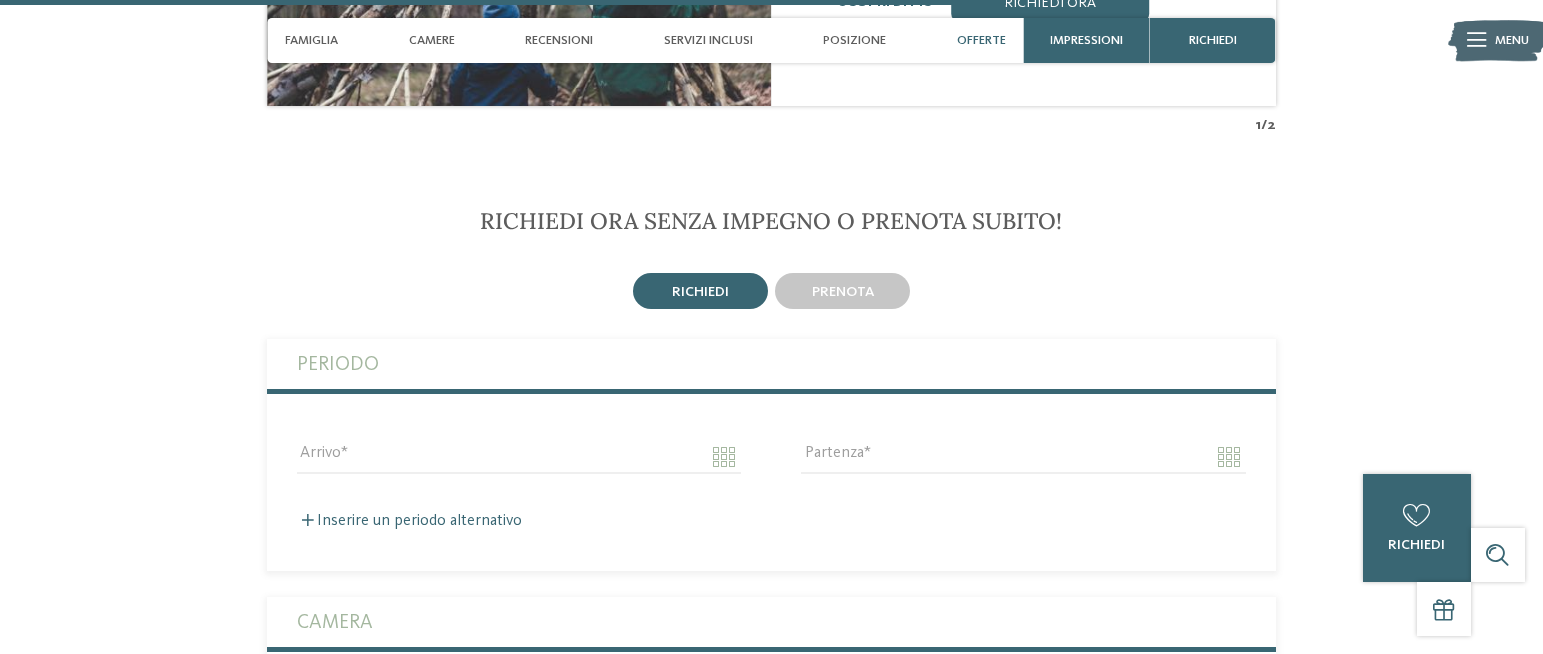 scroll, scrollTop: 3860, scrollLeft: 0, axis: vertical 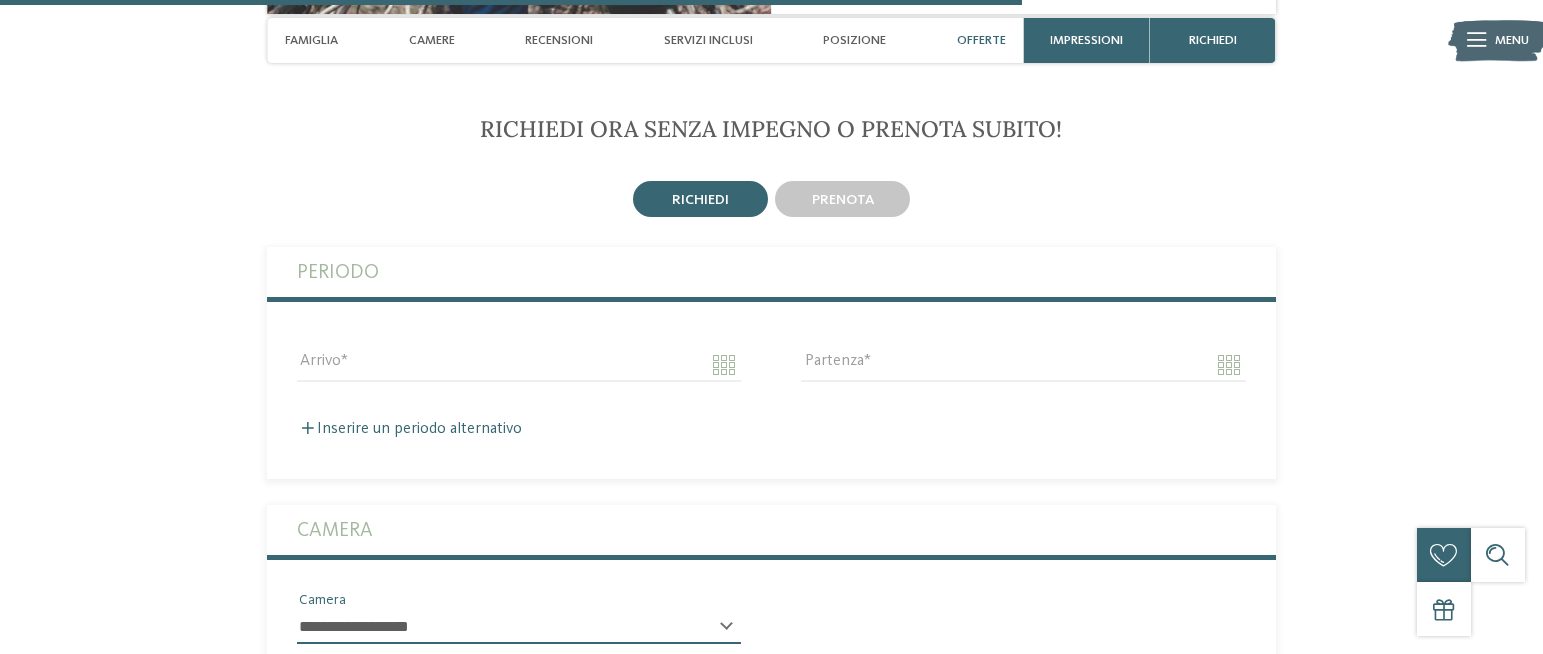click on "Arrivo" at bounding box center [519, 364] 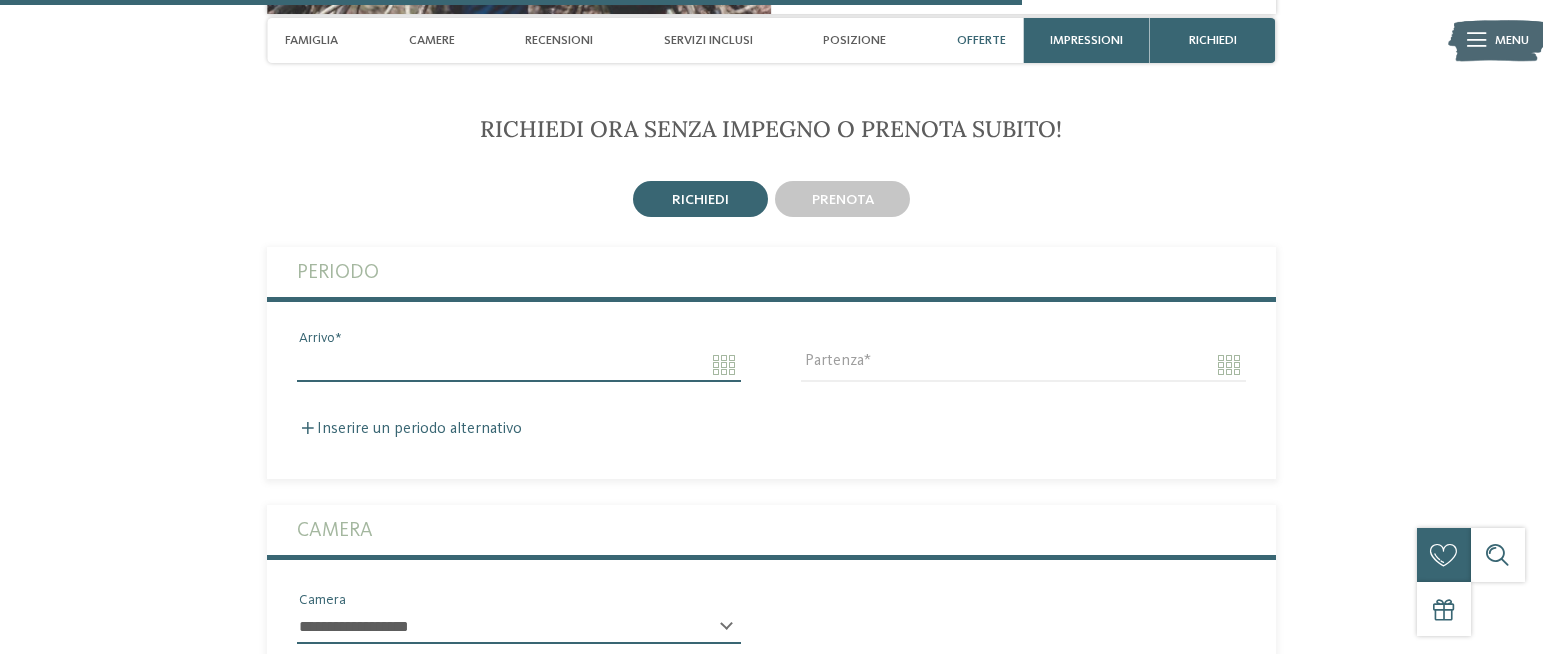 click on "Arrivo" at bounding box center [519, 365] 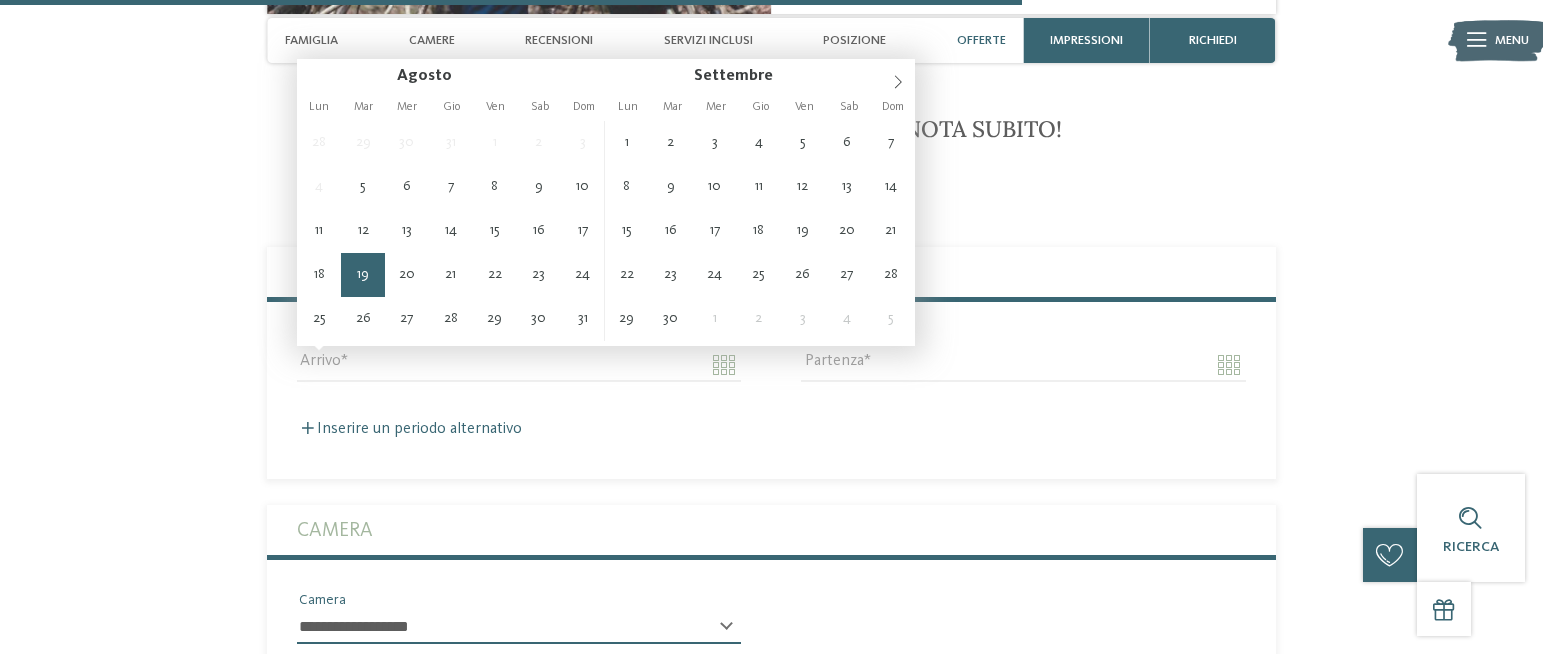 type on "**********" 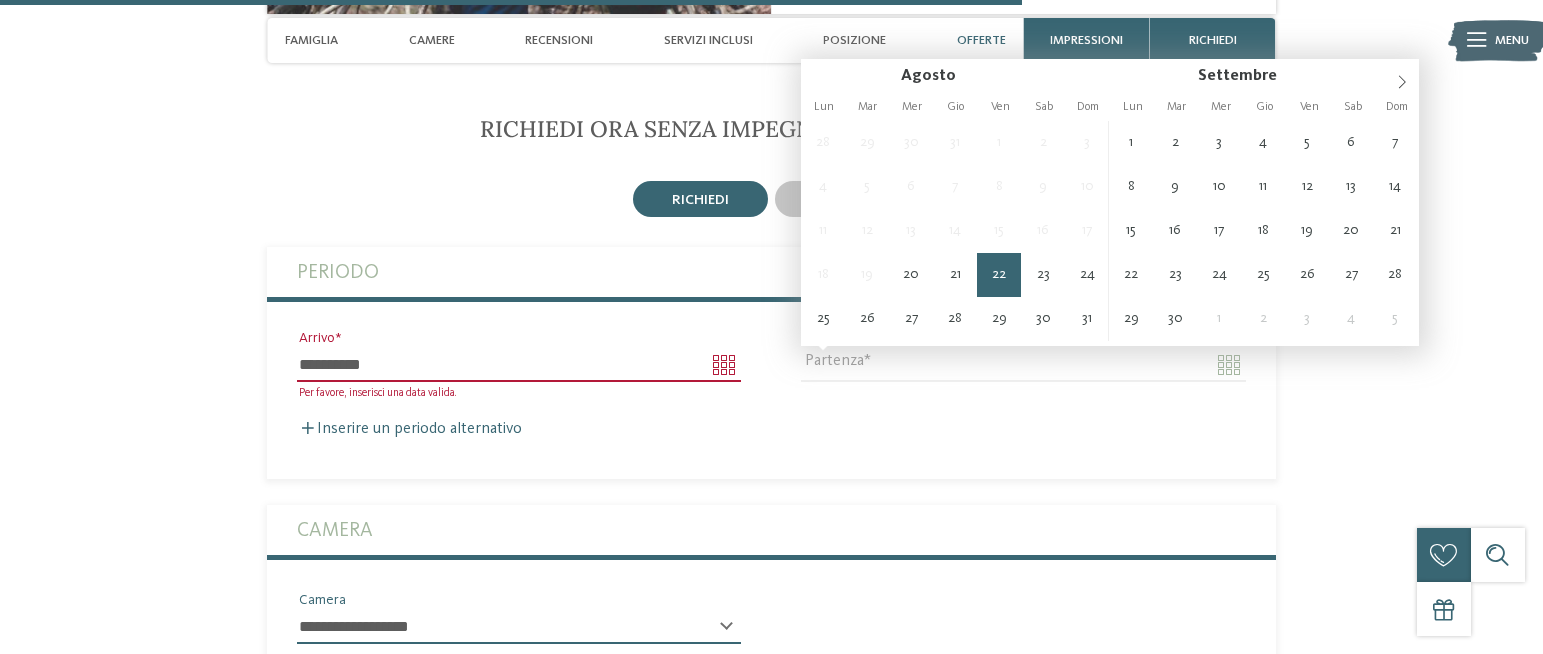type on "**********" 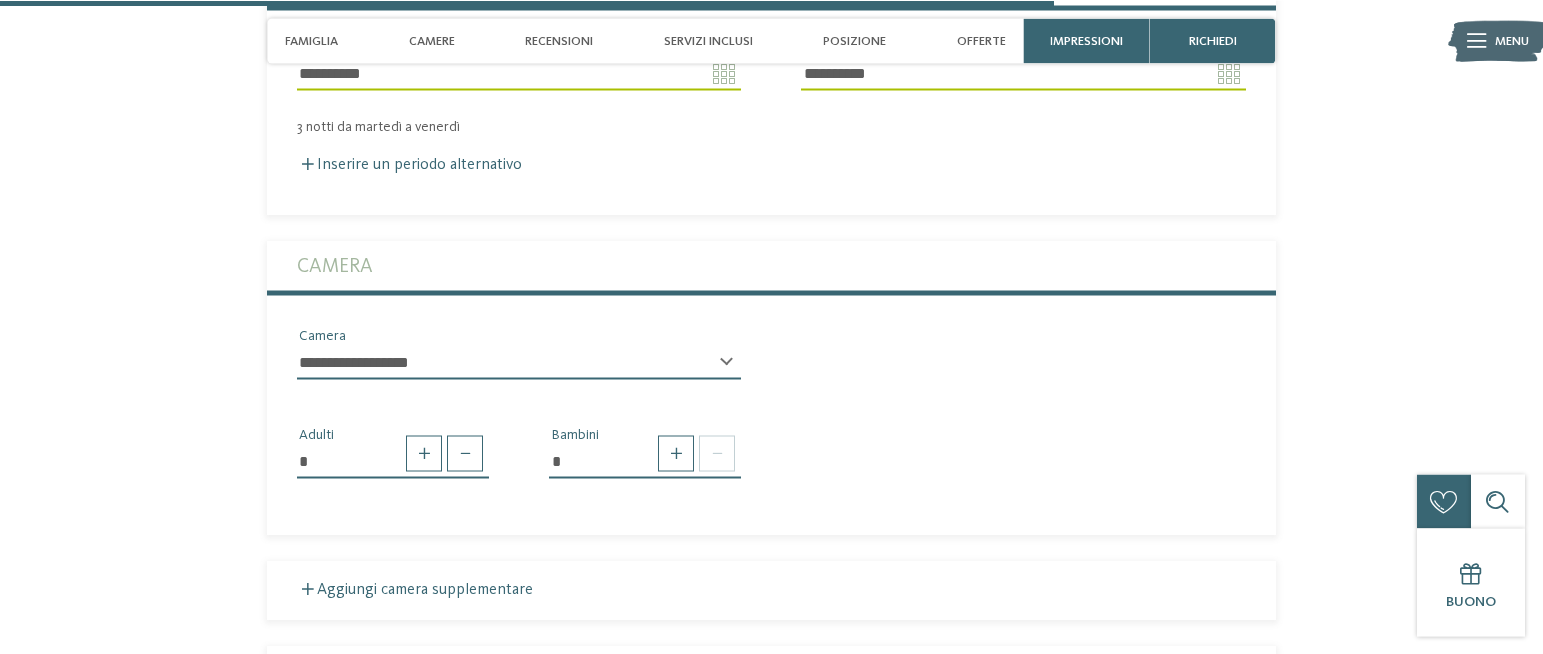 scroll, scrollTop: 4166, scrollLeft: 0, axis: vertical 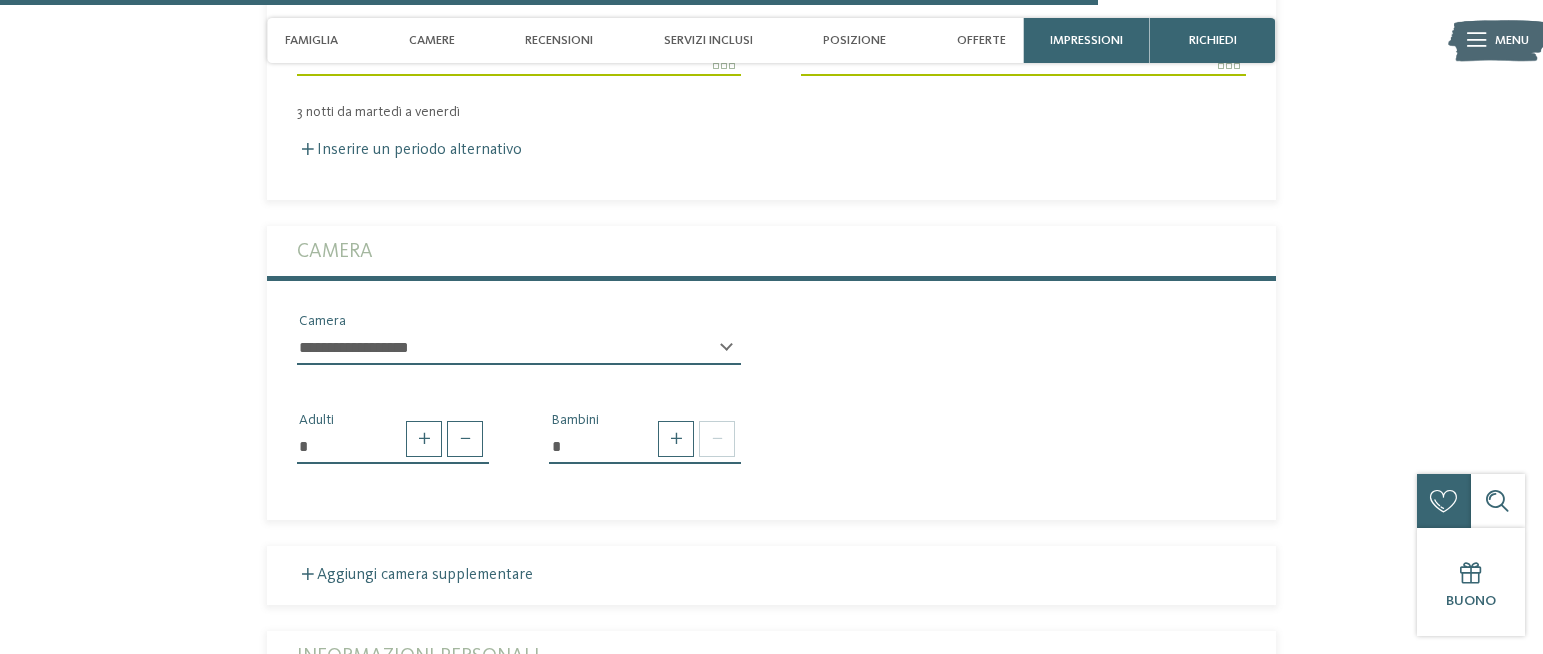 click on "**********" at bounding box center (519, 348) 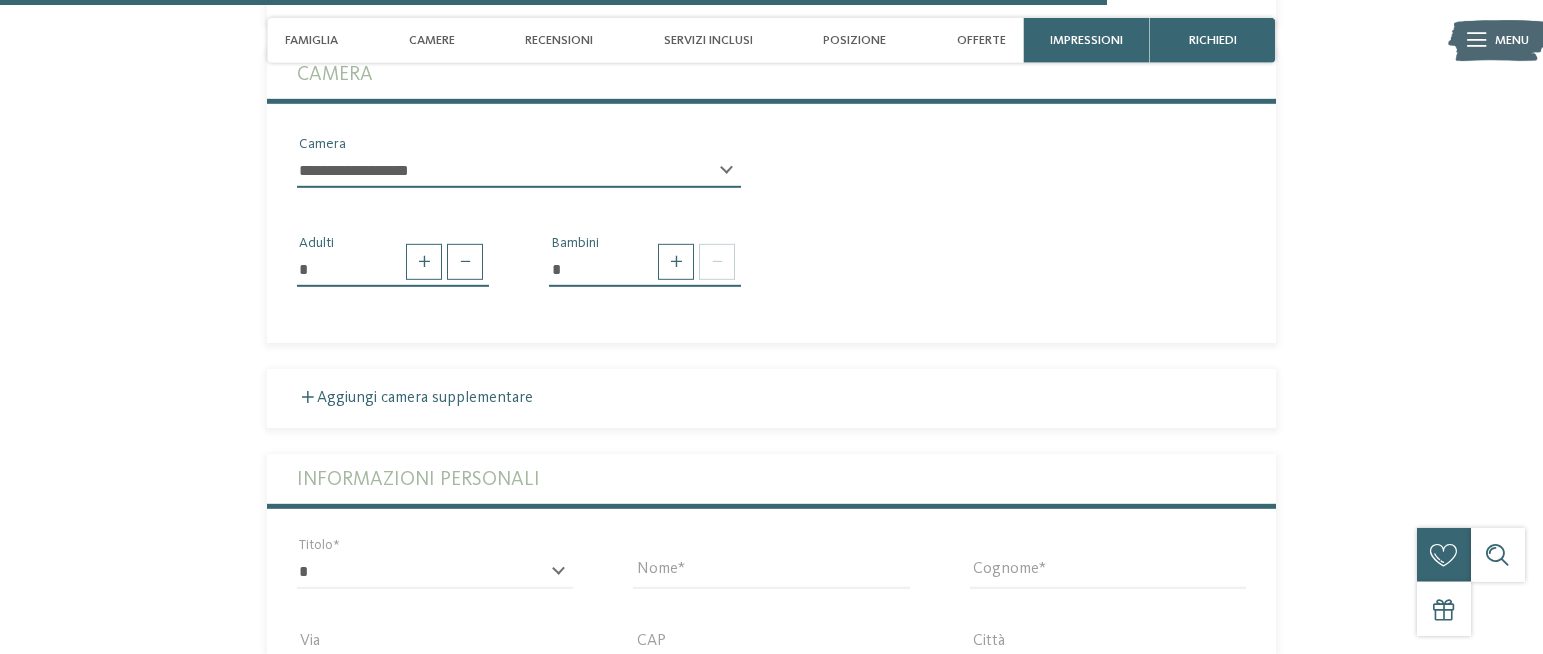 scroll, scrollTop: 4370, scrollLeft: 0, axis: vertical 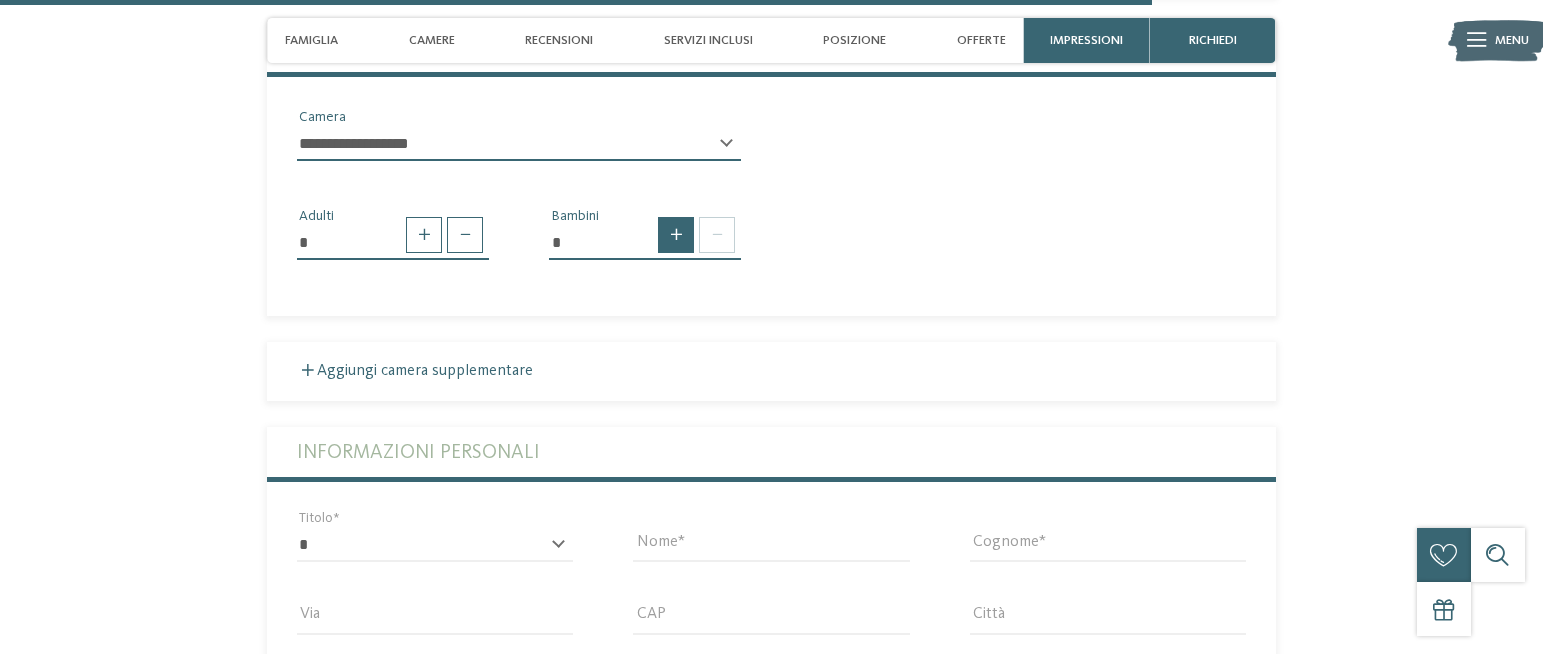 click at bounding box center (676, 235) 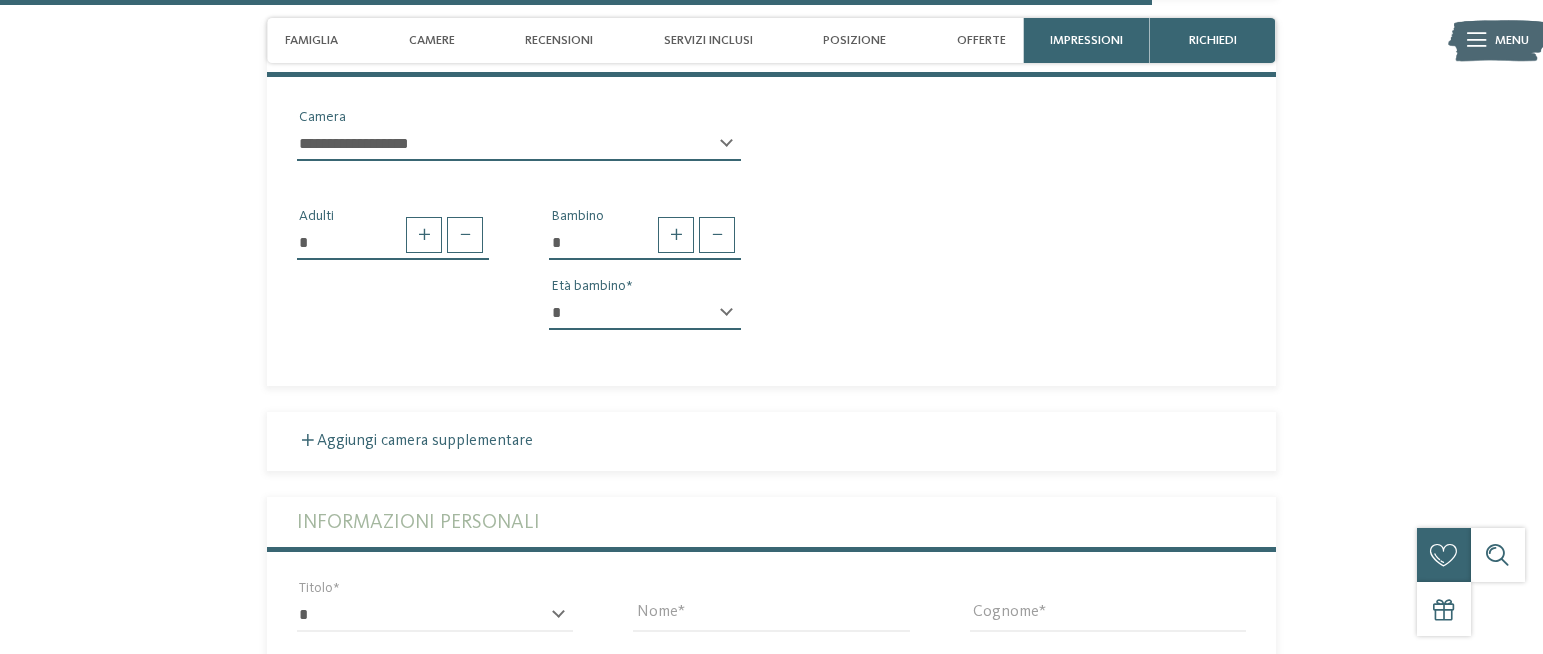 click on "*     Bambino       * * * * * * * * * * * ** ** ** ** ** ** ** **     Età bambino" at bounding box center (645, 276) 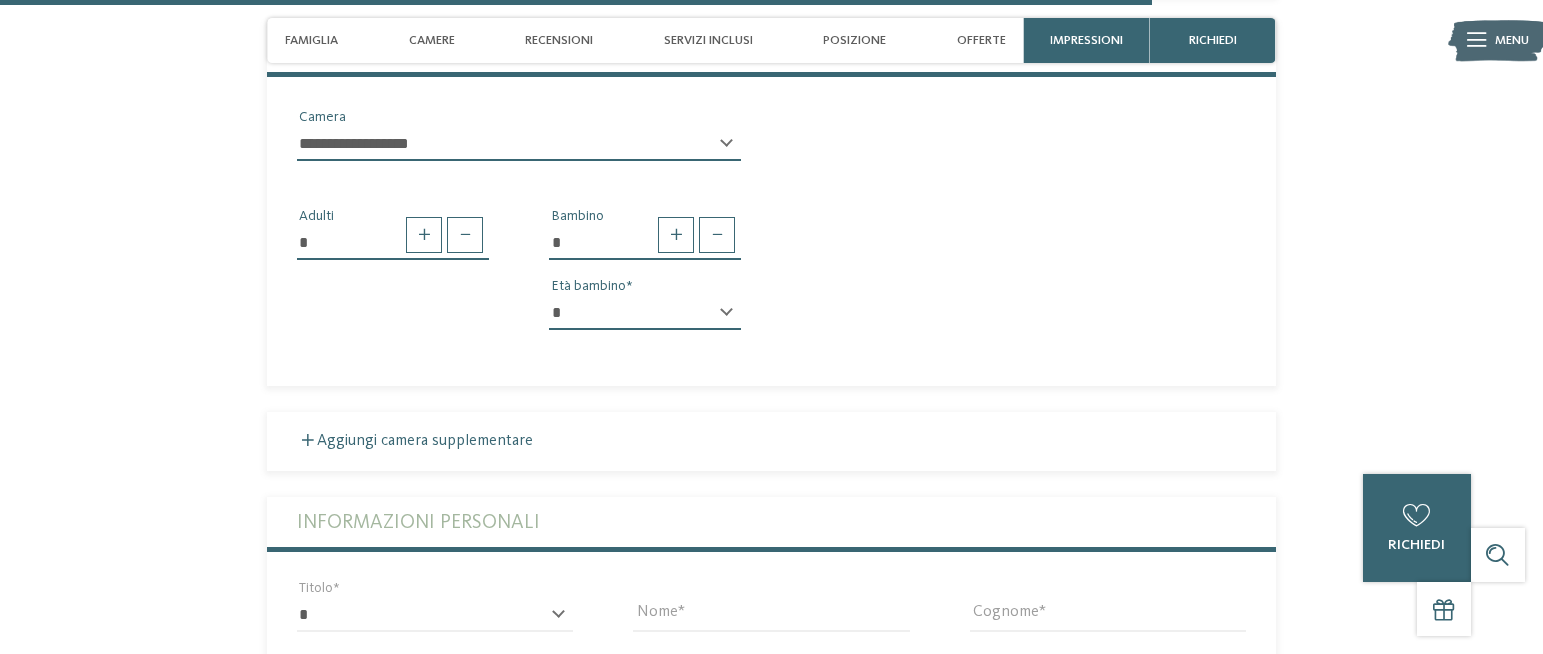 click on "* * * * * * * * * * * ** ** ** ** ** ** ** **" at bounding box center (645, 313) 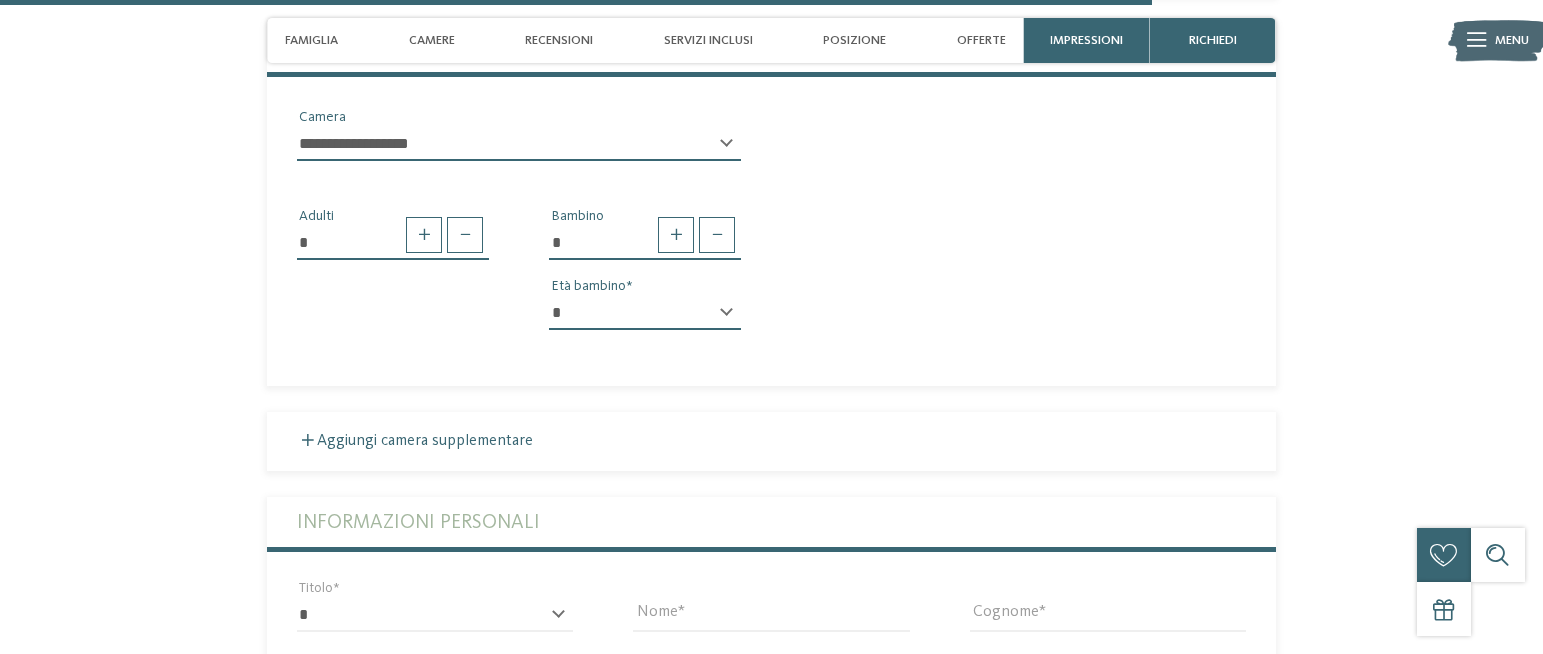 select on "*" 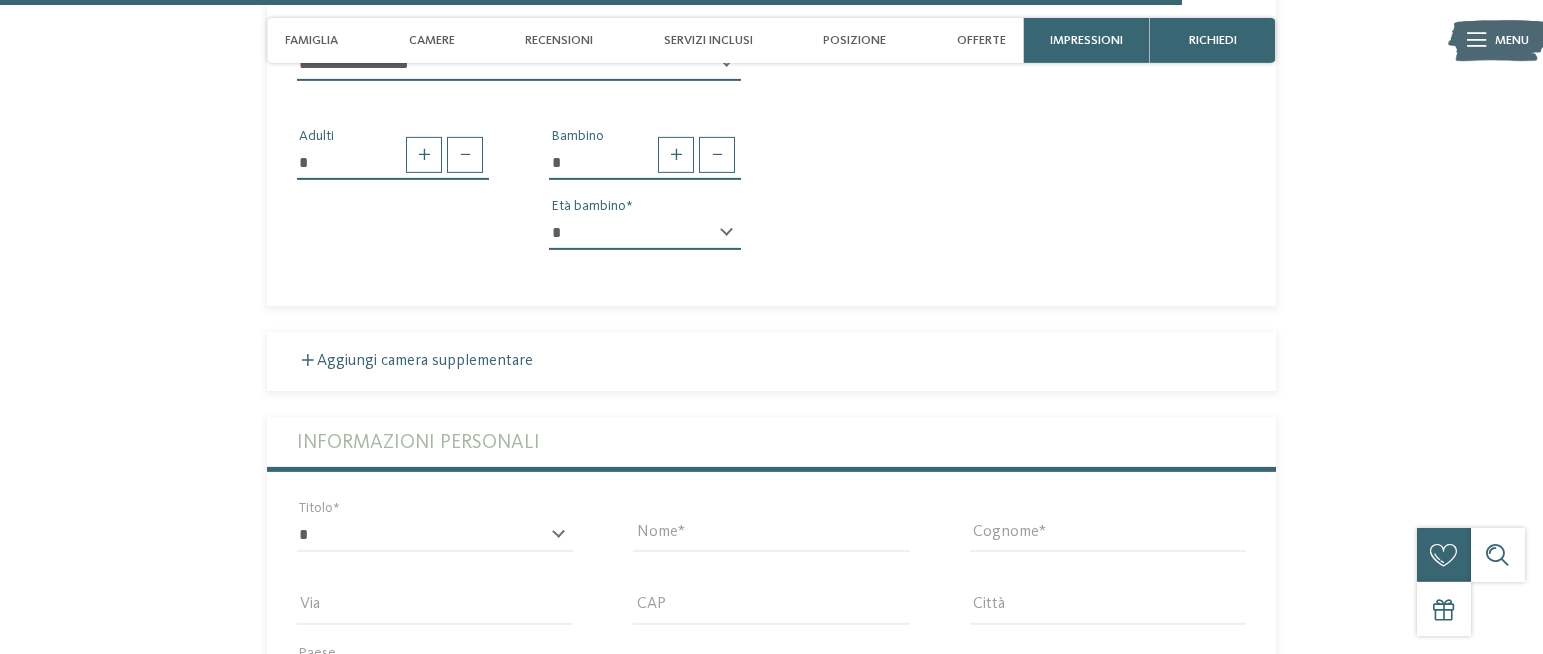 scroll, scrollTop: 4676, scrollLeft: 0, axis: vertical 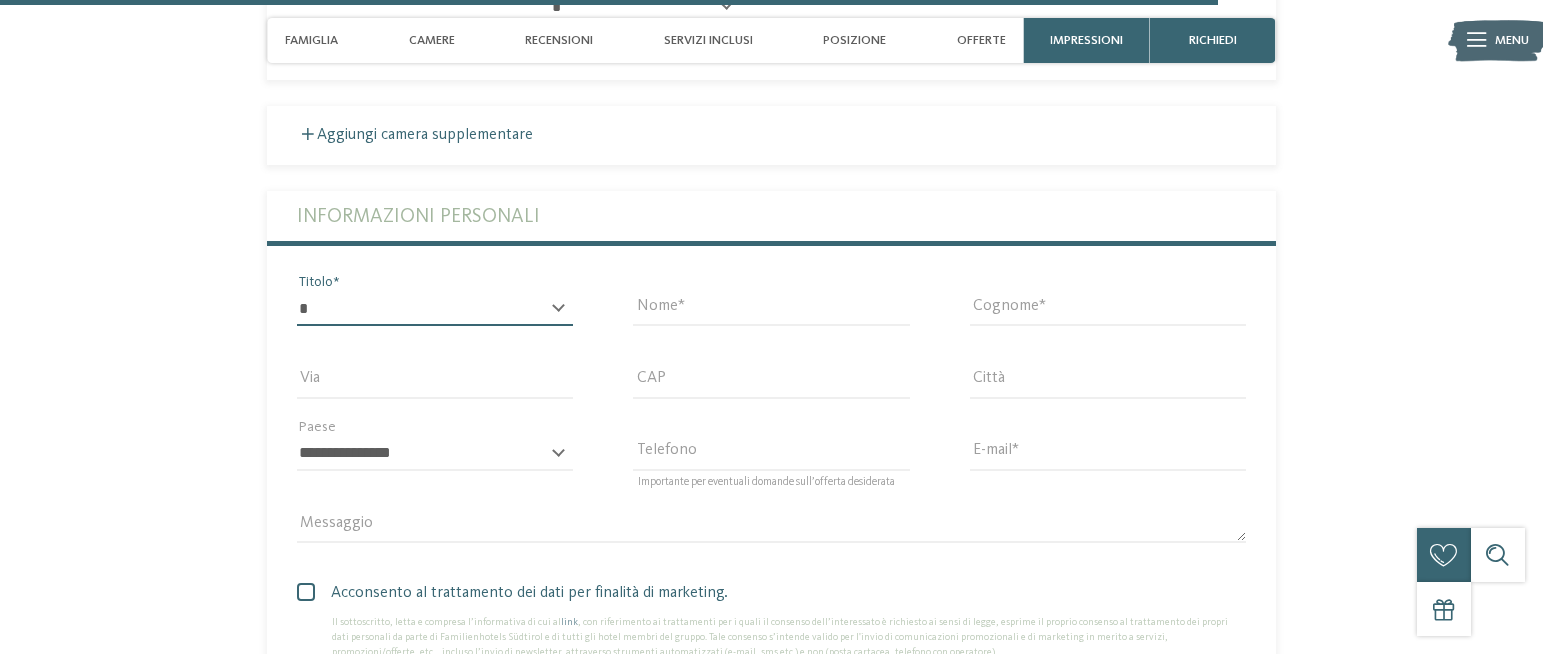 click on "* ****** ******* ******** ******" at bounding box center (435, 309) 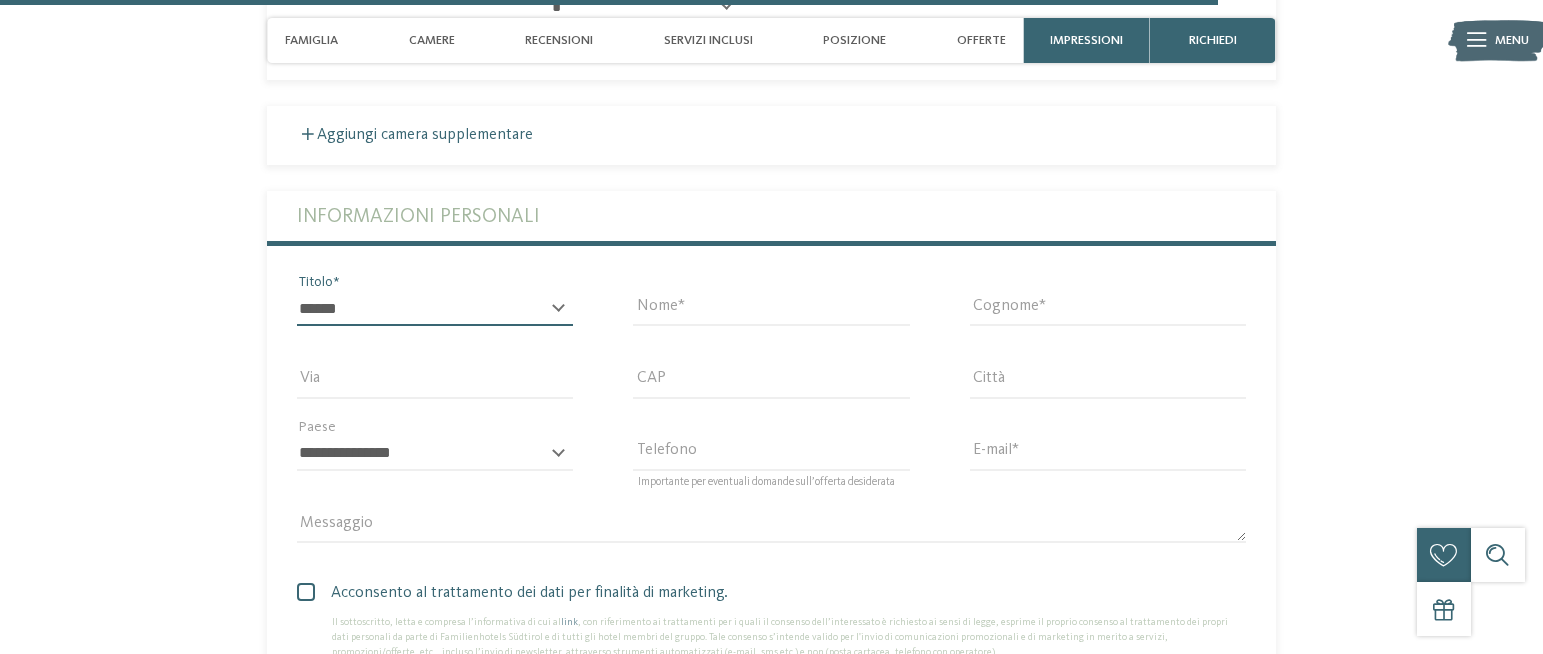 click on "*******" at bounding box center [0, 0] 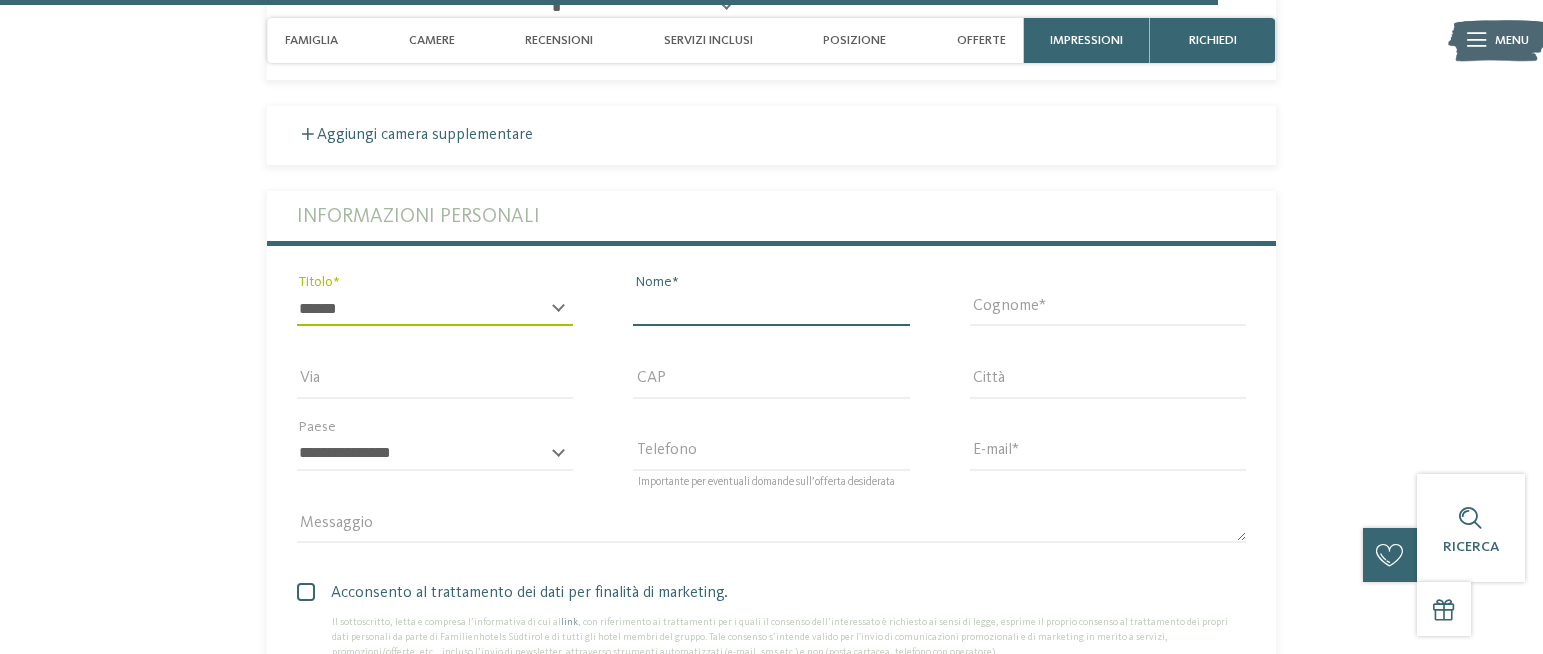 click on "Nome" at bounding box center (771, 309) 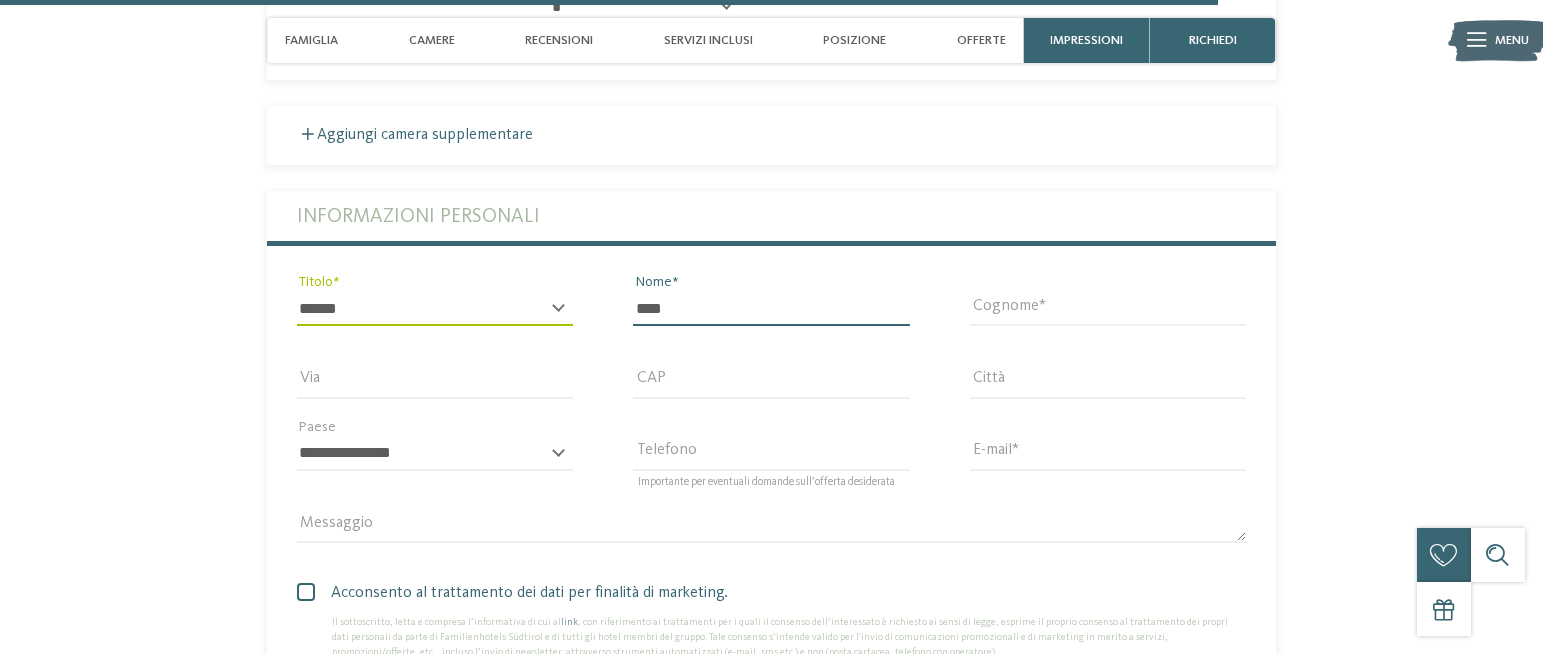 type on "****" 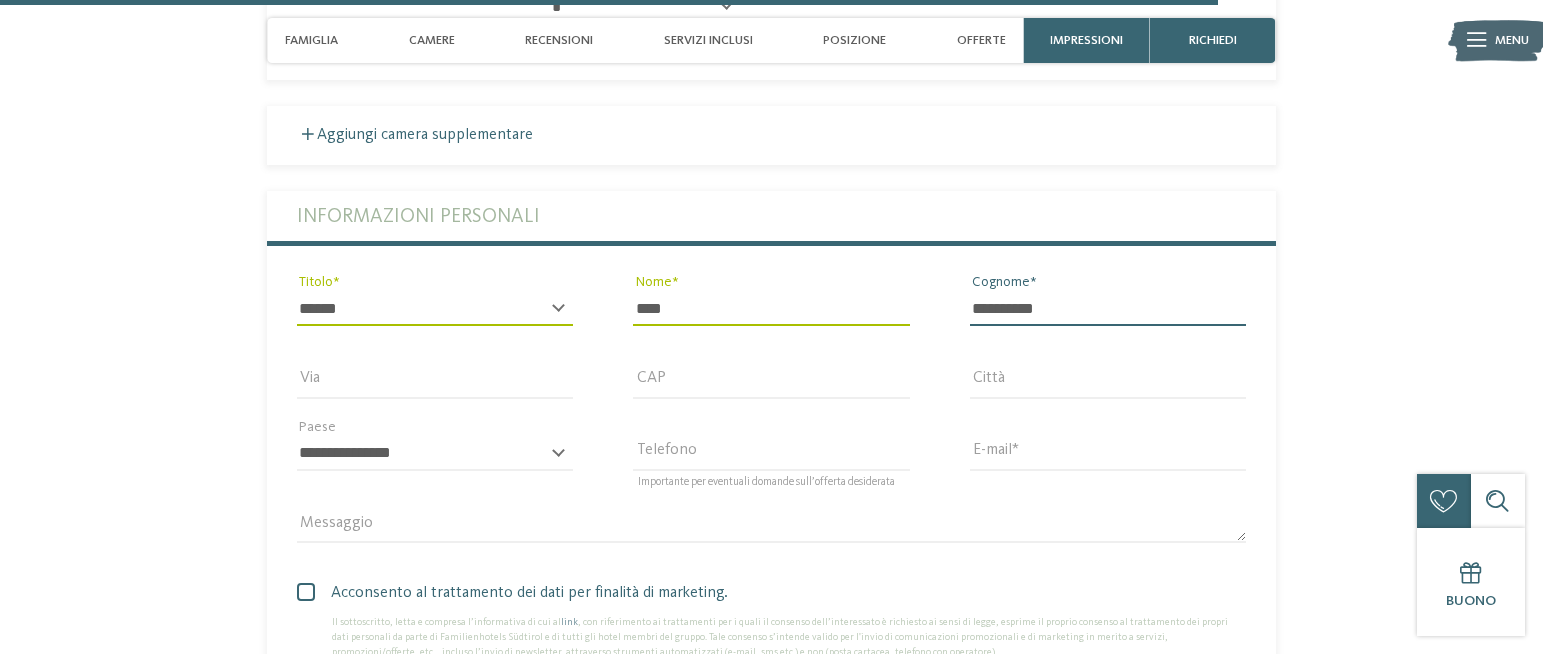 type on "**********" 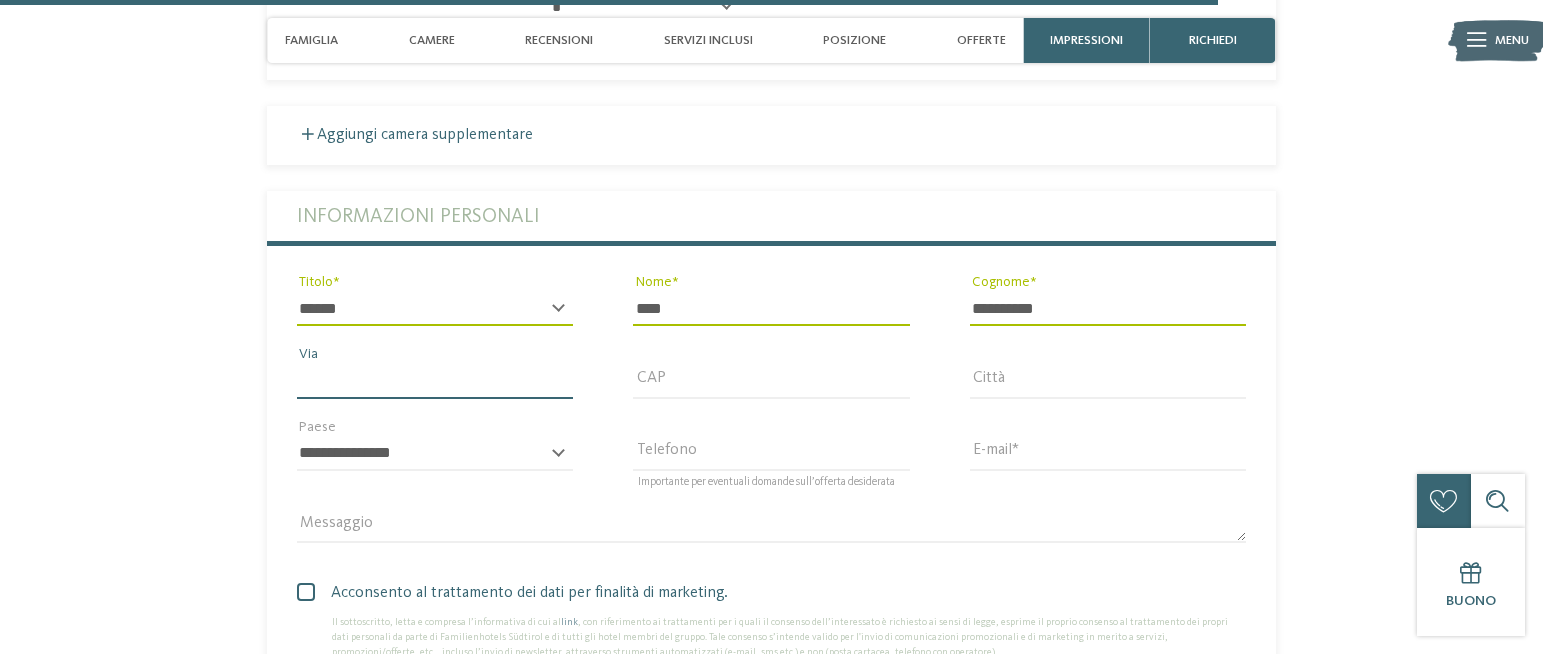 click on "Via" at bounding box center (435, 381) 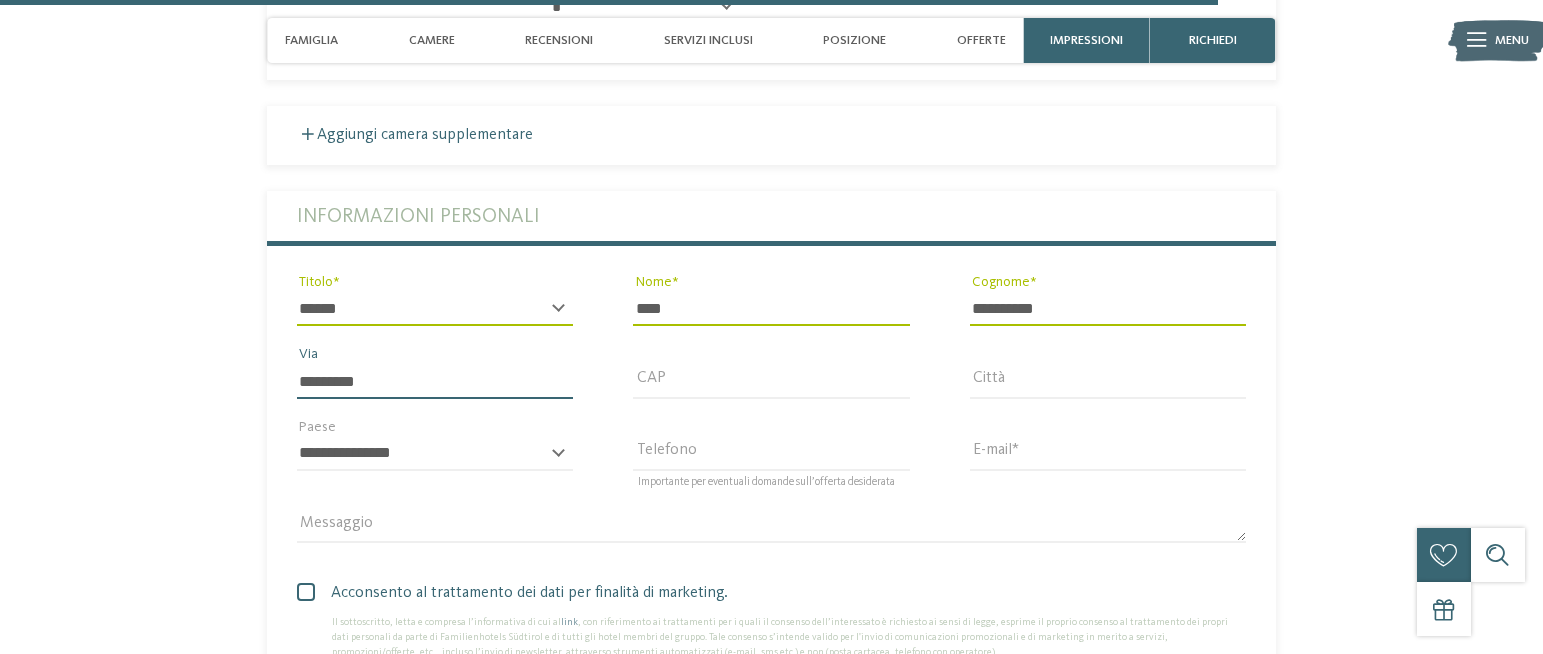 type on "*********" 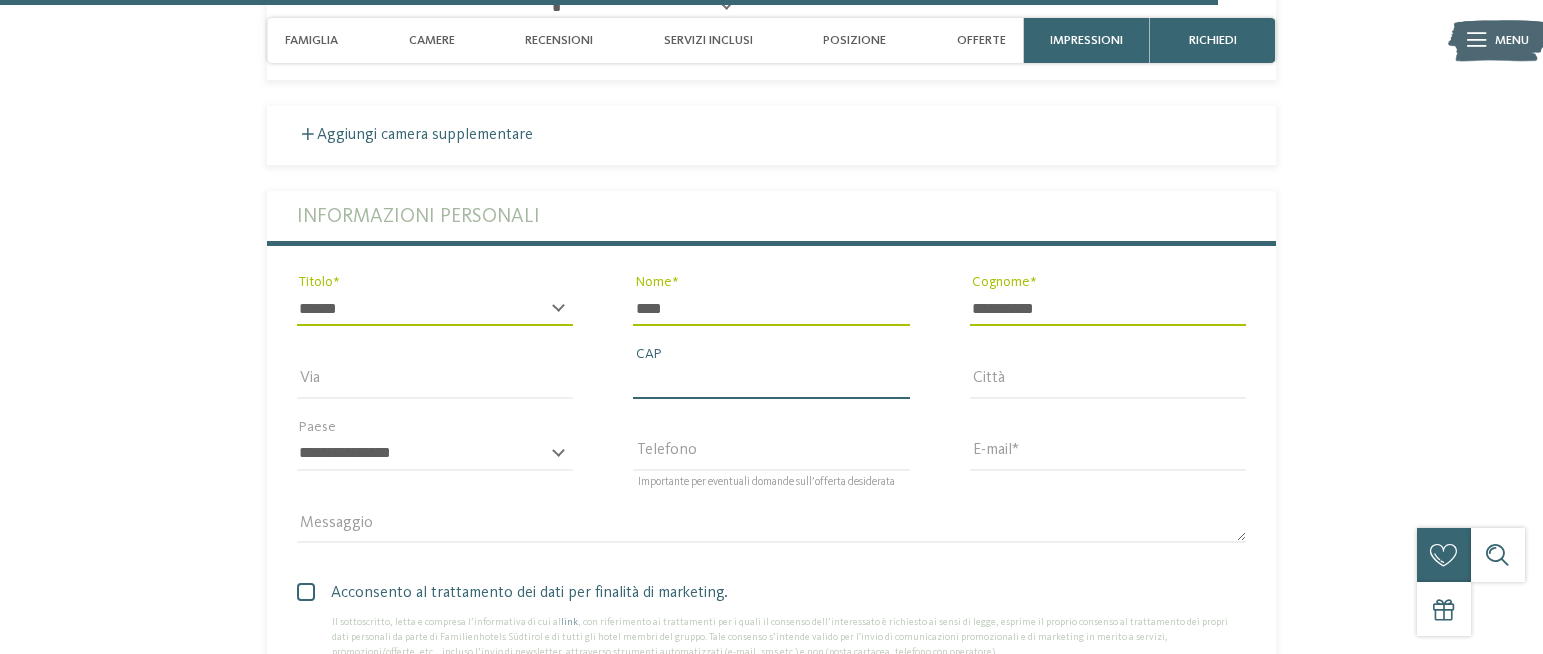 click on "CAP" at bounding box center [771, 381] 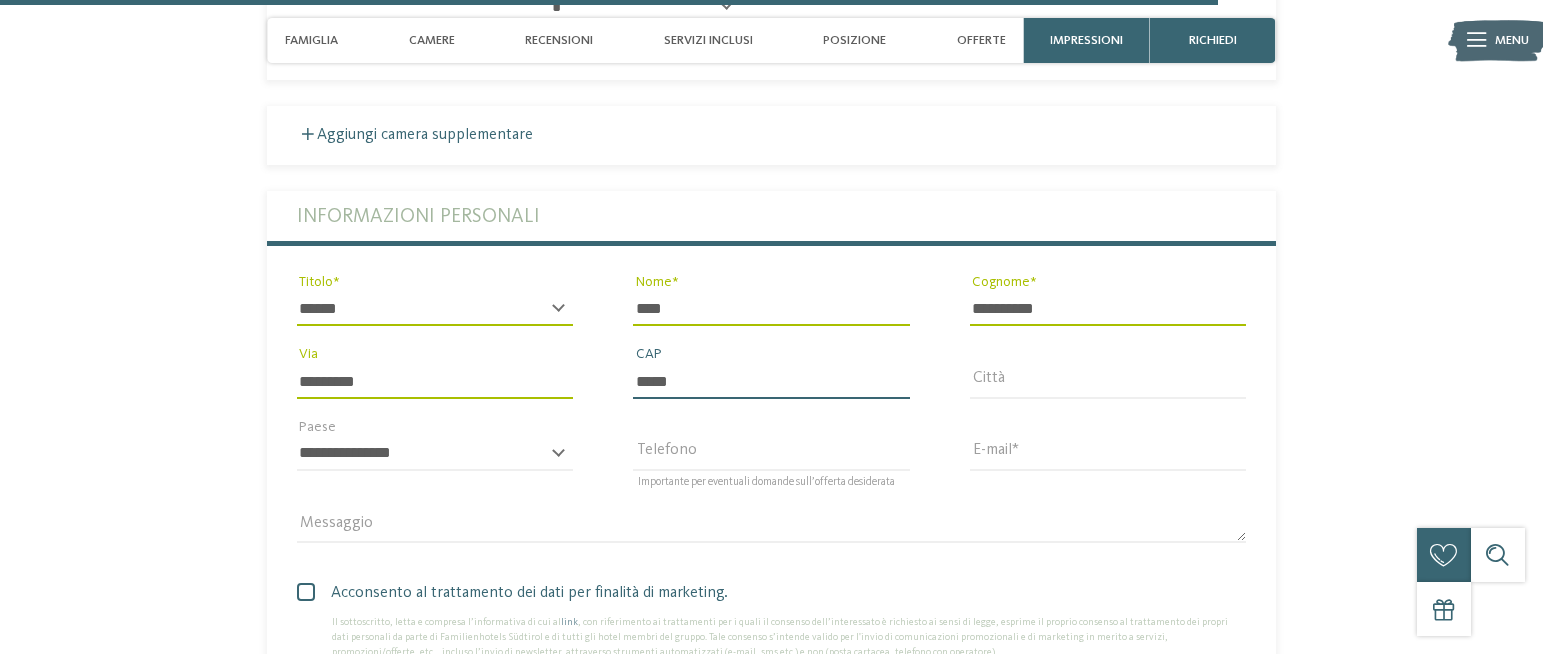 type on "*****" 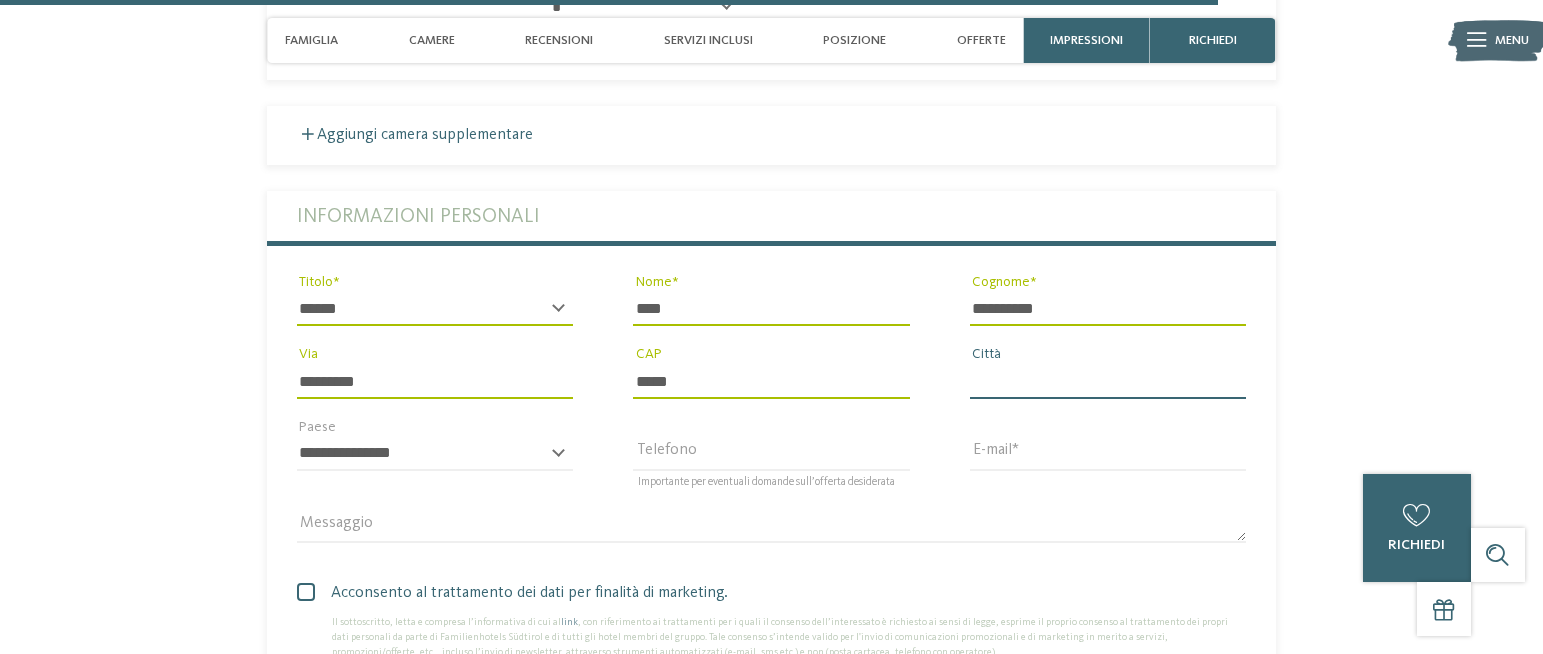click on "Città" at bounding box center [1108, 381] 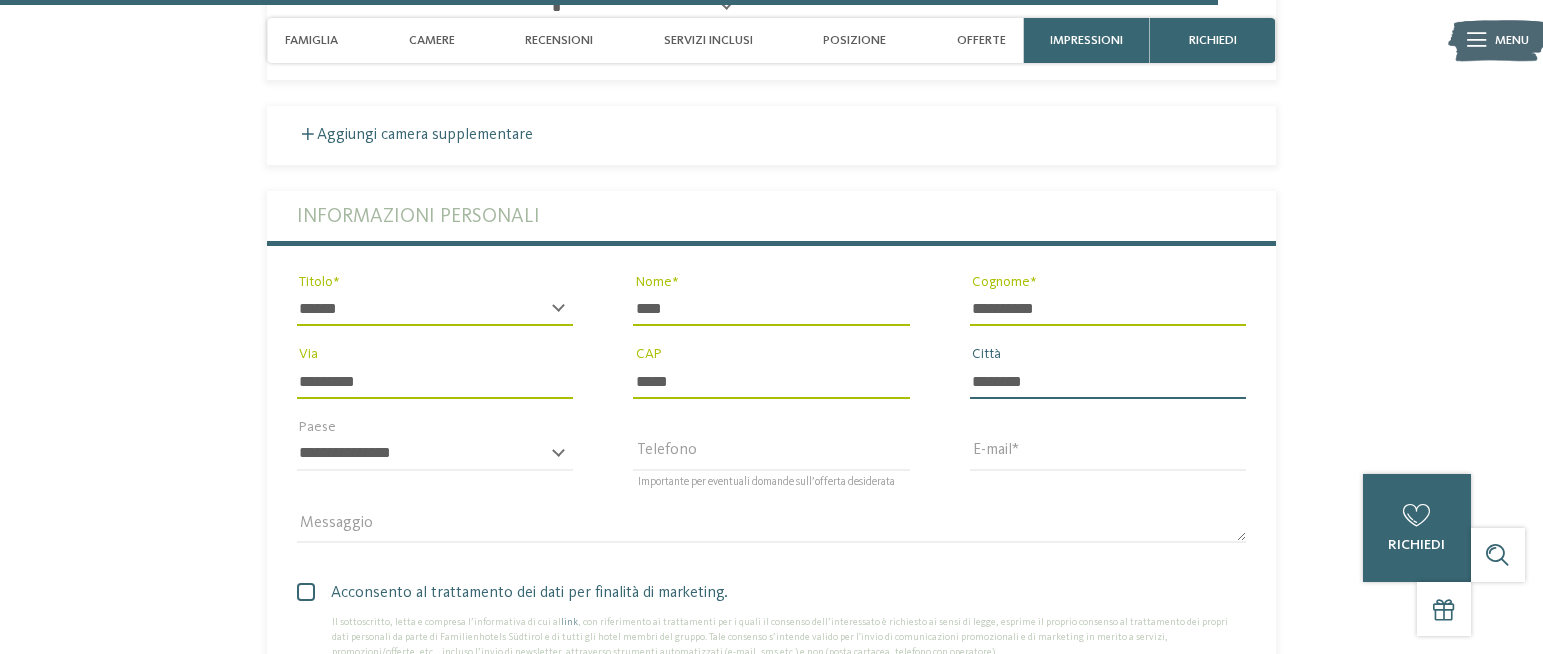 type on "********" 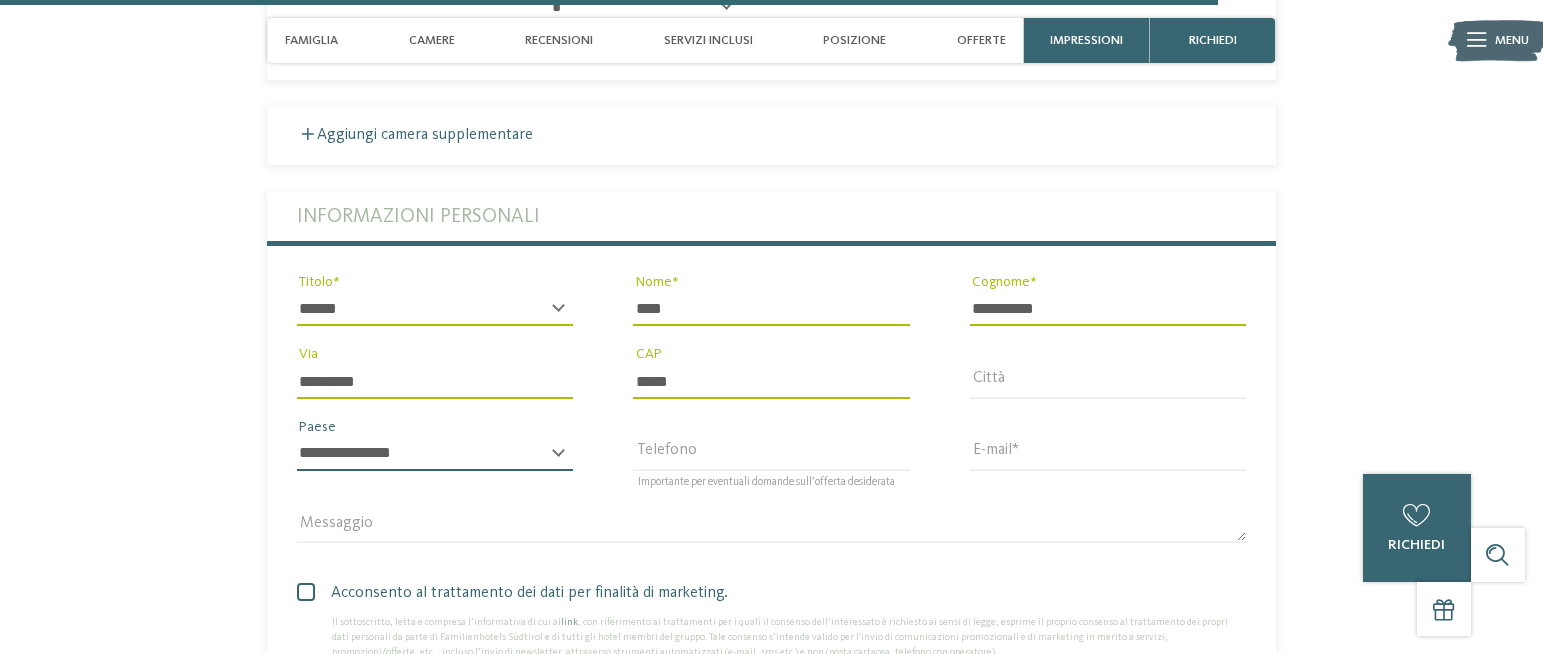 click on "**********" at bounding box center [435, 454] 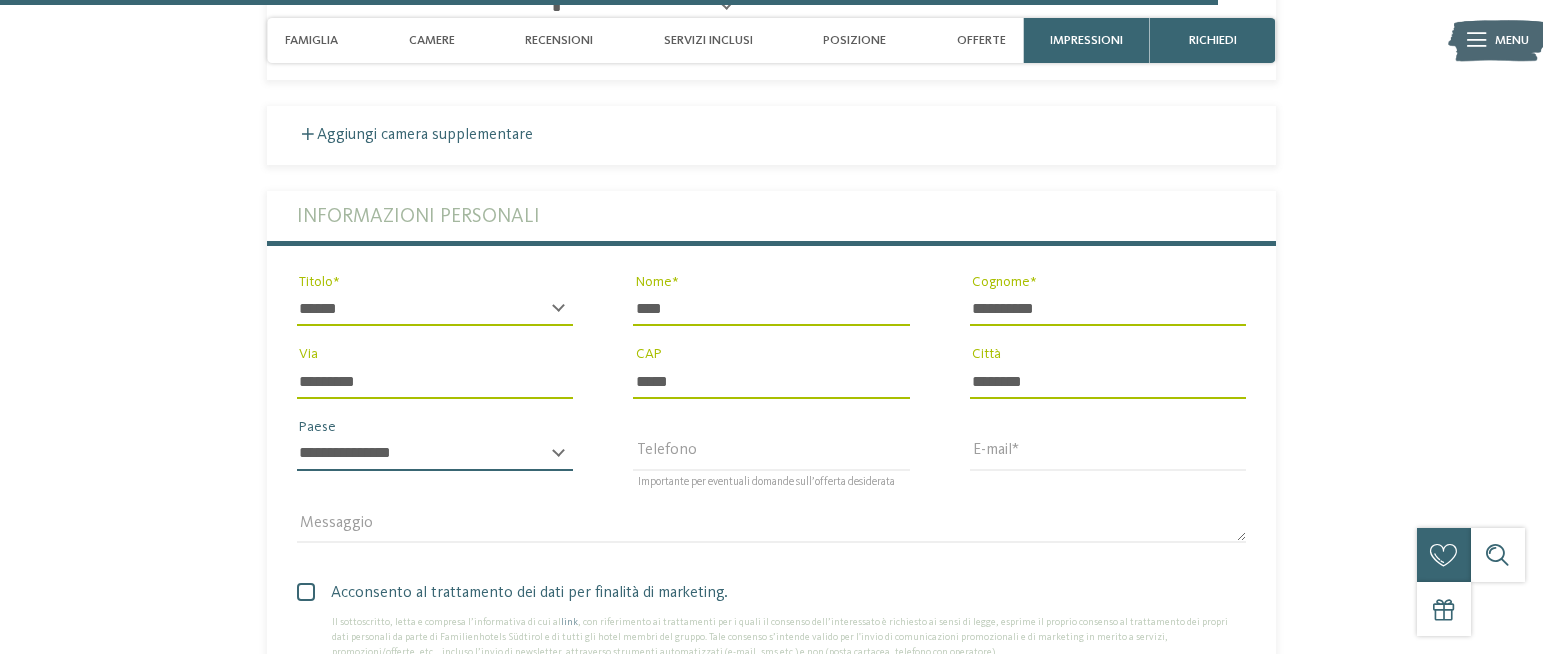 select on "**" 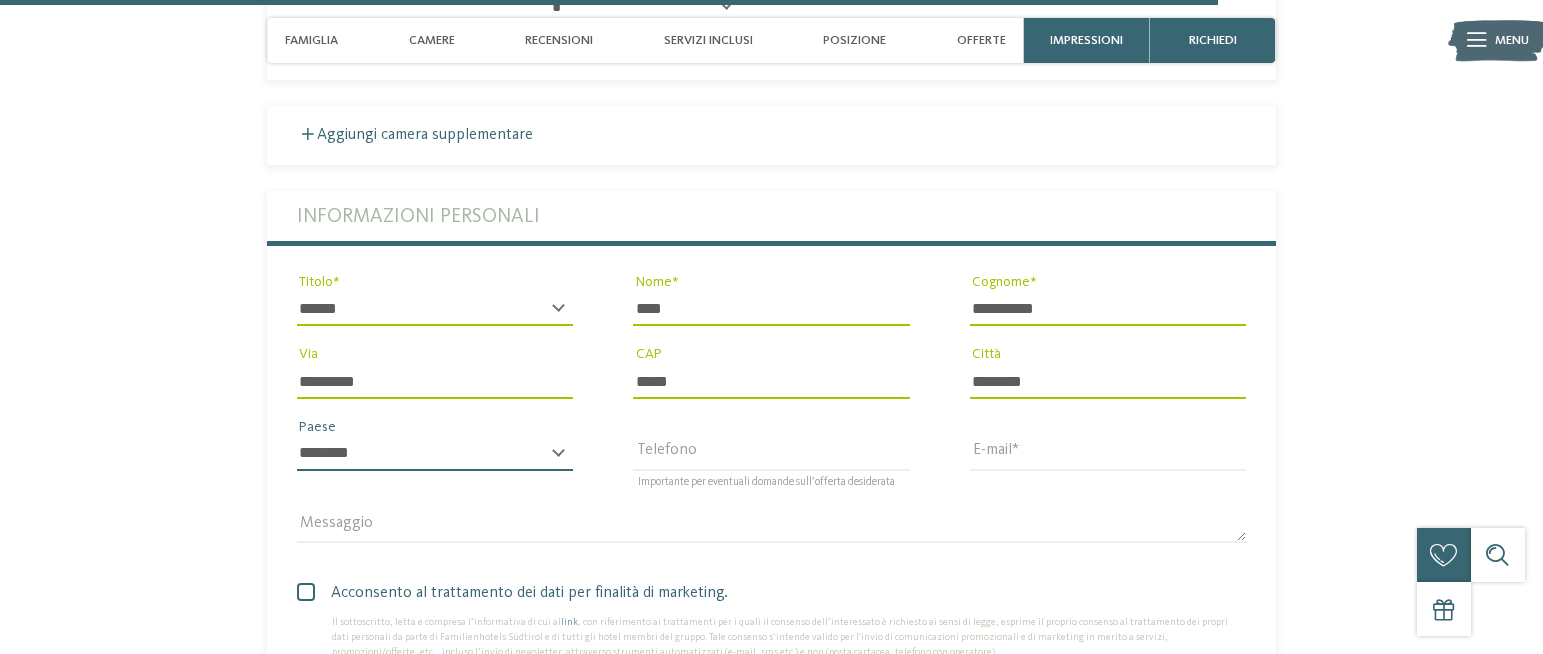 click on "******" at bounding box center (0, 0) 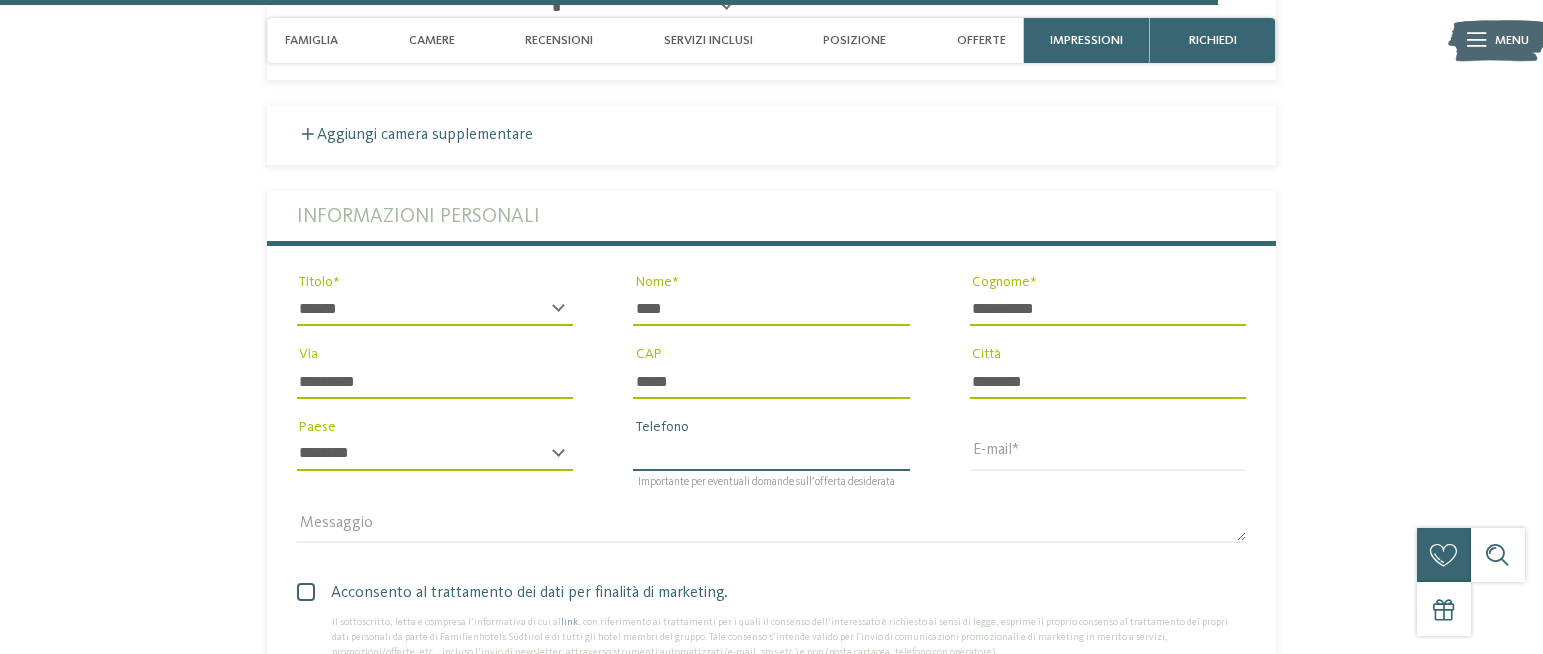 click on "Telefono" at bounding box center (771, 454) 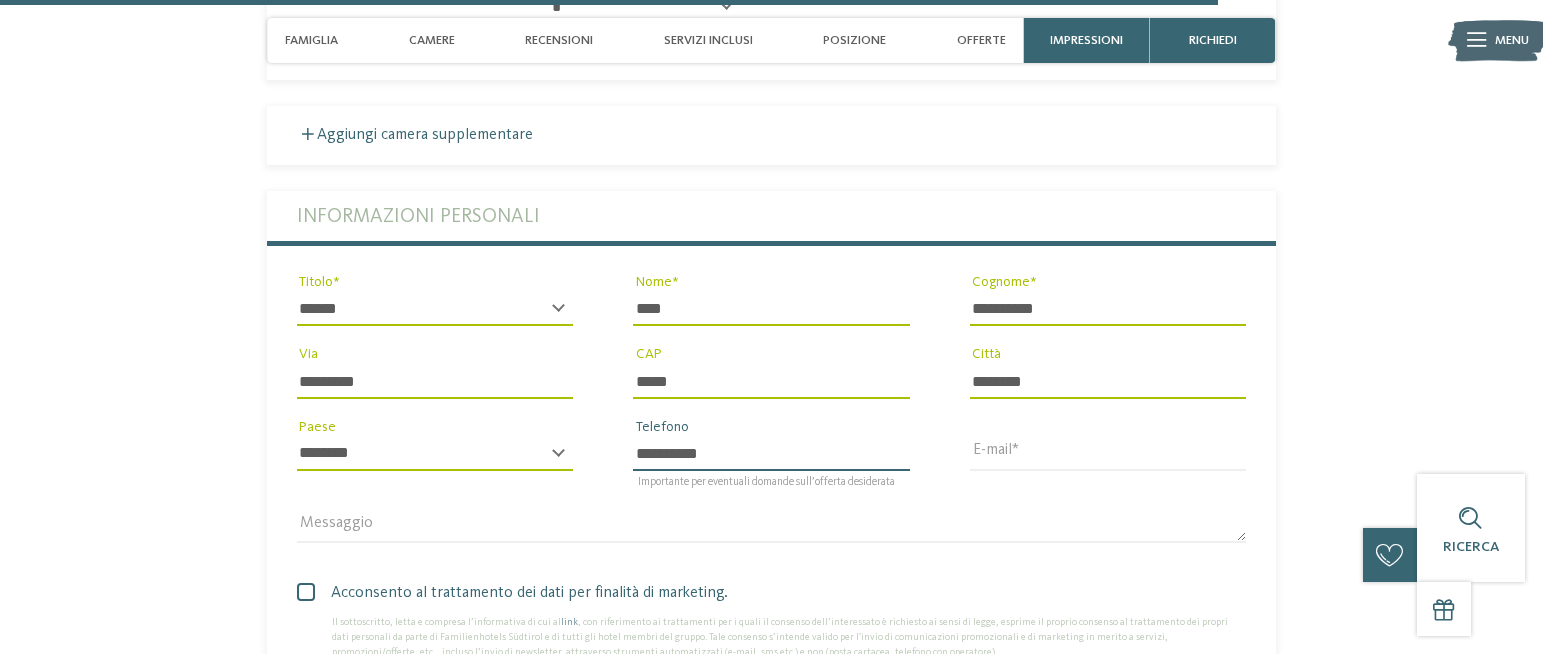 type on "**********" 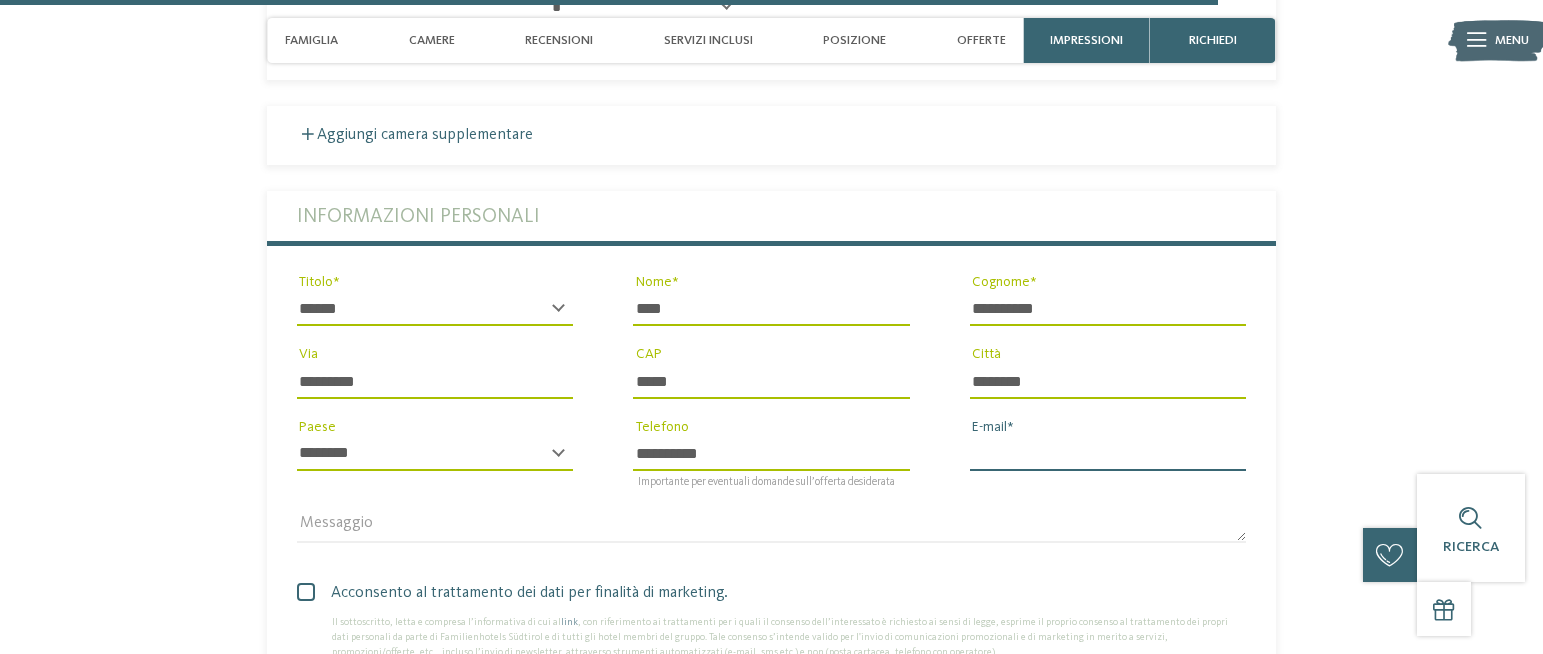 click on "E-mail" at bounding box center (1108, 454) 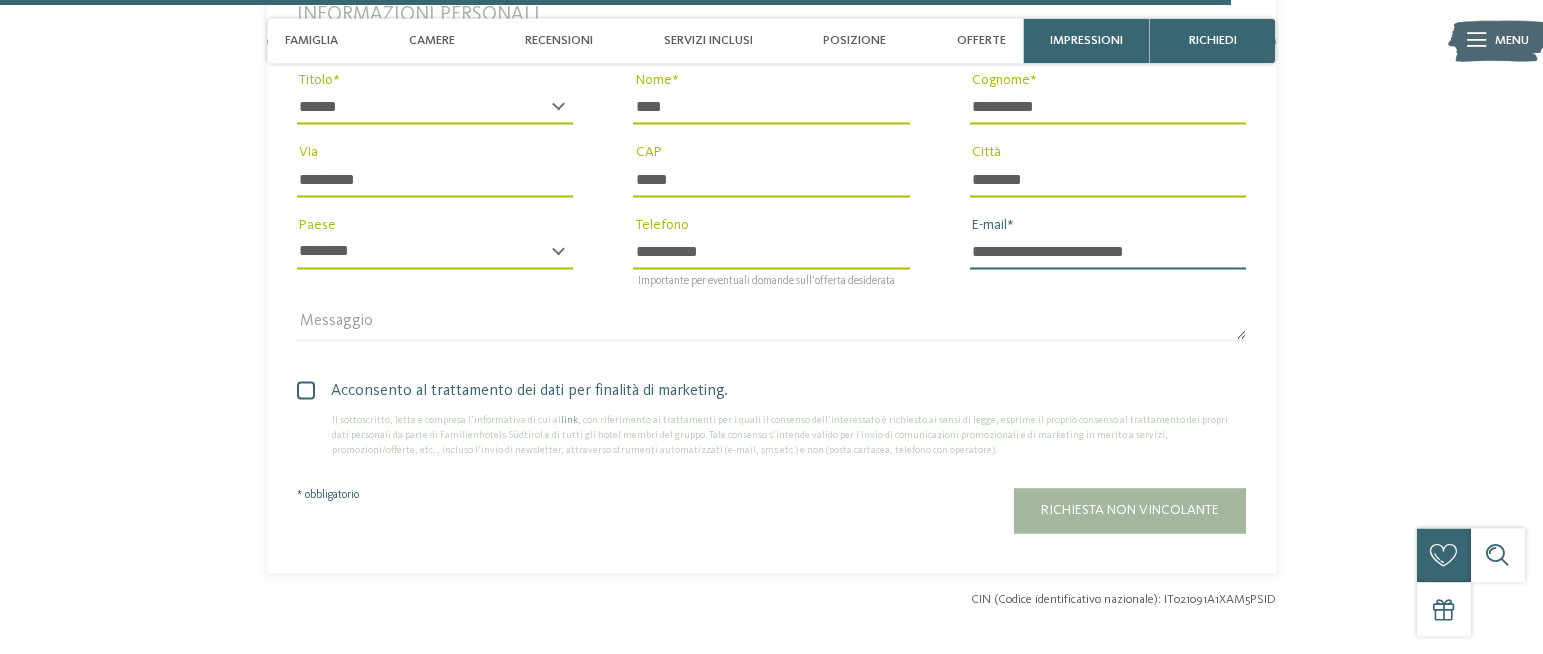 scroll, scrollTop: 4982, scrollLeft: 0, axis: vertical 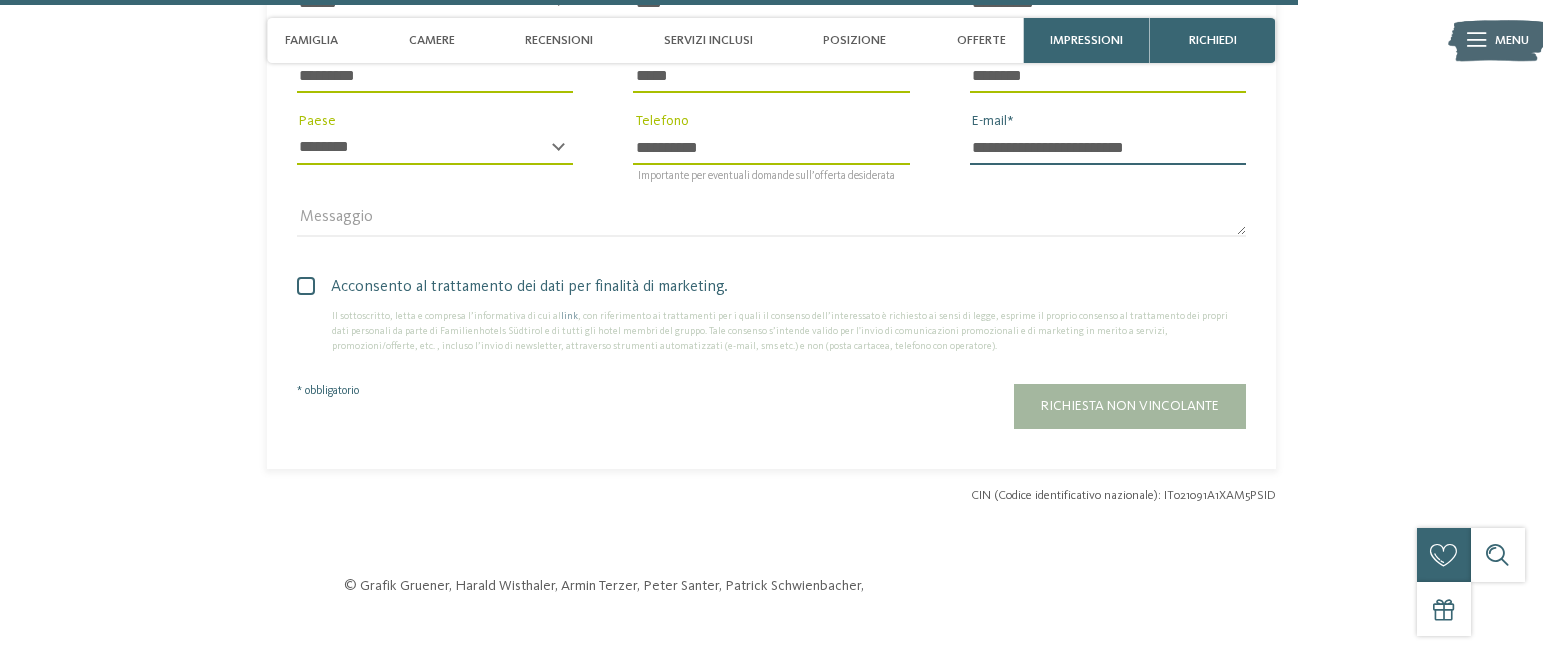 type on "**********" 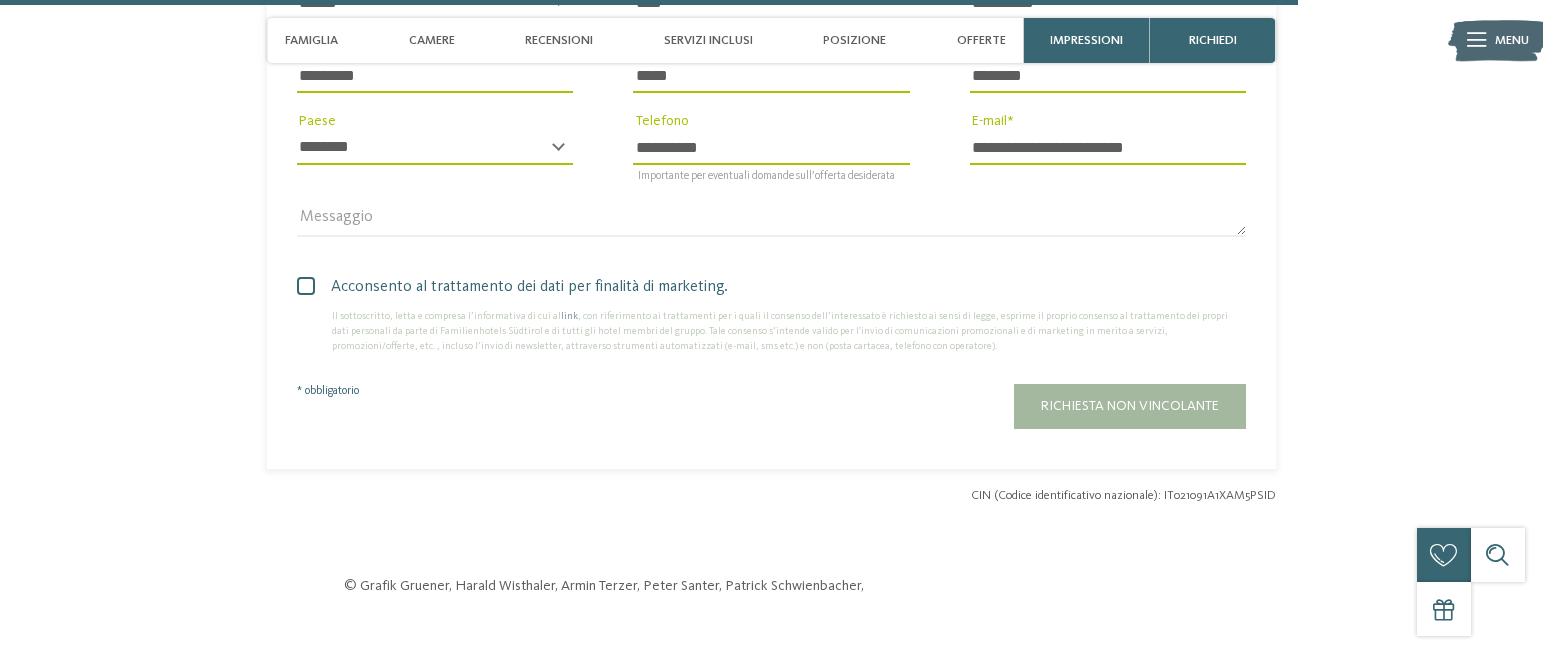click on "Acconsento al trattamento dei dati per finalità di marketing.
Il sottoscritto, letta e compresa l’informativa di cui al  link , con riferimento ai trattamenti per i quali il consenso dell’interessato è richiesto ai sensi di legge, esprime il proprio consenso al trattamento dei propri dati personali da parte di Familienhotels Südtirol e di tutti gli hotel membri del gruppo. Tale consenso s’intende valido per l'invio di comunicazioni promozionali e di marketing in merito a servizi, promozioni/offerte, etc. , incluso l’invio di newsletter, attraverso strumenti automatizzati (e-mail, sms etc.) e non (posta cartacea, telefono con operatore). link" at bounding box center (771, 309) 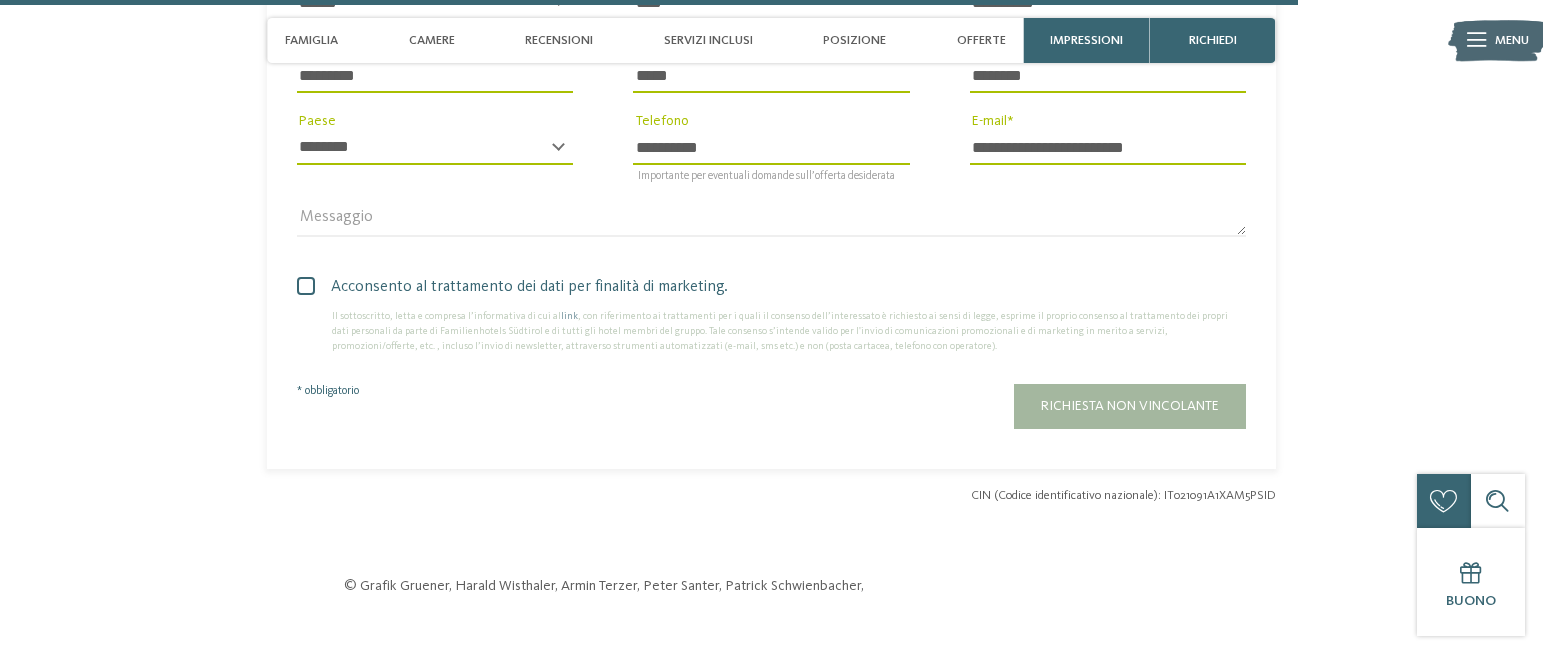 click at bounding box center [306, 286] 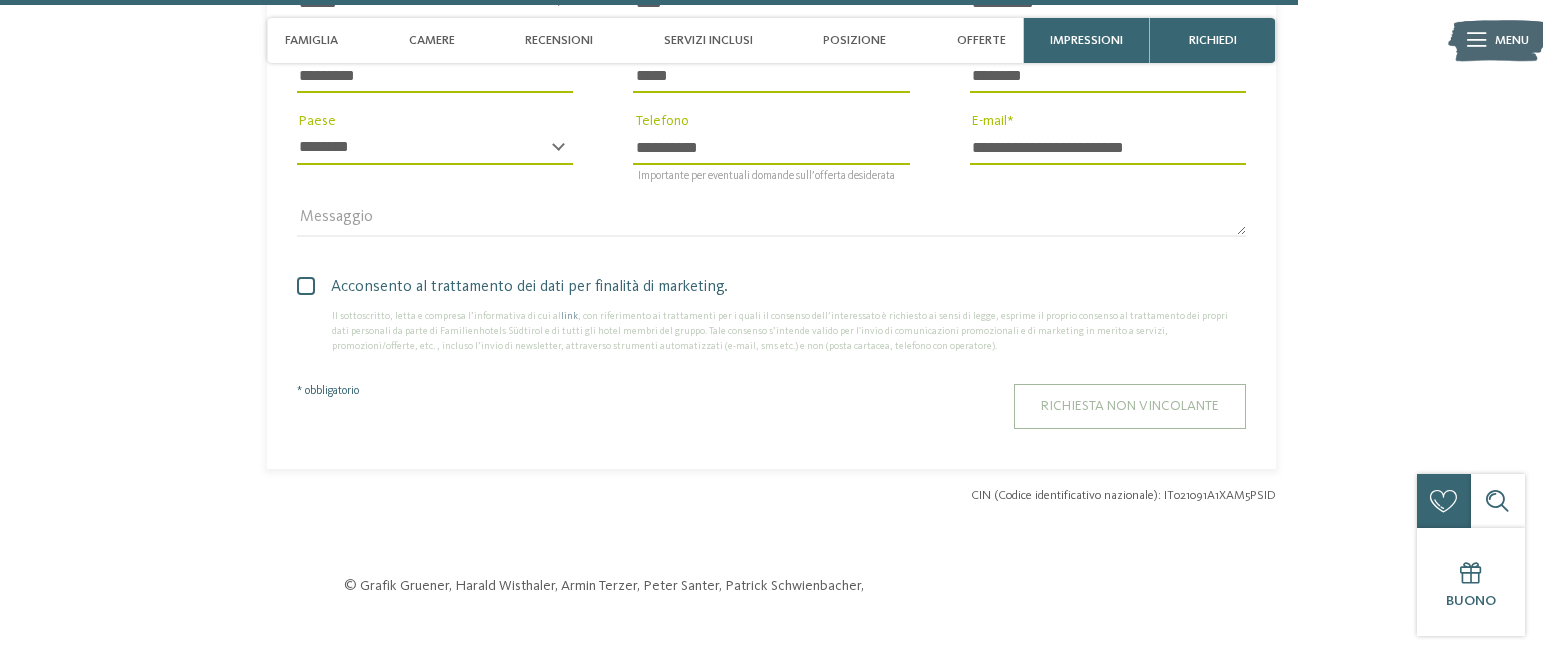 click on "Richiesta non vincolante" at bounding box center [1130, 406] 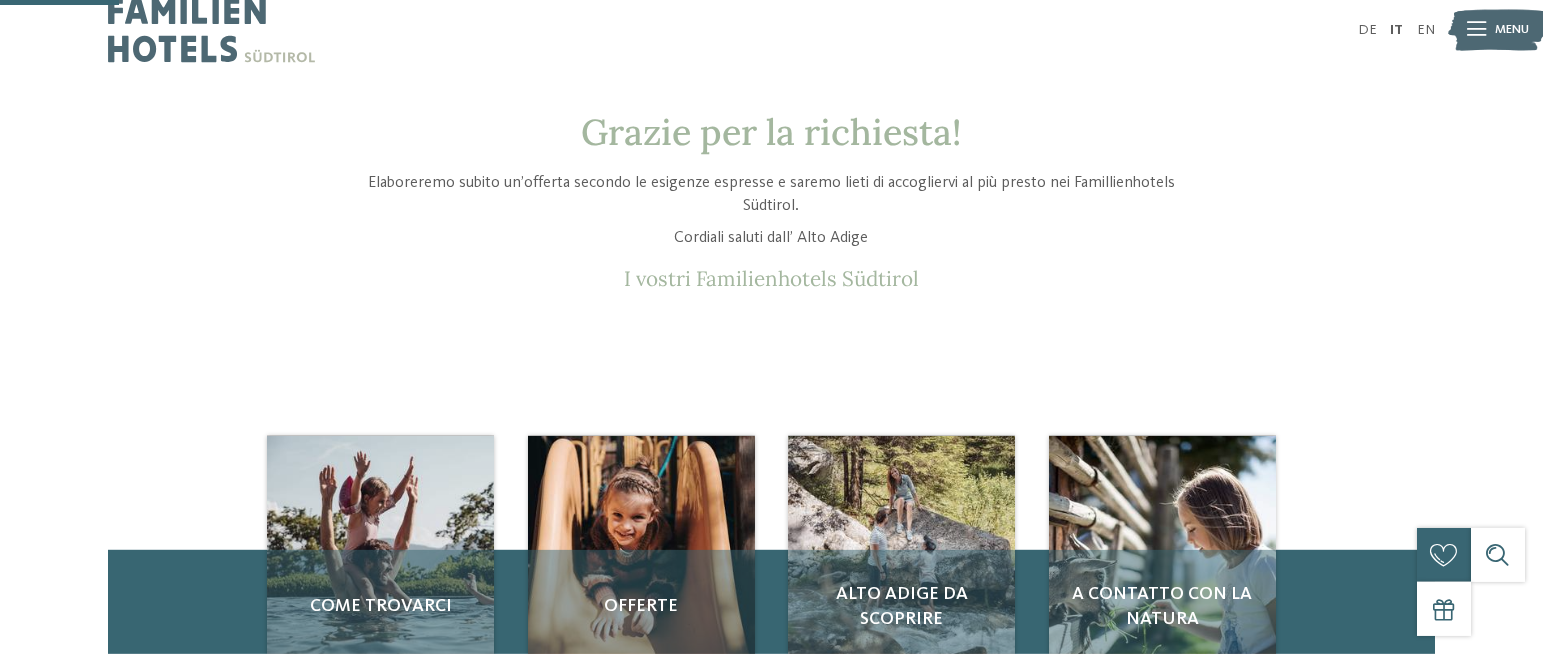 scroll, scrollTop: 0, scrollLeft: 0, axis: both 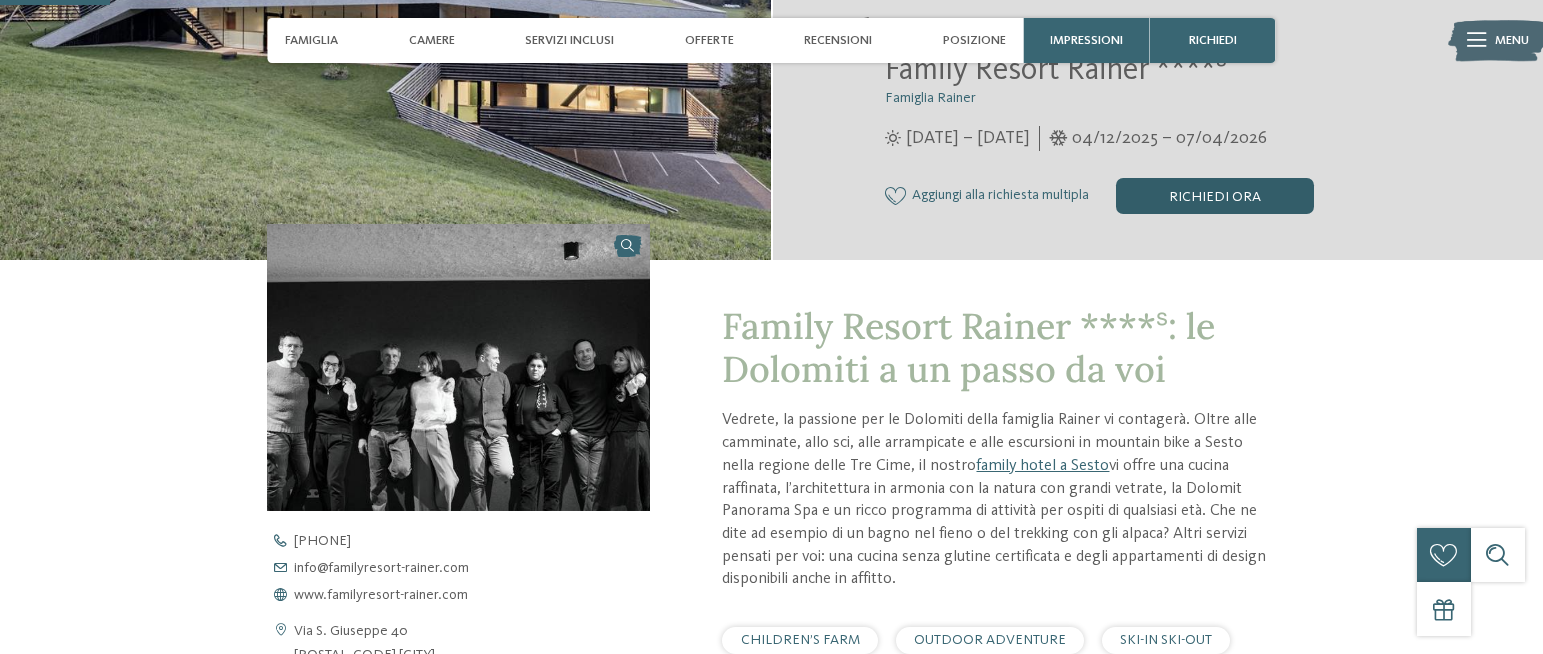 click on "Richiedi ora" at bounding box center [1215, 196] 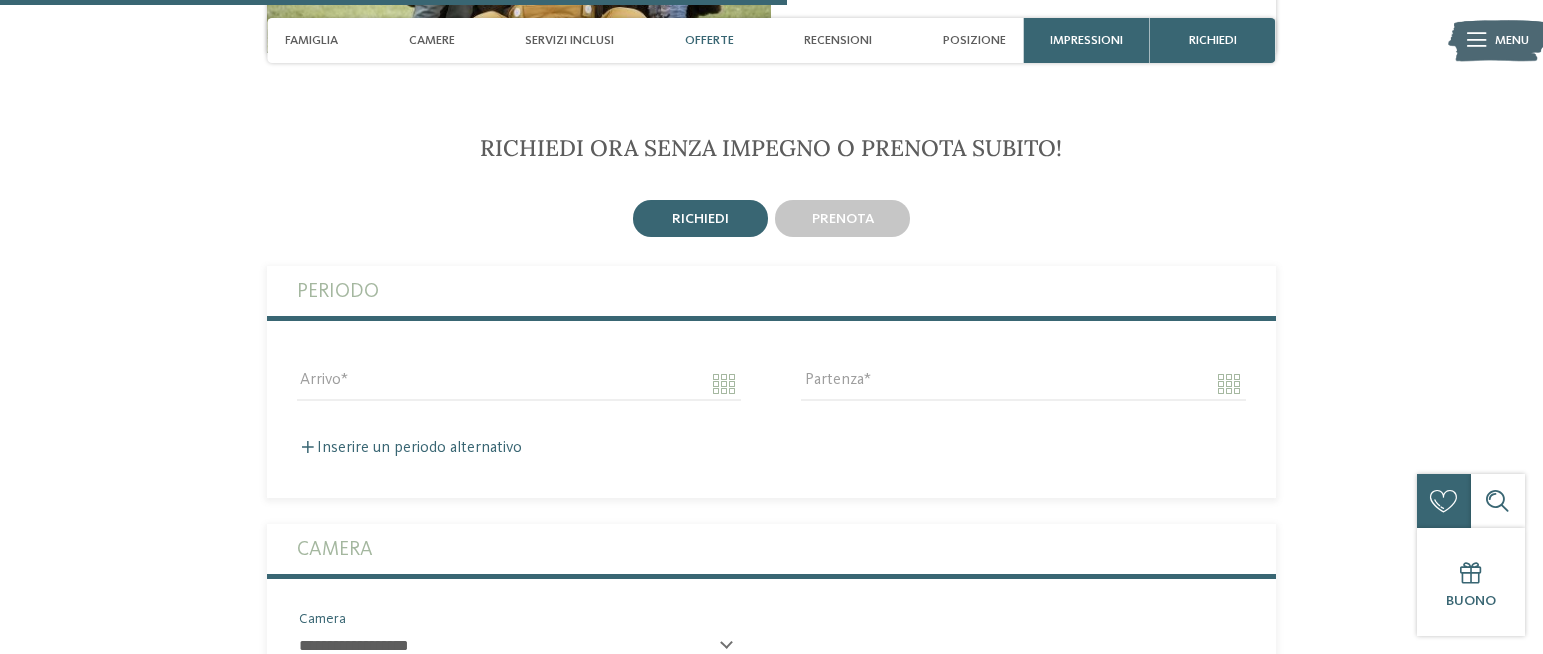 scroll, scrollTop: 2918, scrollLeft: 0, axis: vertical 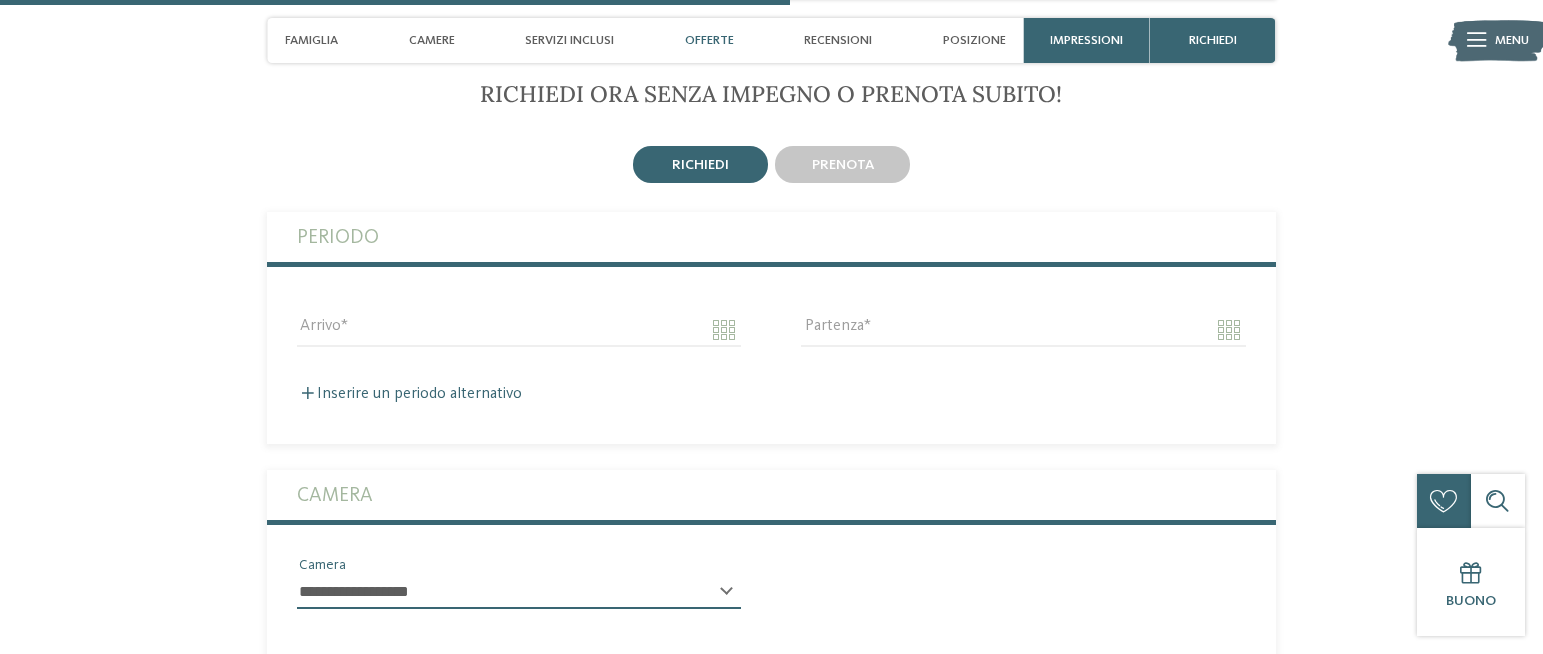 click on "Arrivo" at bounding box center [519, 329] 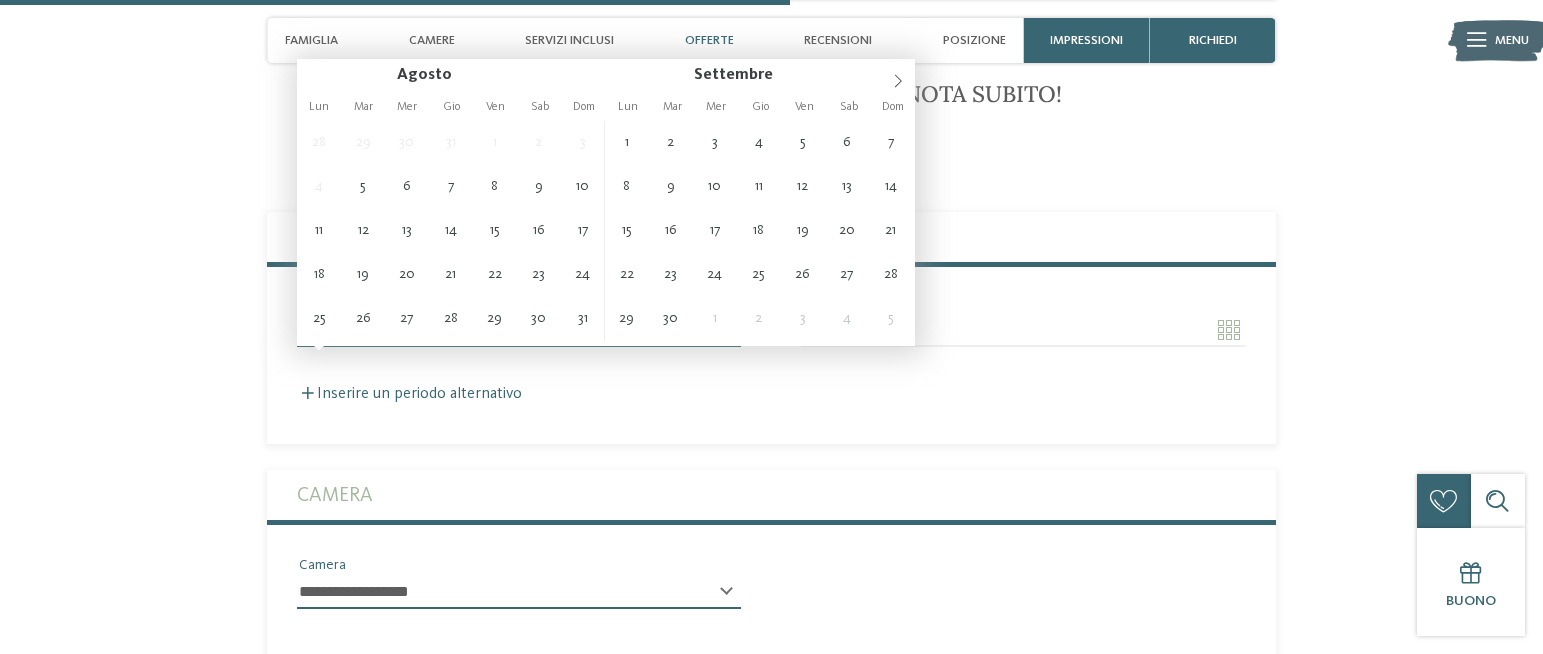 click on "Arrivo" at bounding box center (519, 330) 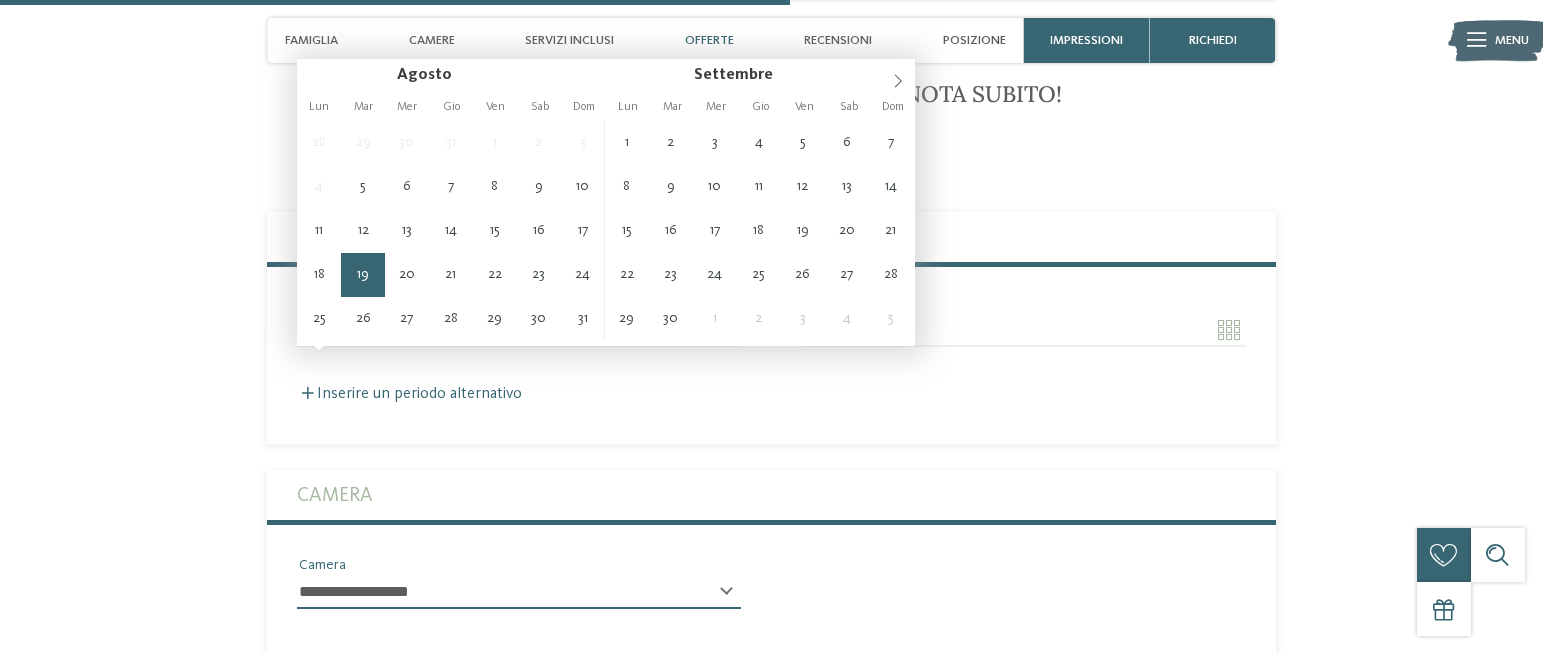 type on "**********" 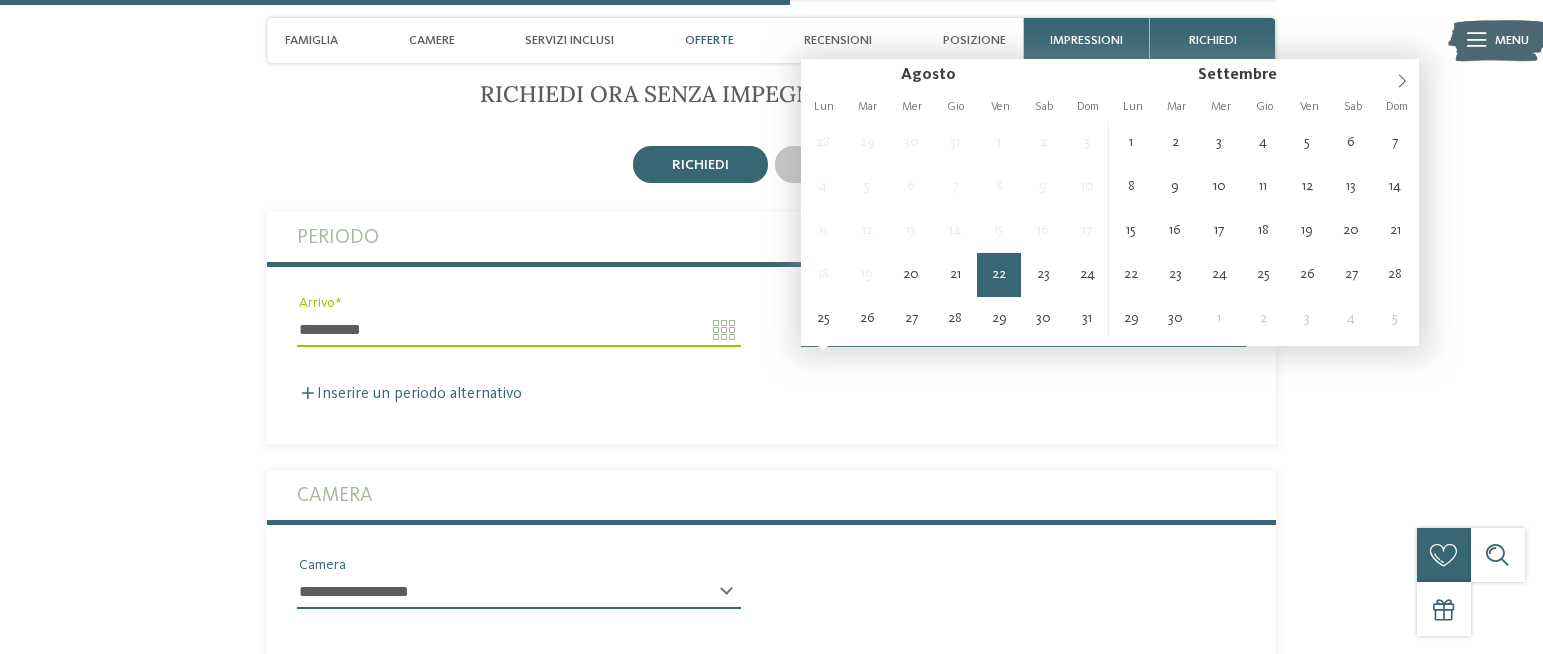 type on "**********" 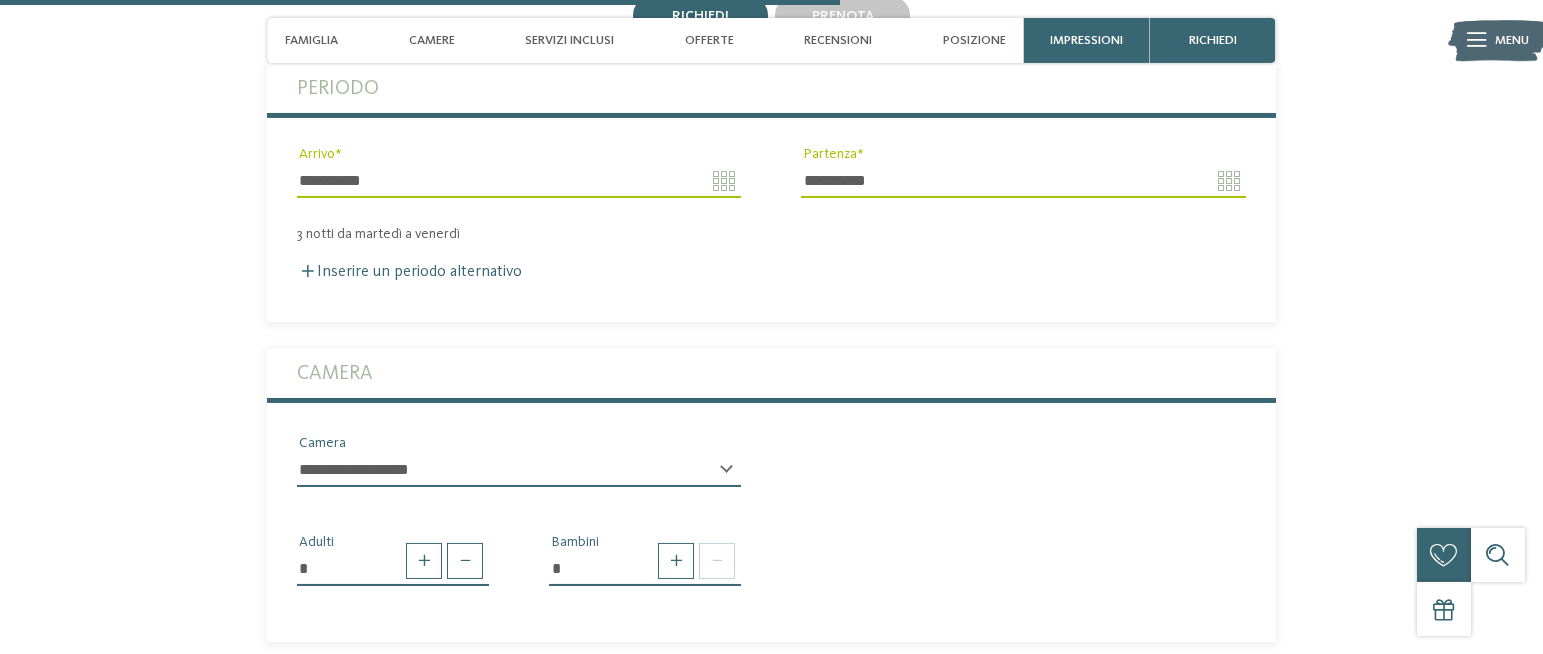 scroll, scrollTop: 3122, scrollLeft: 0, axis: vertical 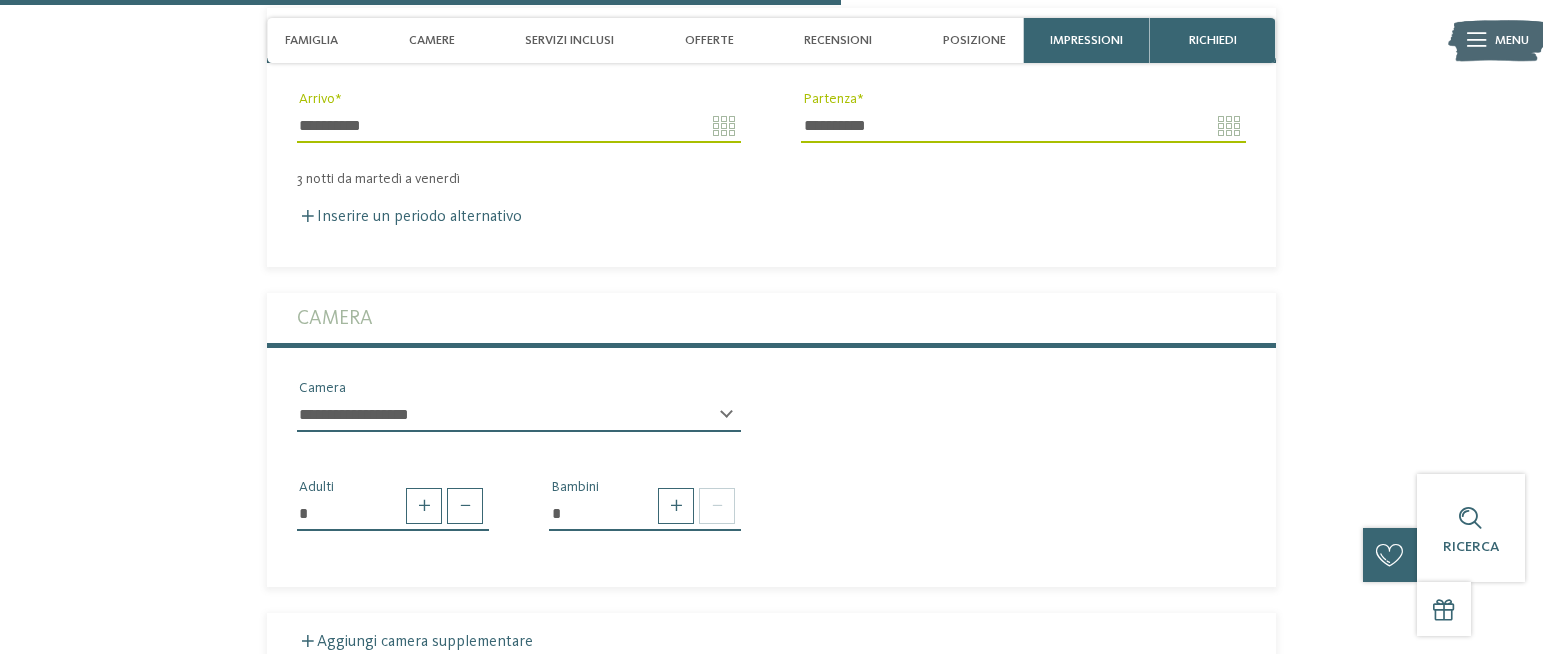 click on "**********" at bounding box center [519, 415] 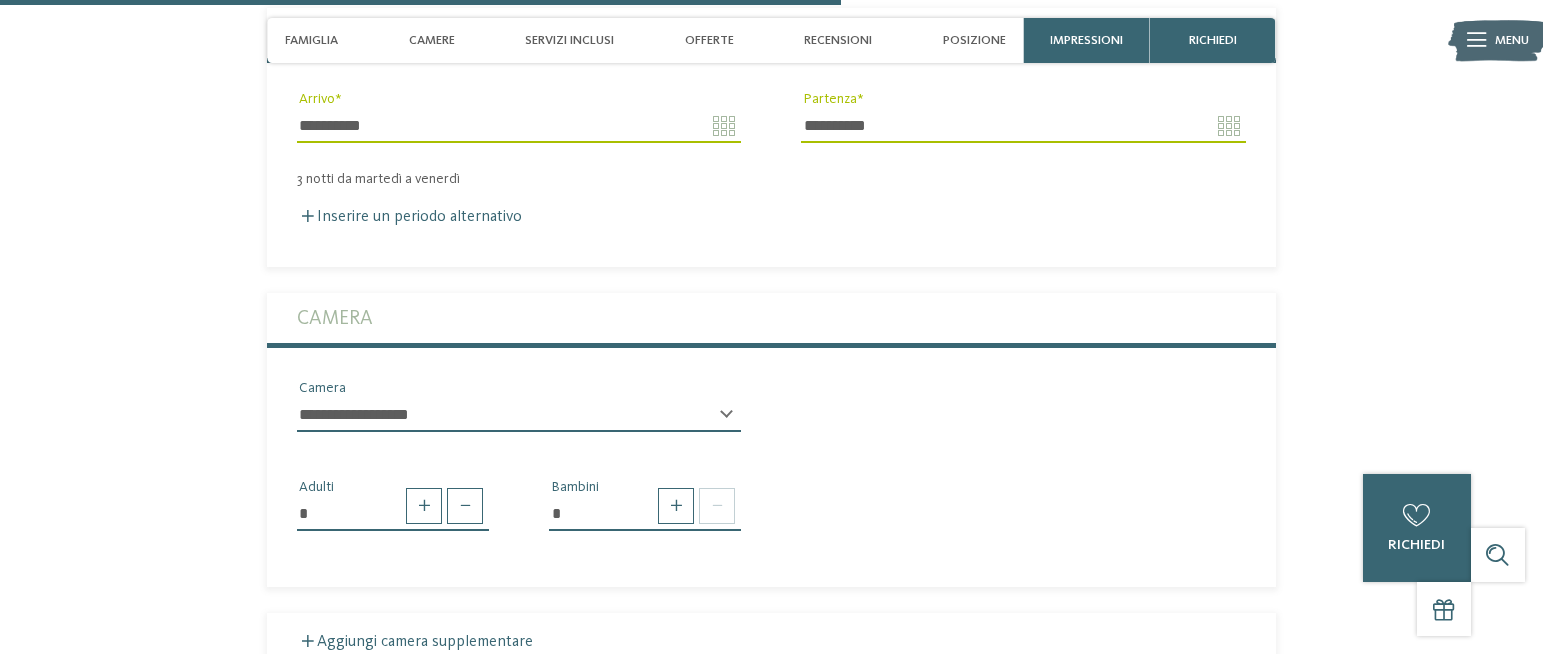 select on "*****" 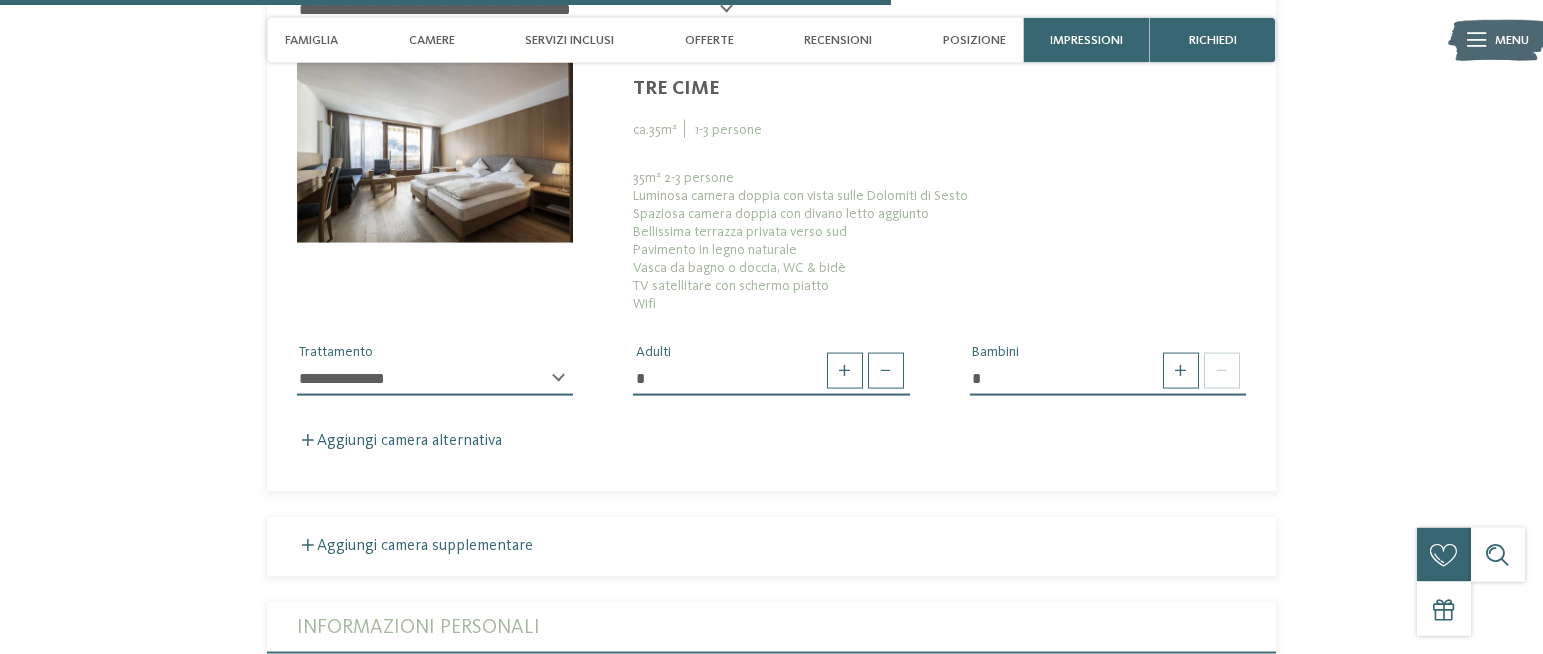 scroll, scrollTop: 3632, scrollLeft: 0, axis: vertical 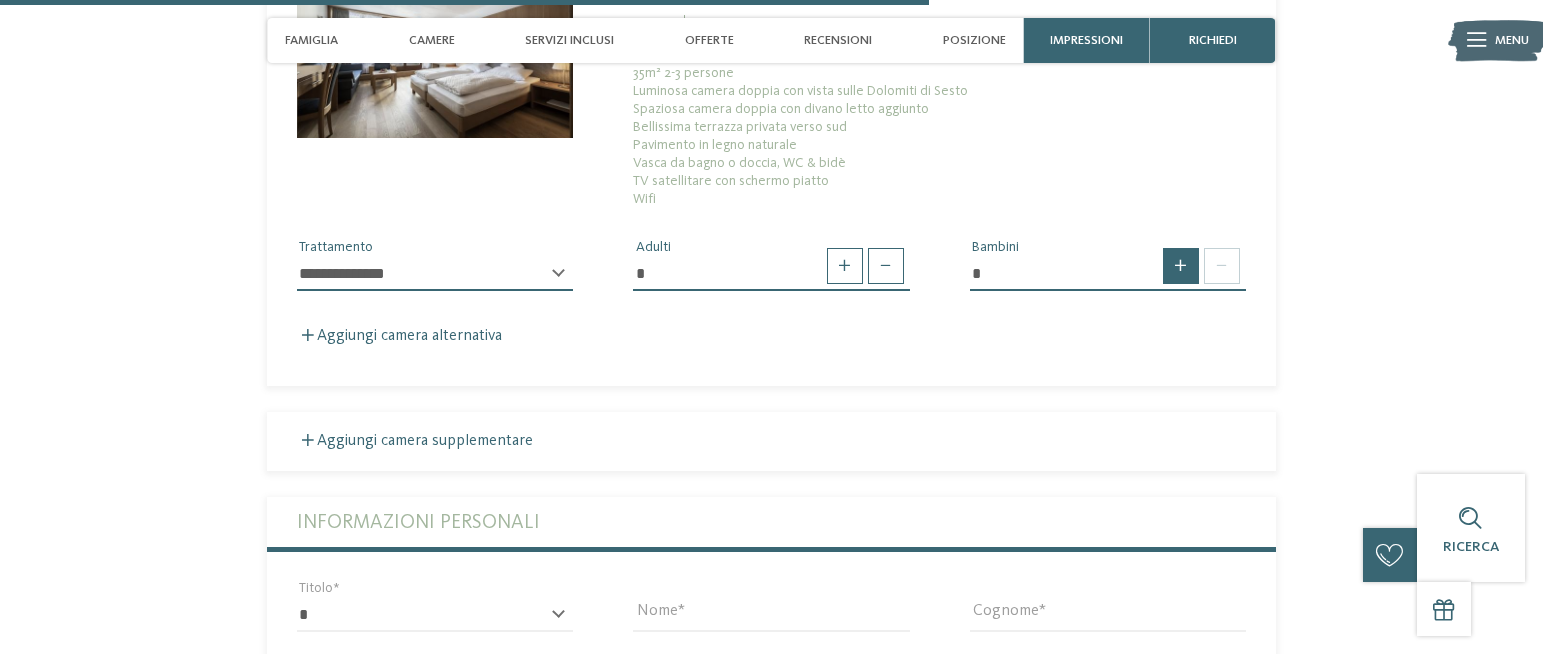click at bounding box center (1181, 266) 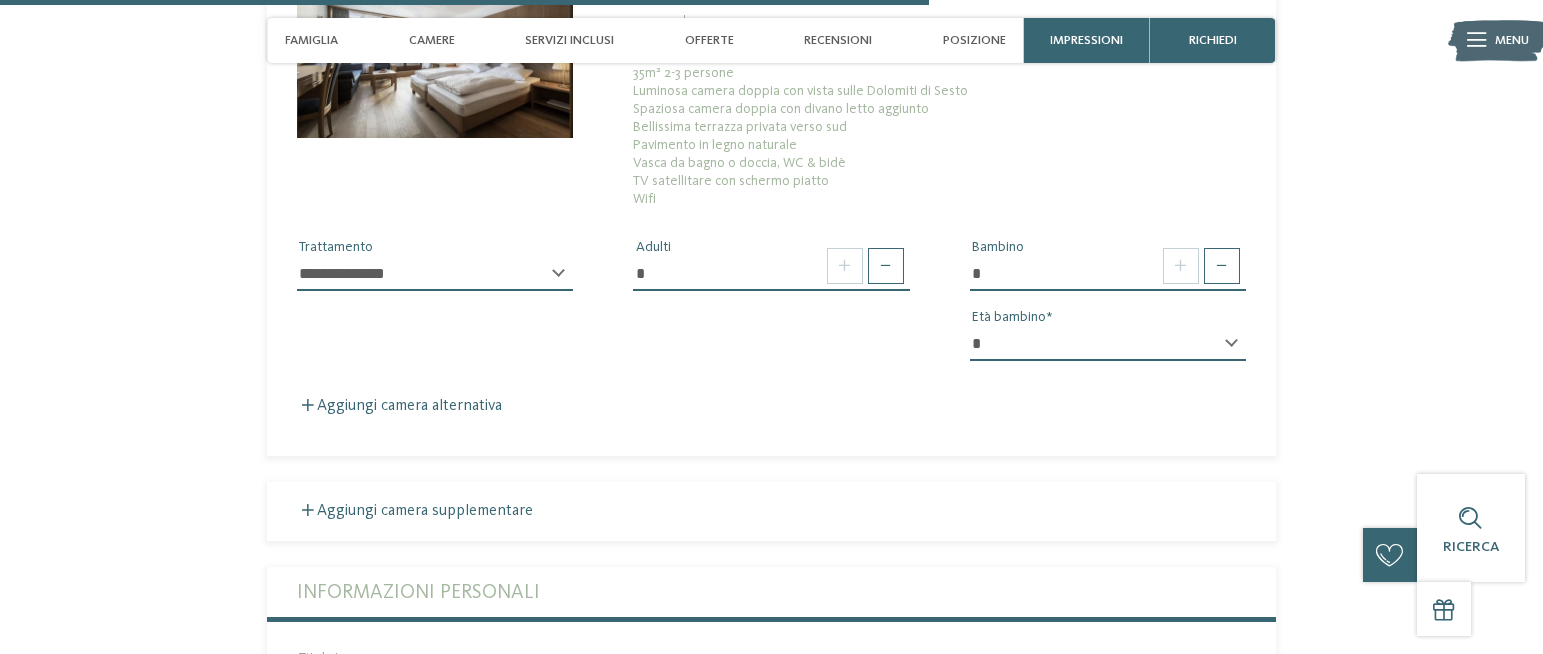 click on "* * * * * * * * * * * ** ** ** ** ** ** ** **" at bounding box center (1108, 344) 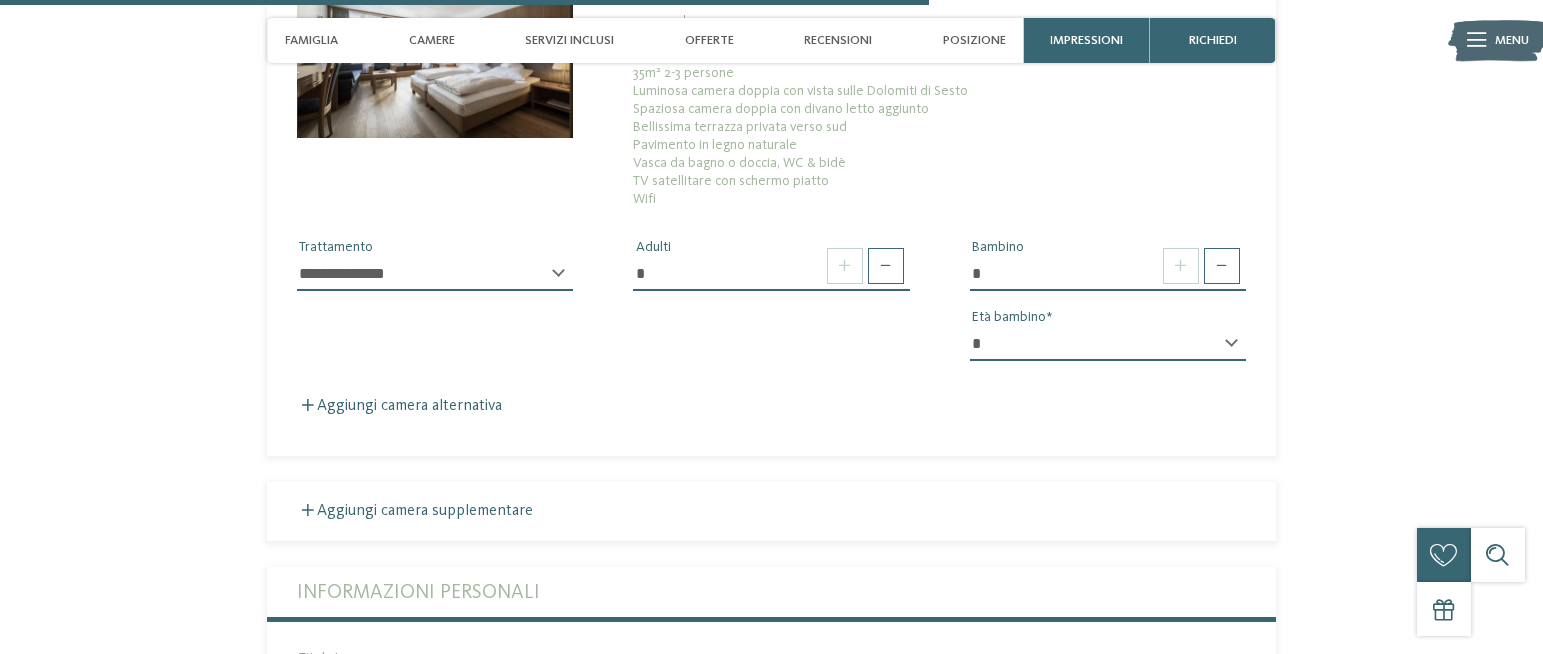 click on "* * * * * * * * * * * ** ** ** ** ** ** ** **     Età bambino" at bounding box center (1108, 352) 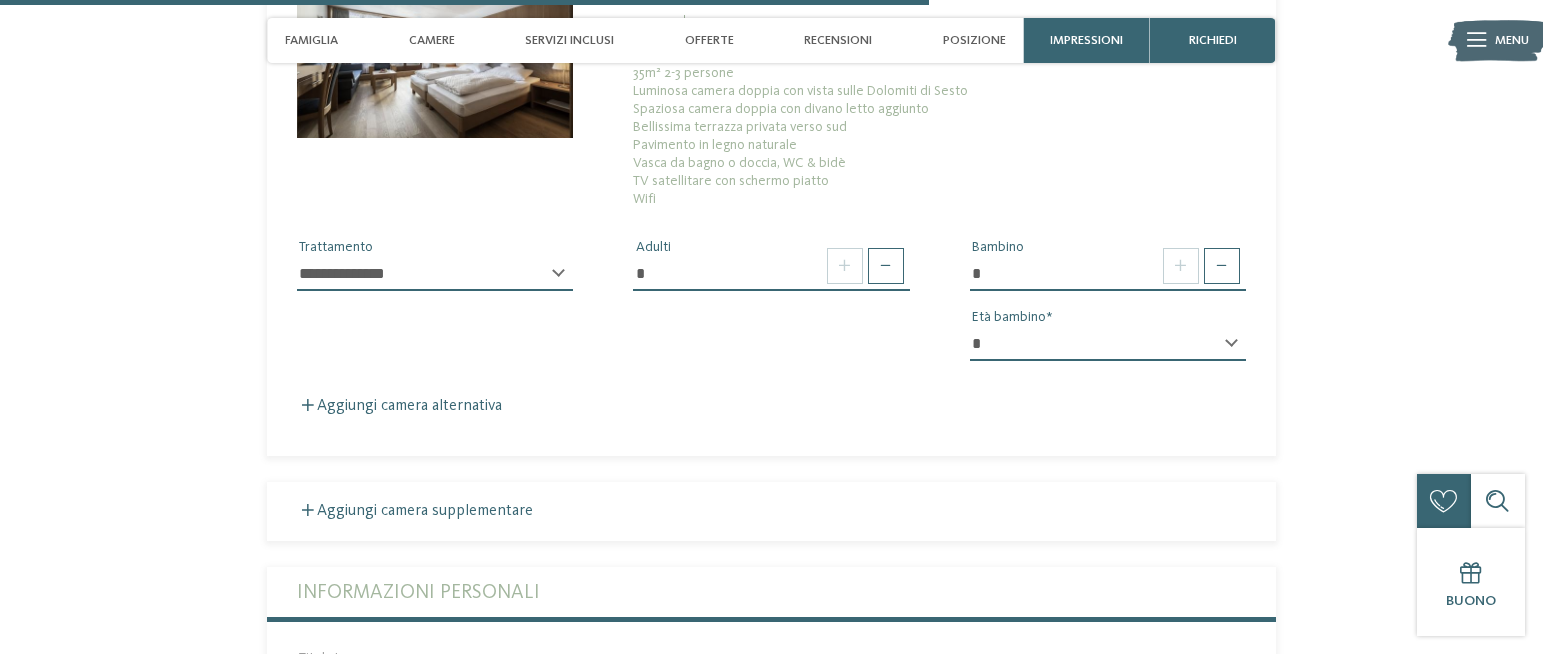 select on "*" 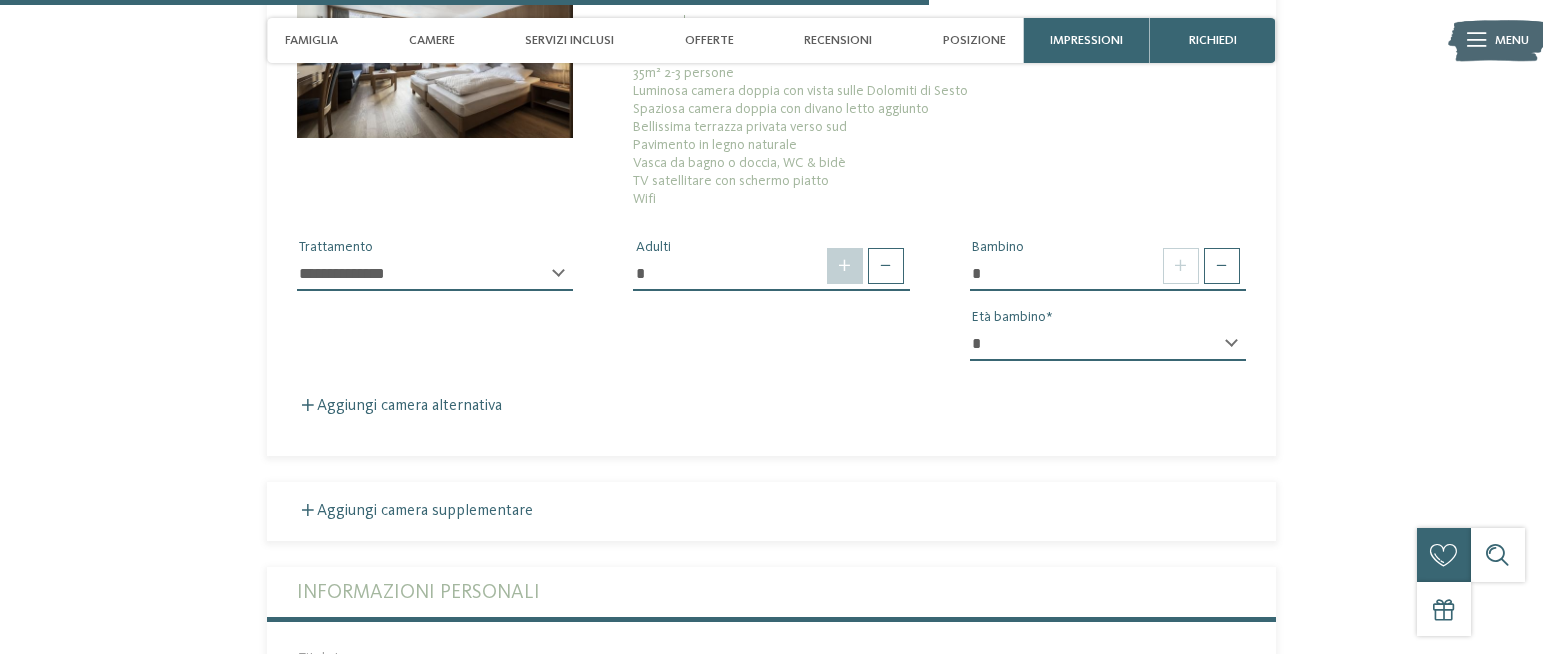 click at bounding box center [845, 266] 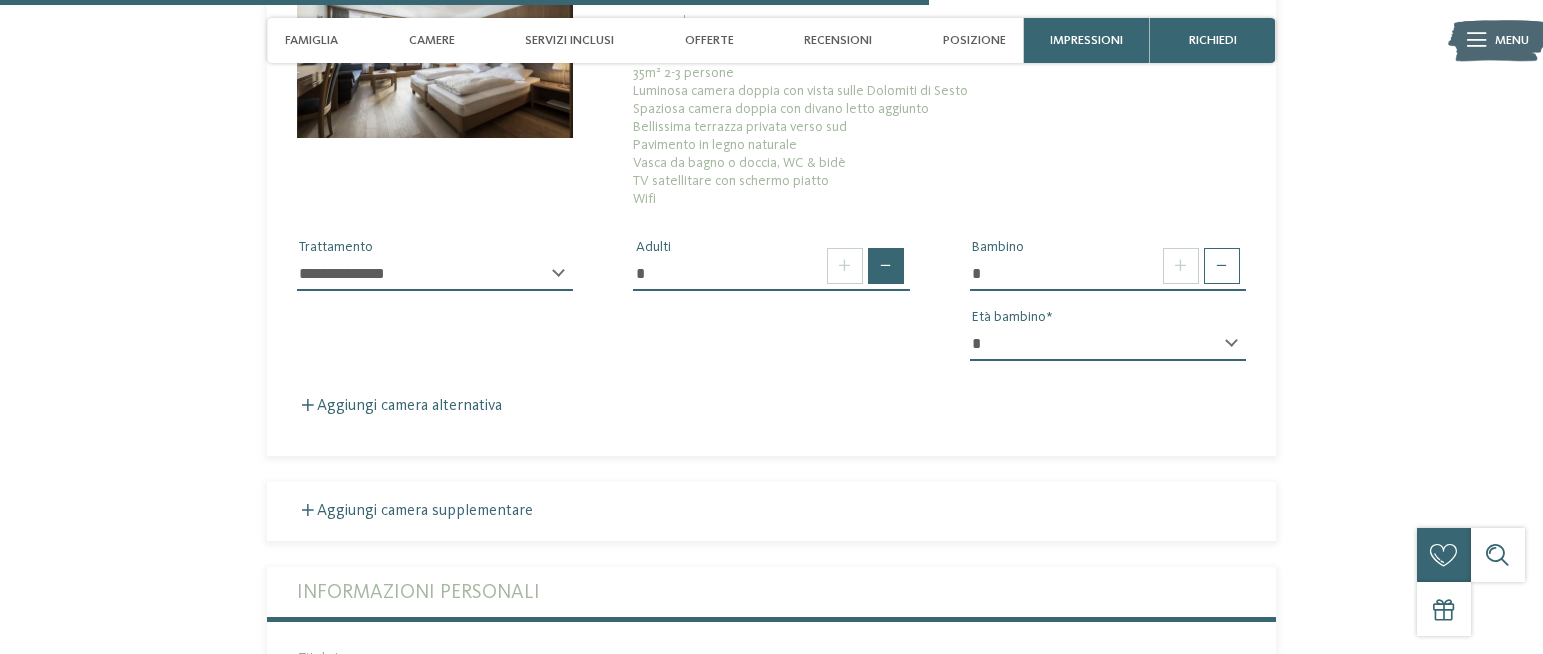 click at bounding box center (886, 266) 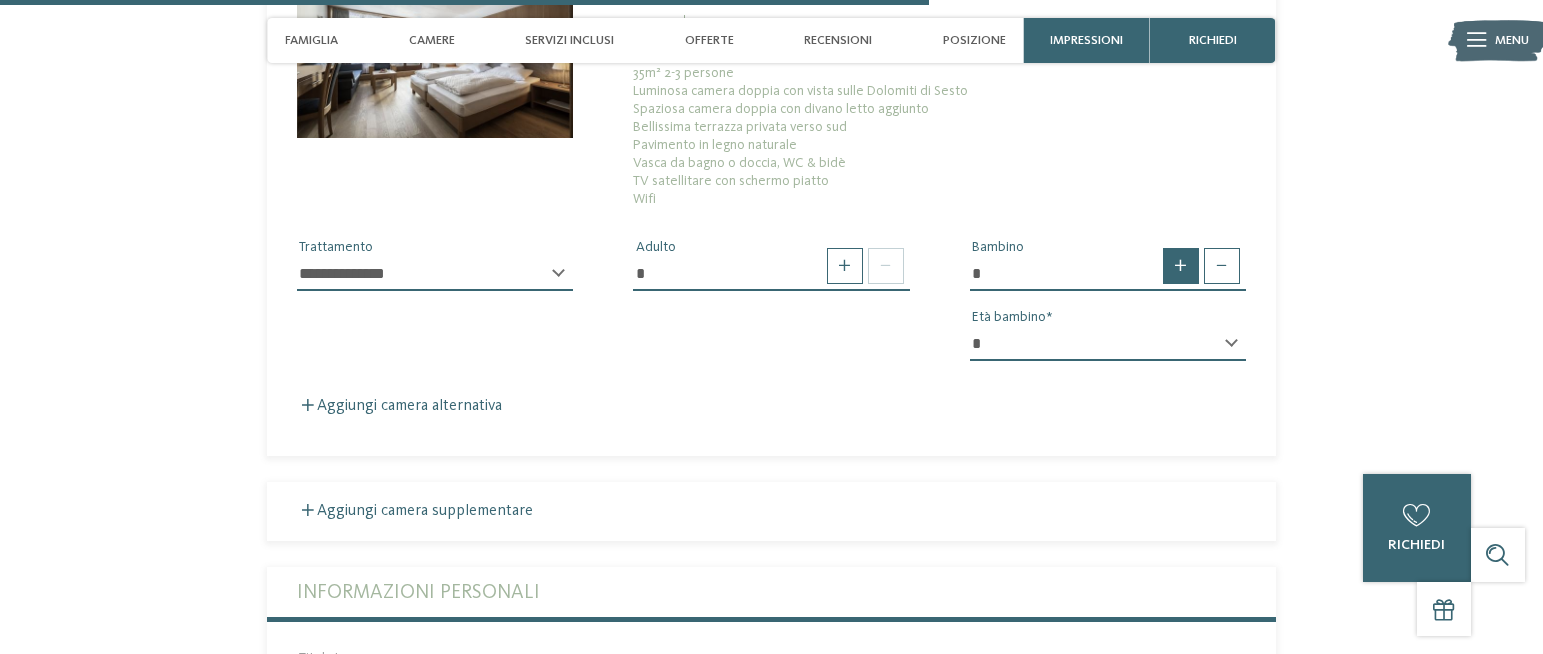 click at bounding box center (1181, 266) 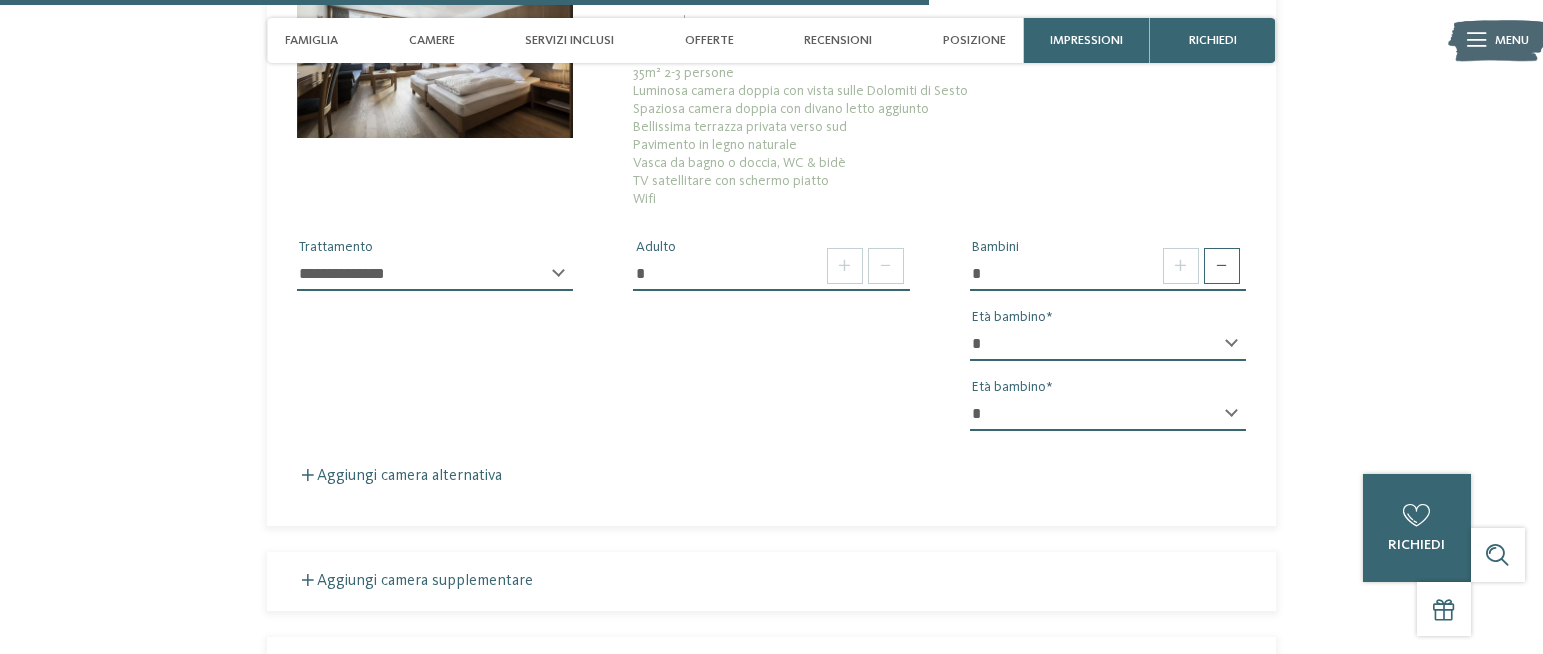 click on "* * * * * * * * * * * ** ** ** ** ** ** ** **     Età bambino" at bounding box center [1108, 422] 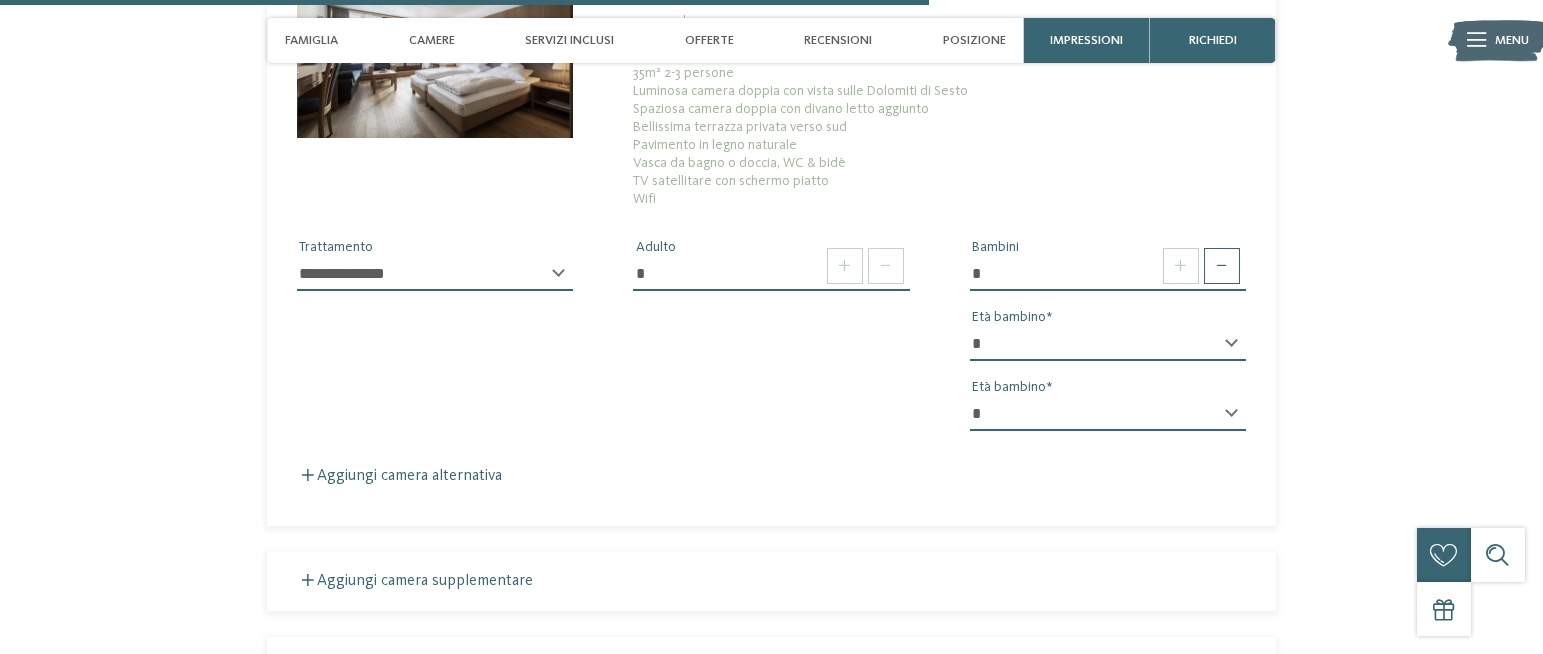 click on "* * * * * * * * * * * ** ** ** ** ** ** ** **     Età bambino" at bounding box center (1108, 422) 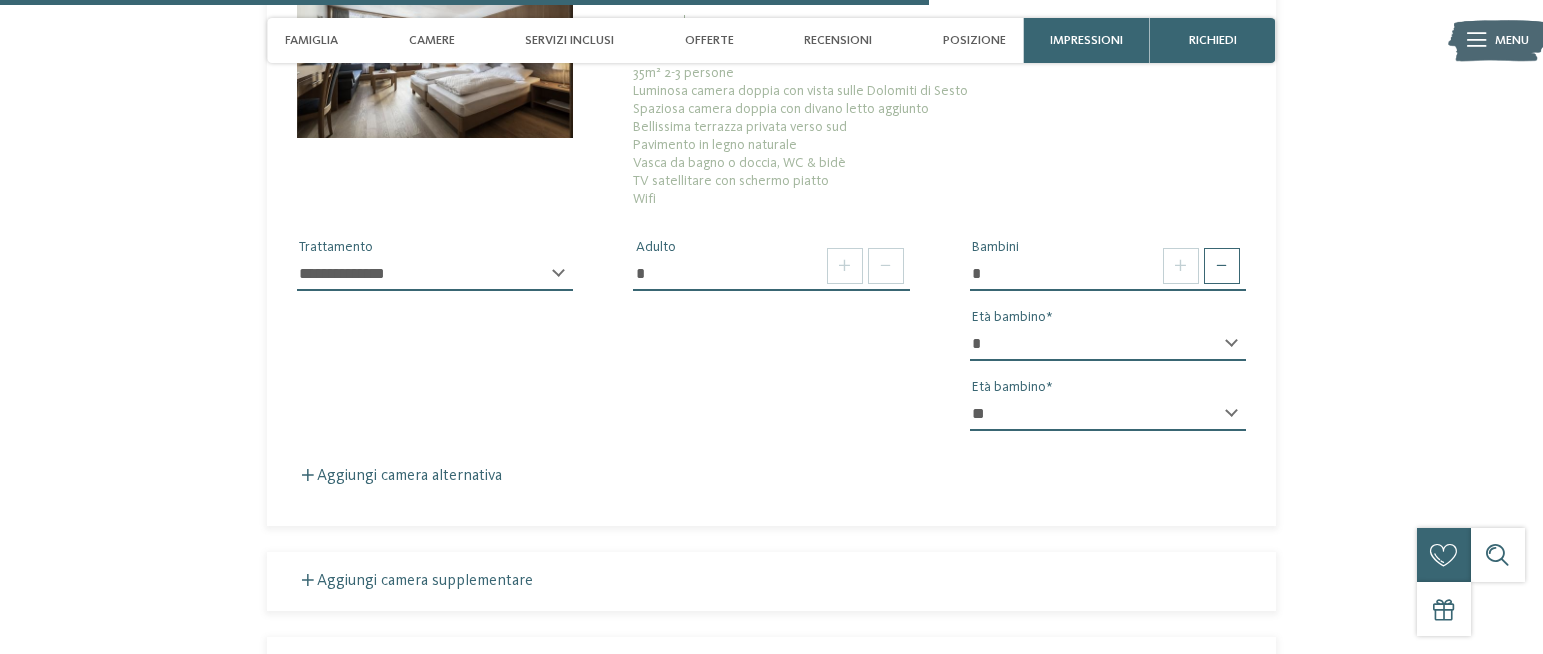 click on "**" at bounding box center (0, 0) 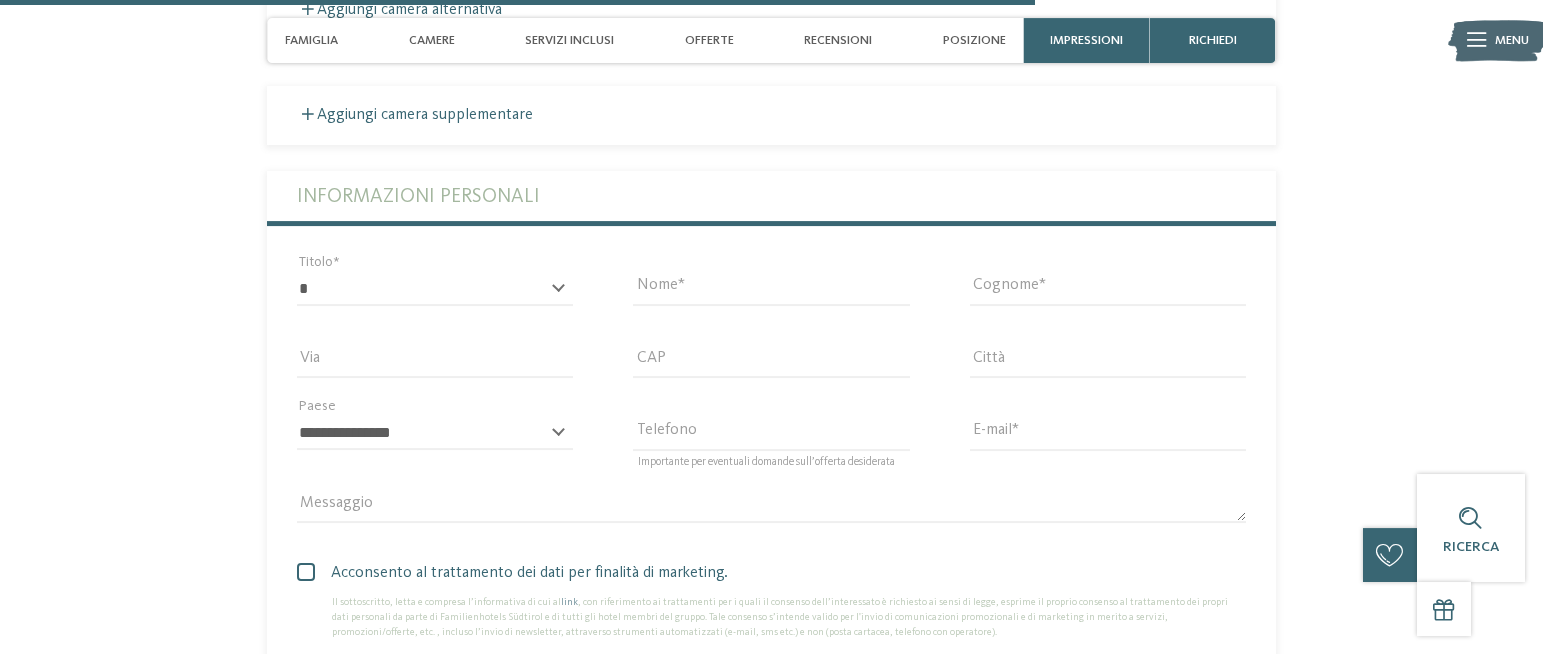 scroll, scrollTop: 4142, scrollLeft: 0, axis: vertical 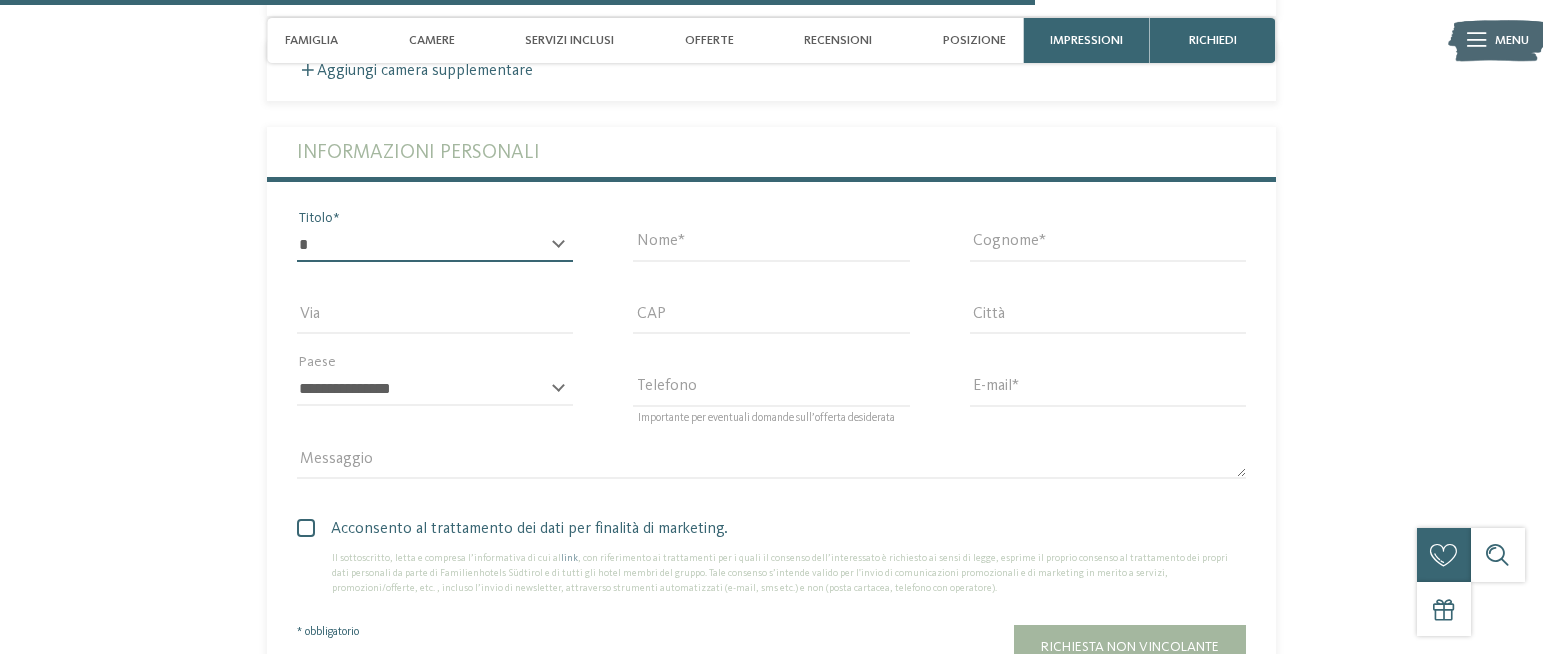 click on "* ****** ******* ******** ******" at bounding box center [435, 245] 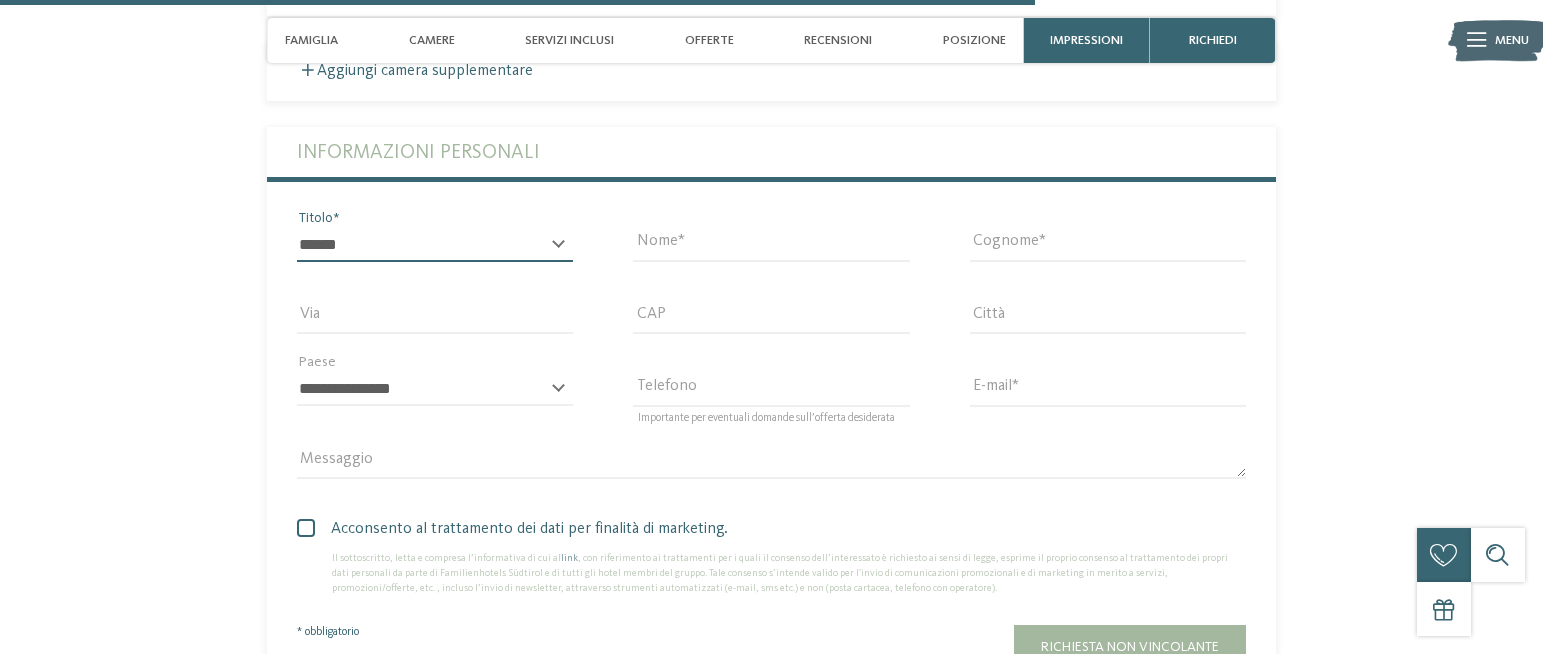 click on "*******" at bounding box center (0, 0) 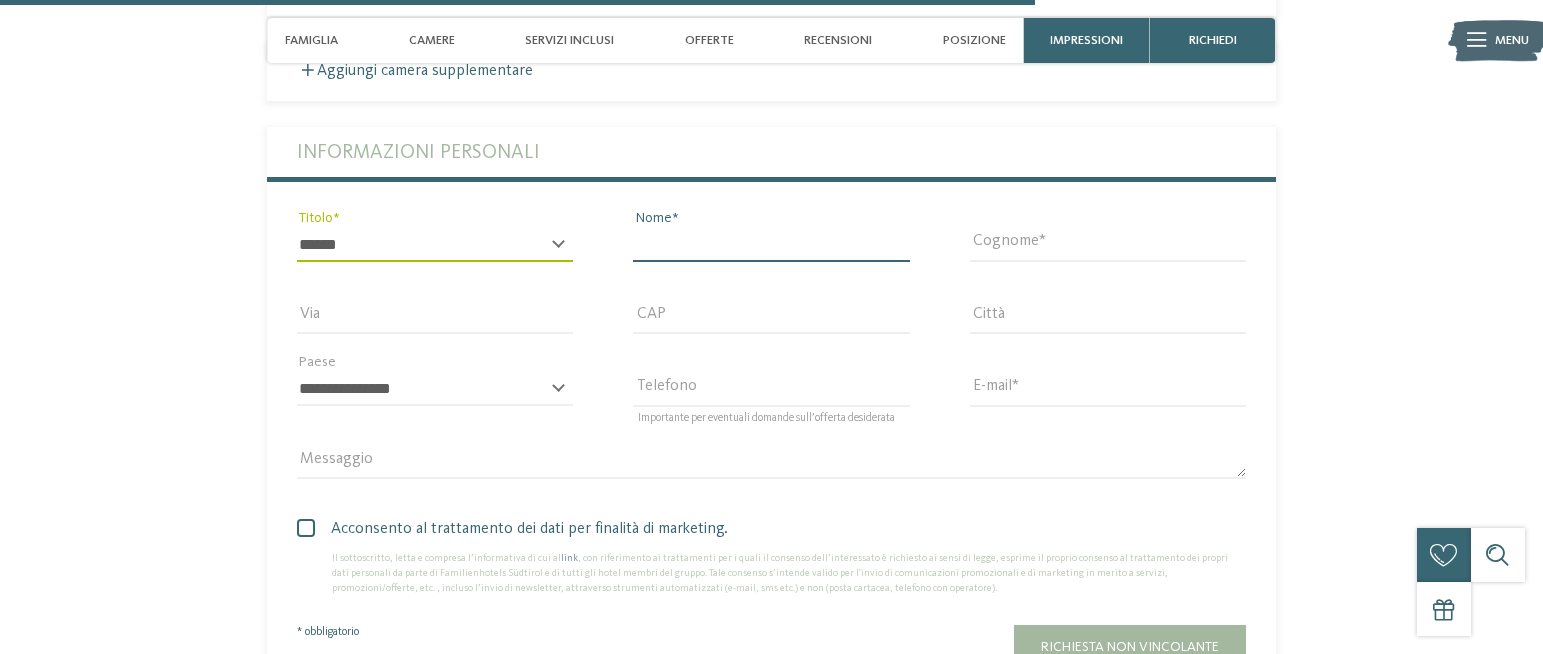 click on "Nome" at bounding box center [771, 245] 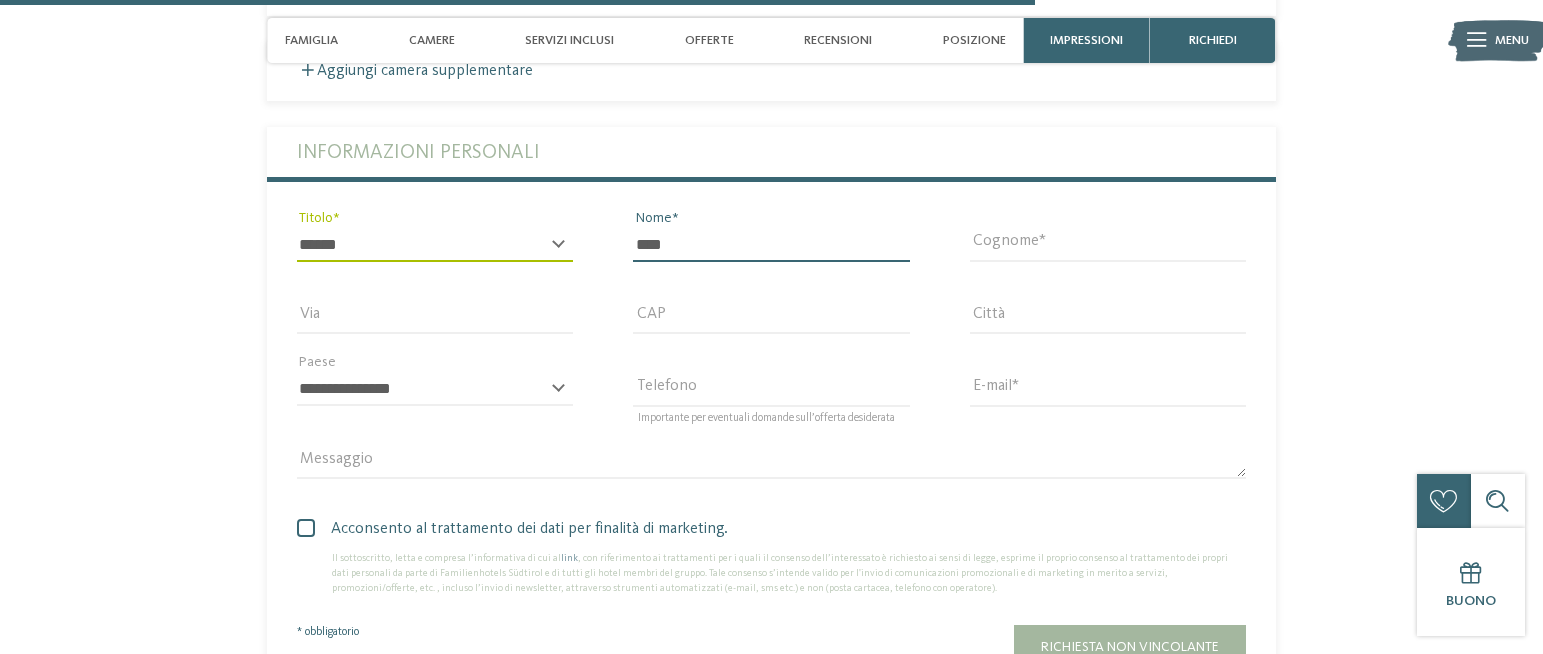 type on "****" 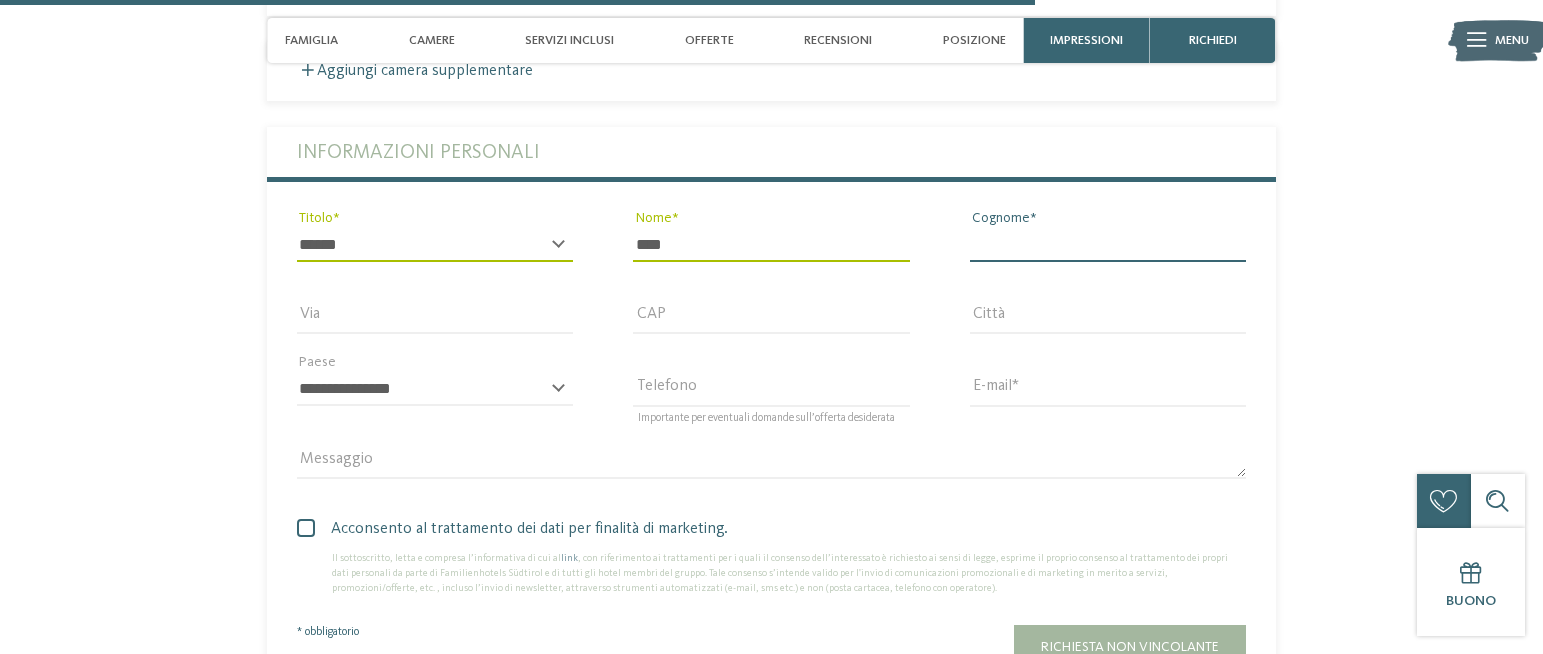 click on "Cognome" at bounding box center [1108, 245] 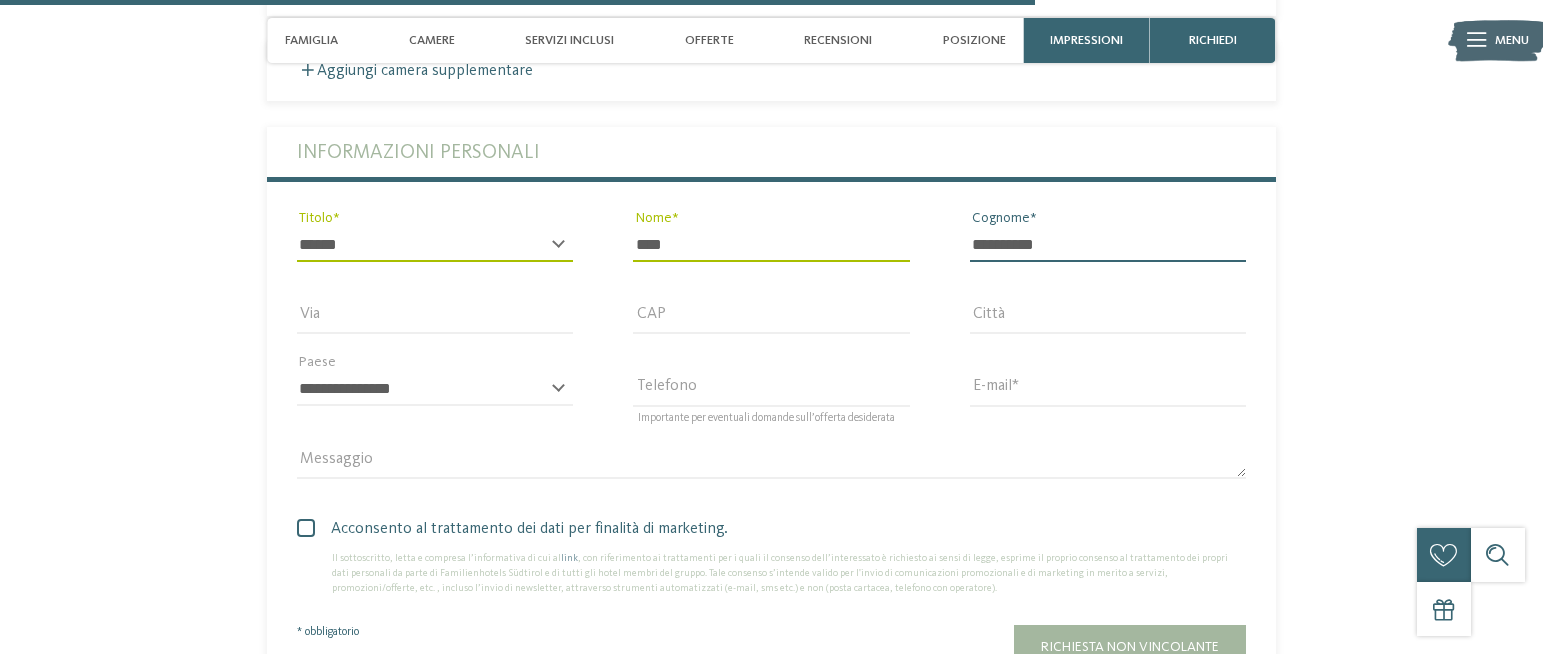 type on "**********" 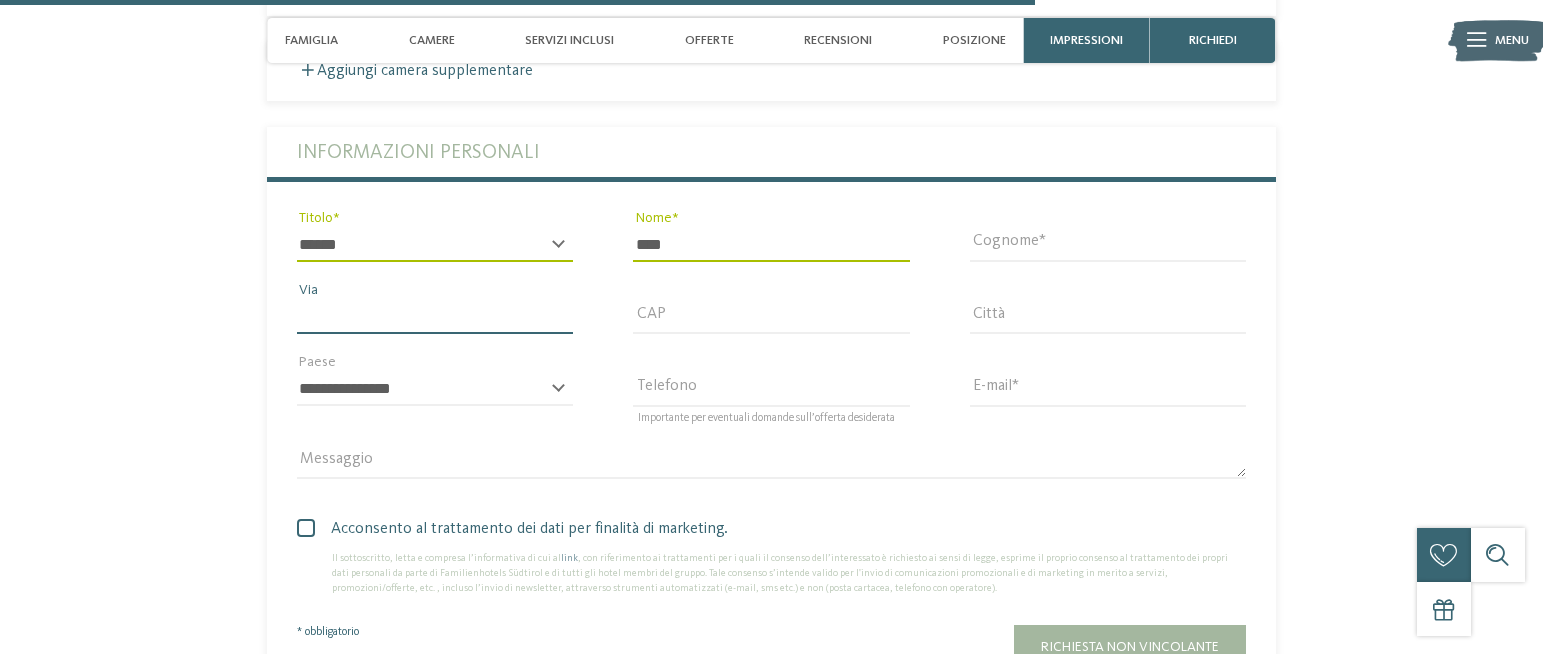 click on "Via" at bounding box center [435, 317] 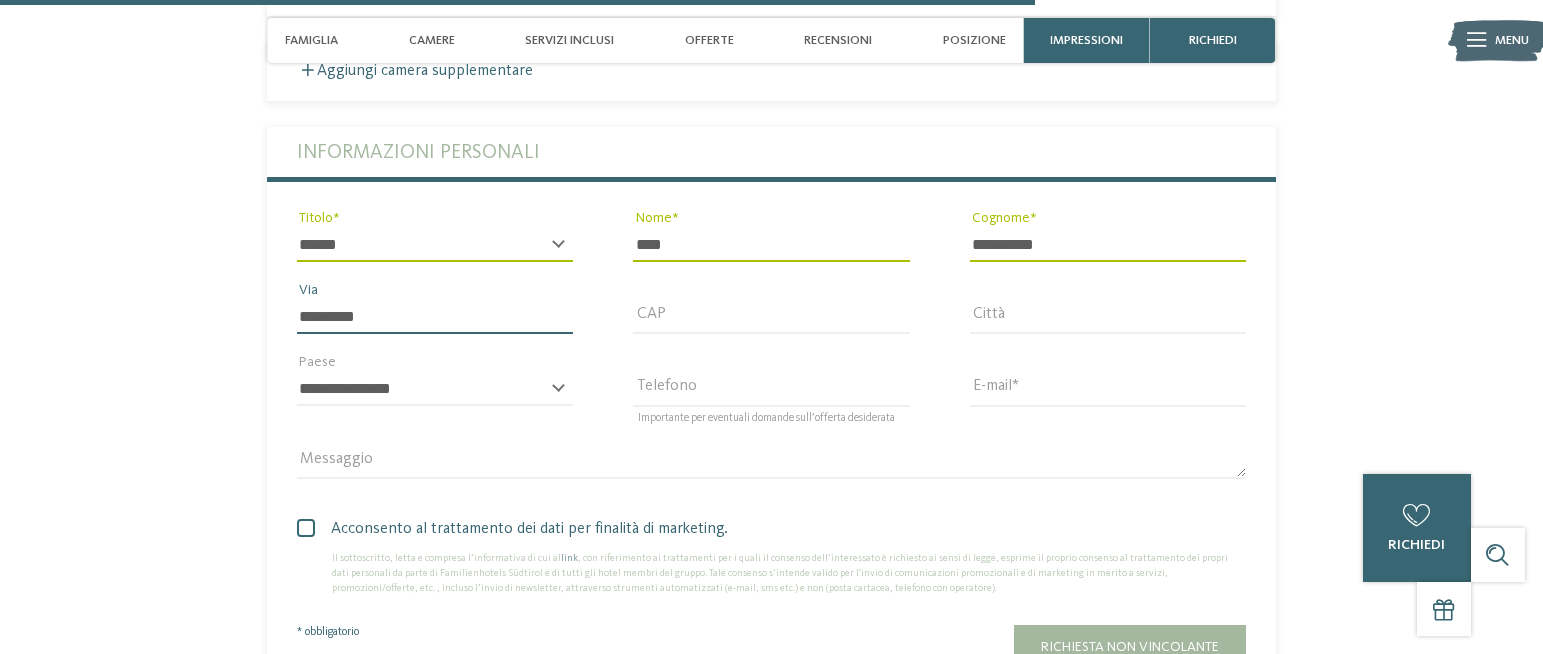 type on "*********" 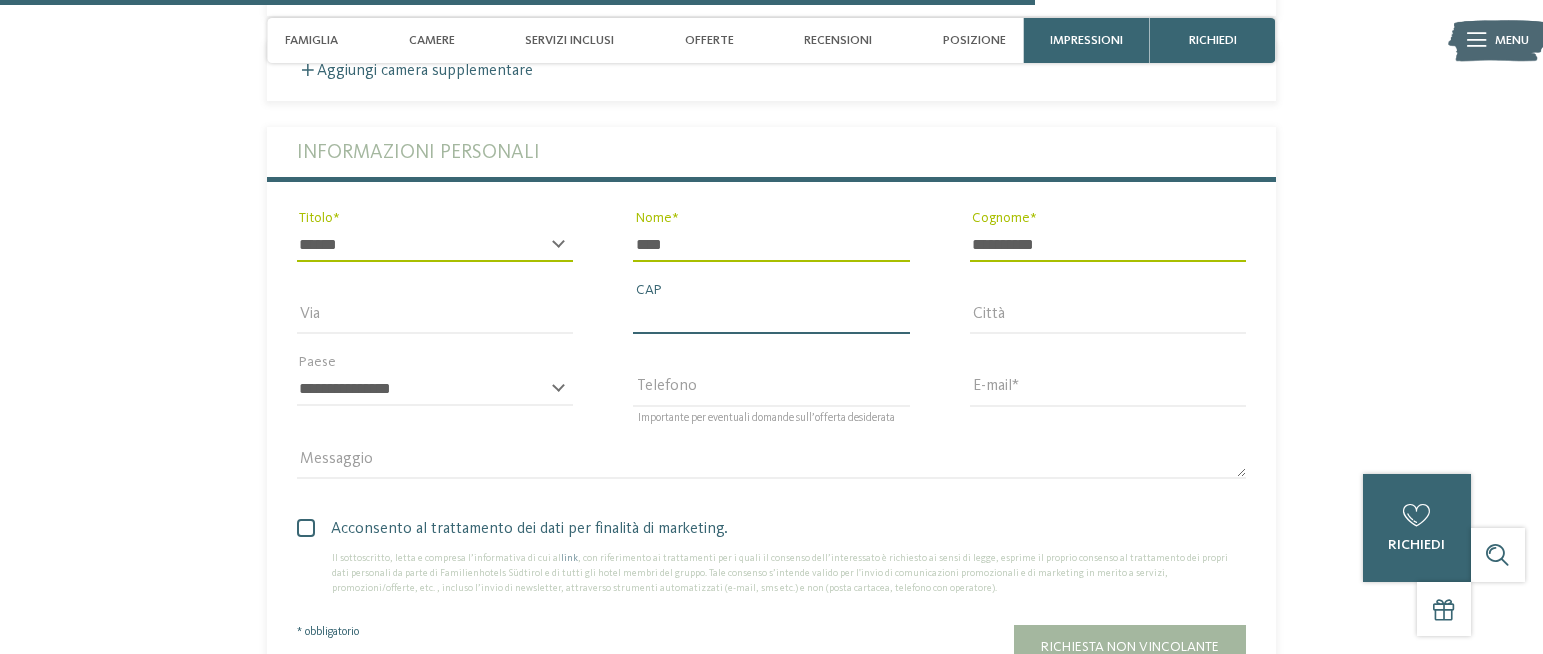 click on "CAP" at bounding box center [771, 317] 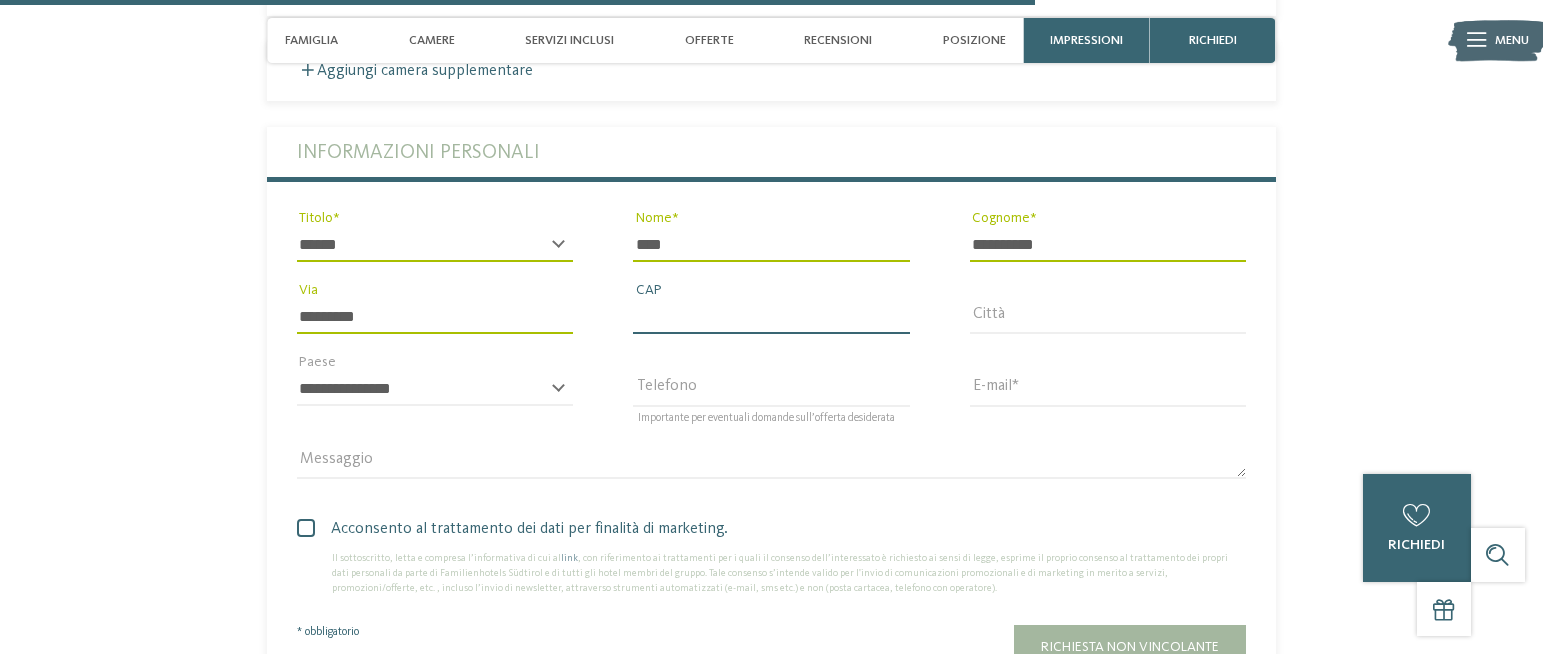 type on "*" 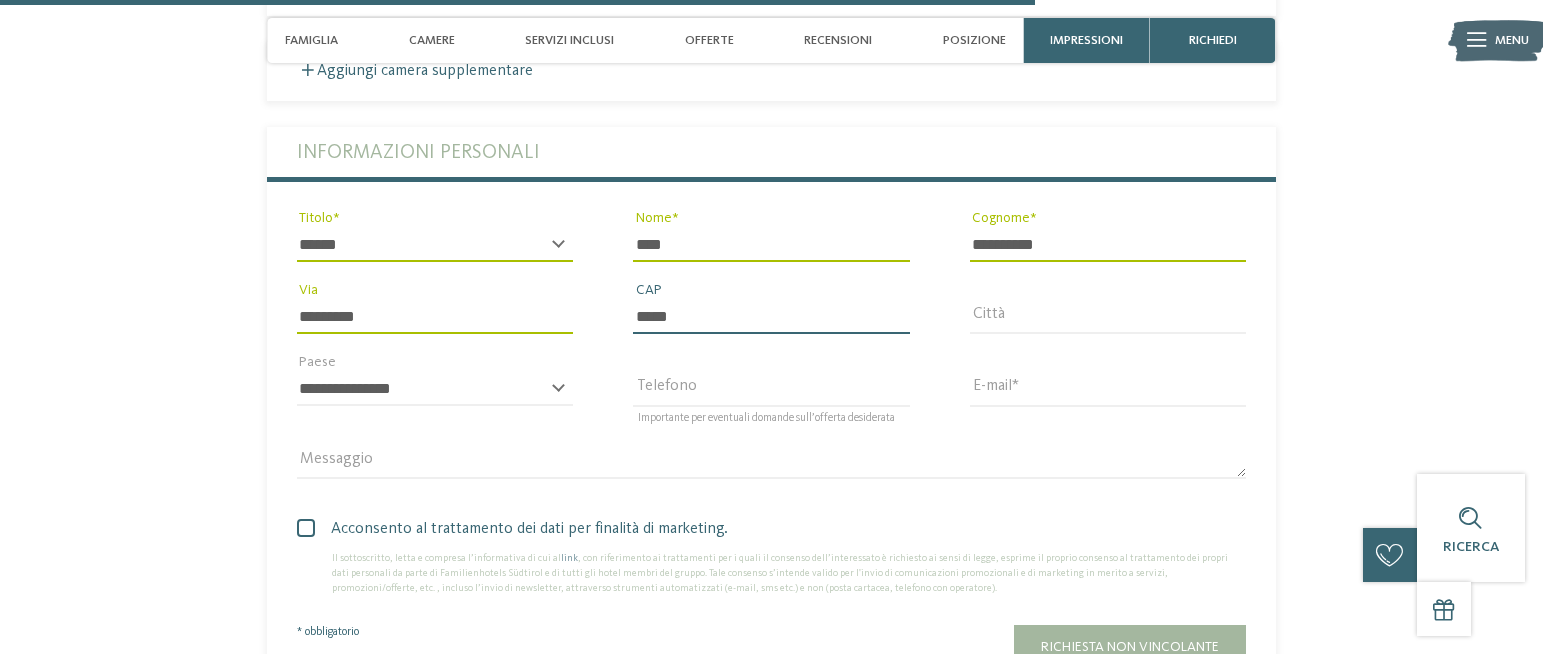 type on "*****" 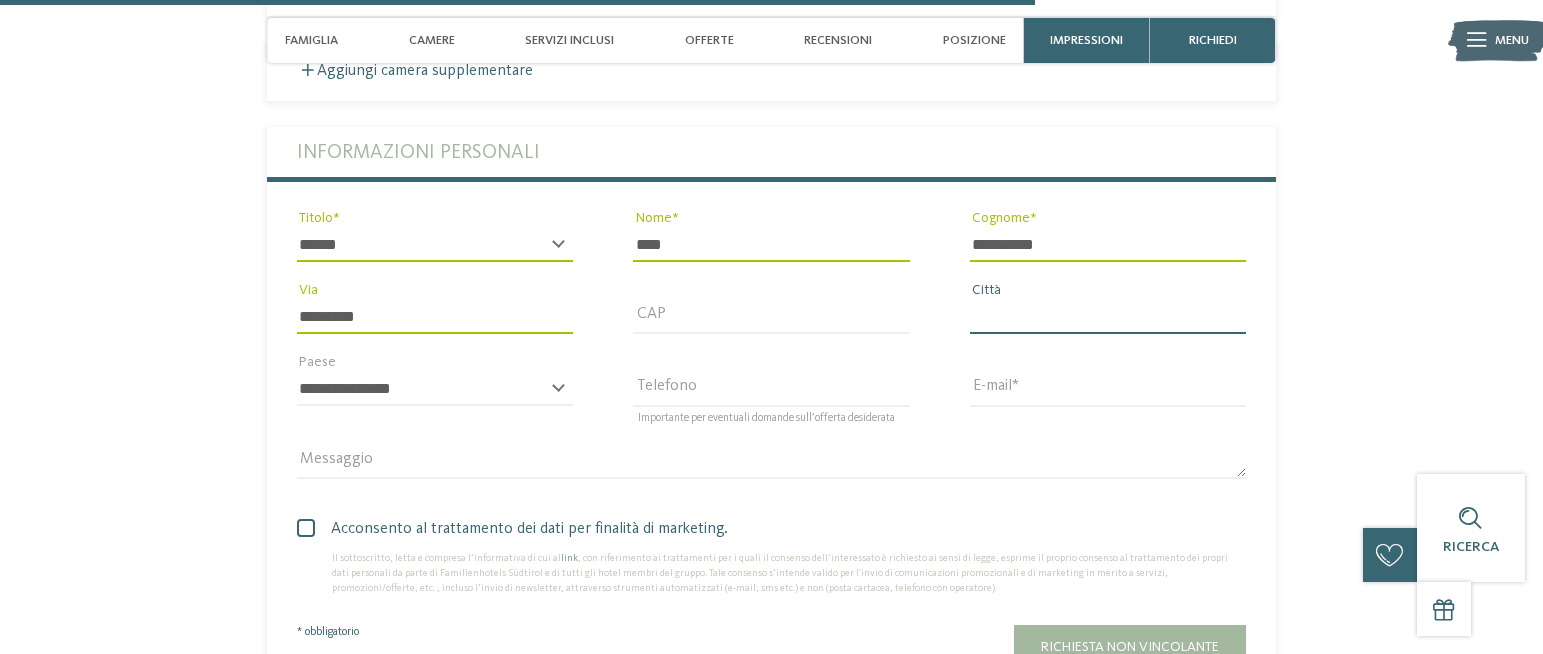 click on "Città" at bounding box center [1108, 317] 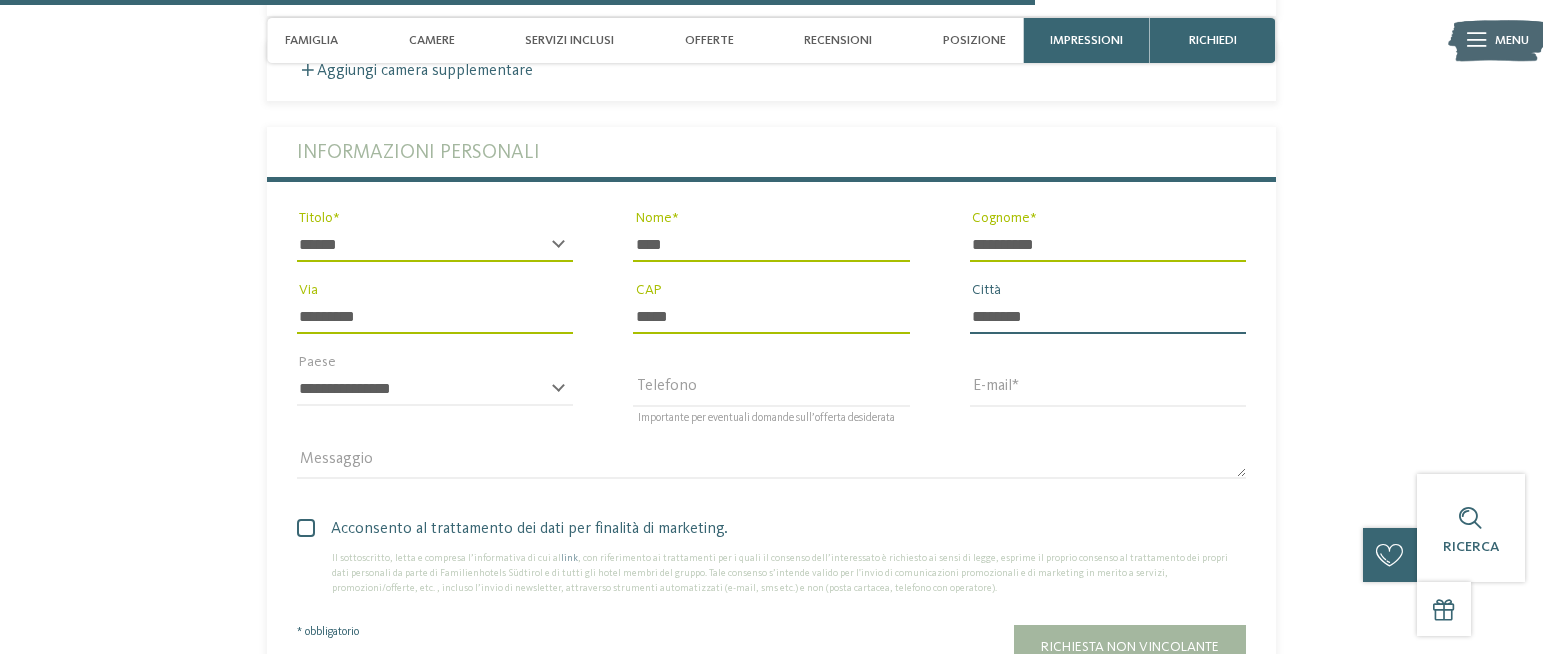 type on "********" 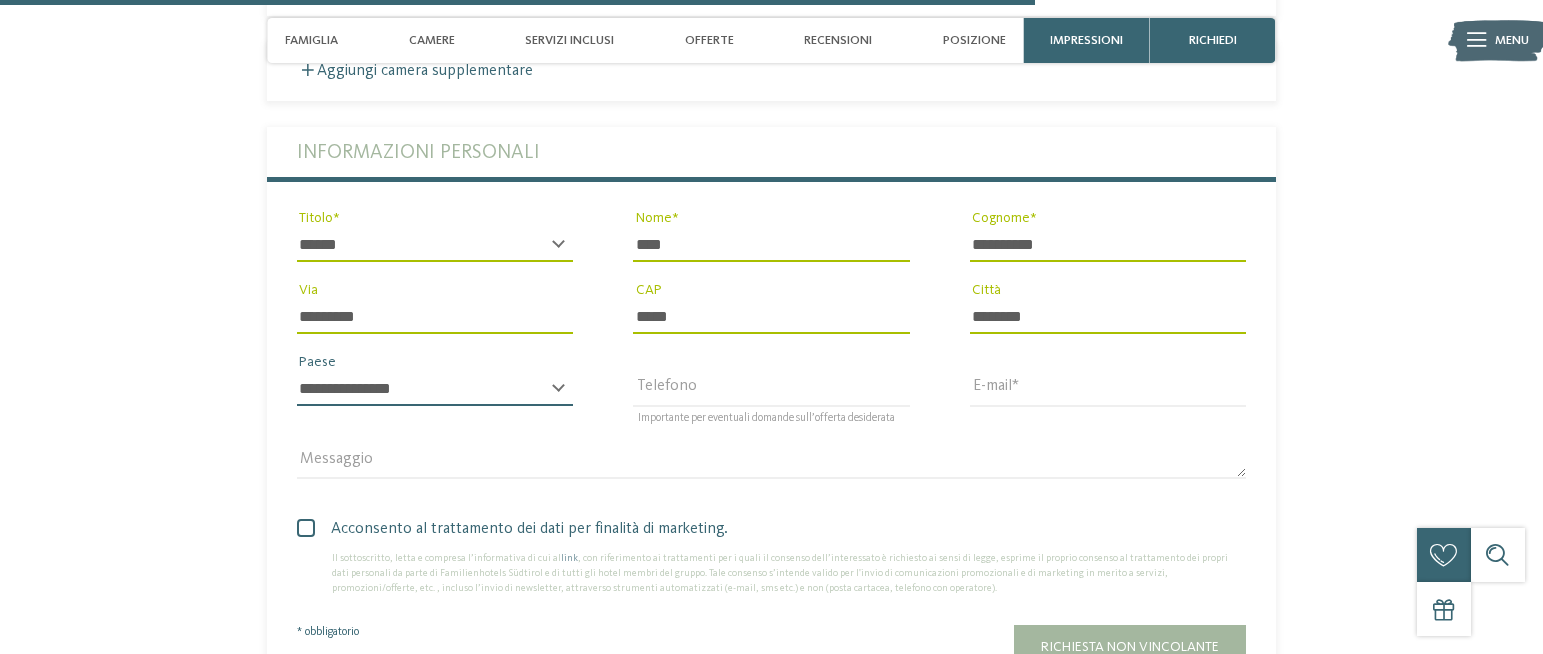 click on "**********" at bounding box center (435, 389) 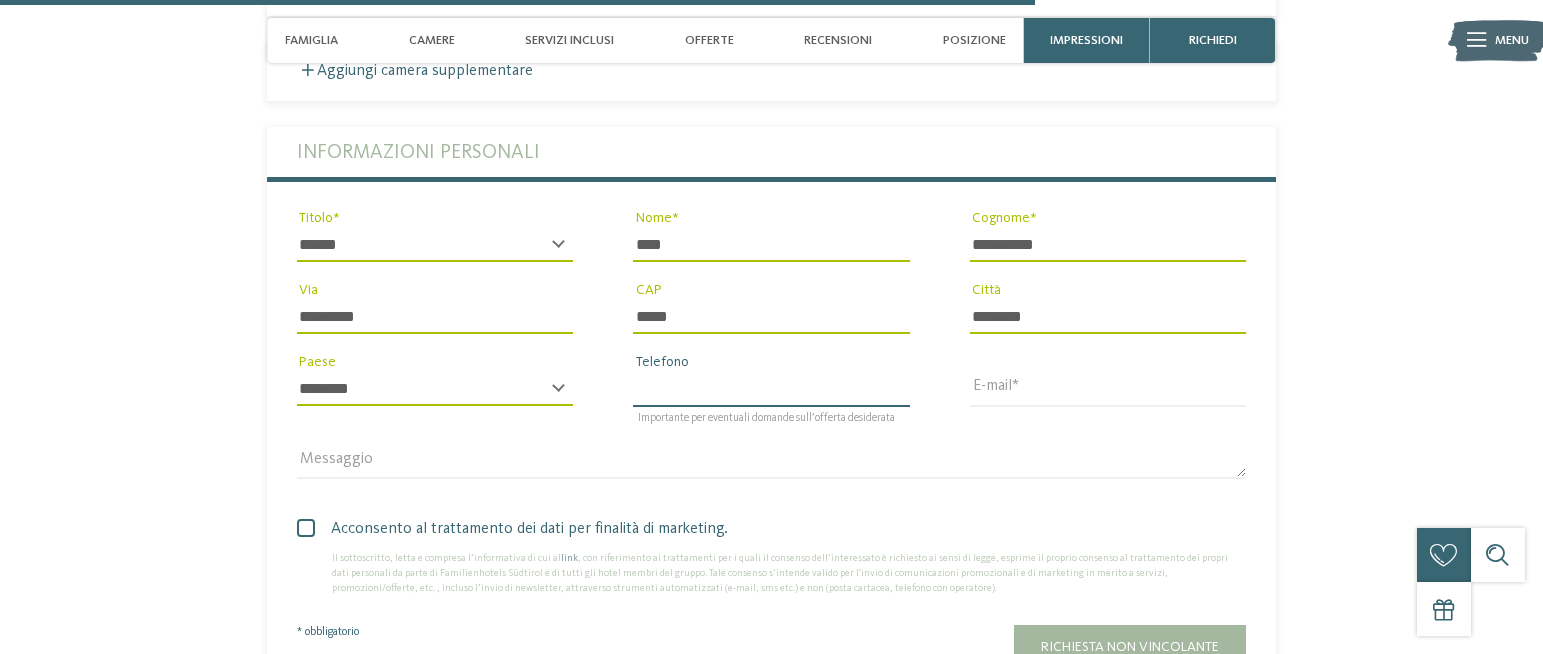 click on "Telefono" at bounding box center (771, 389) 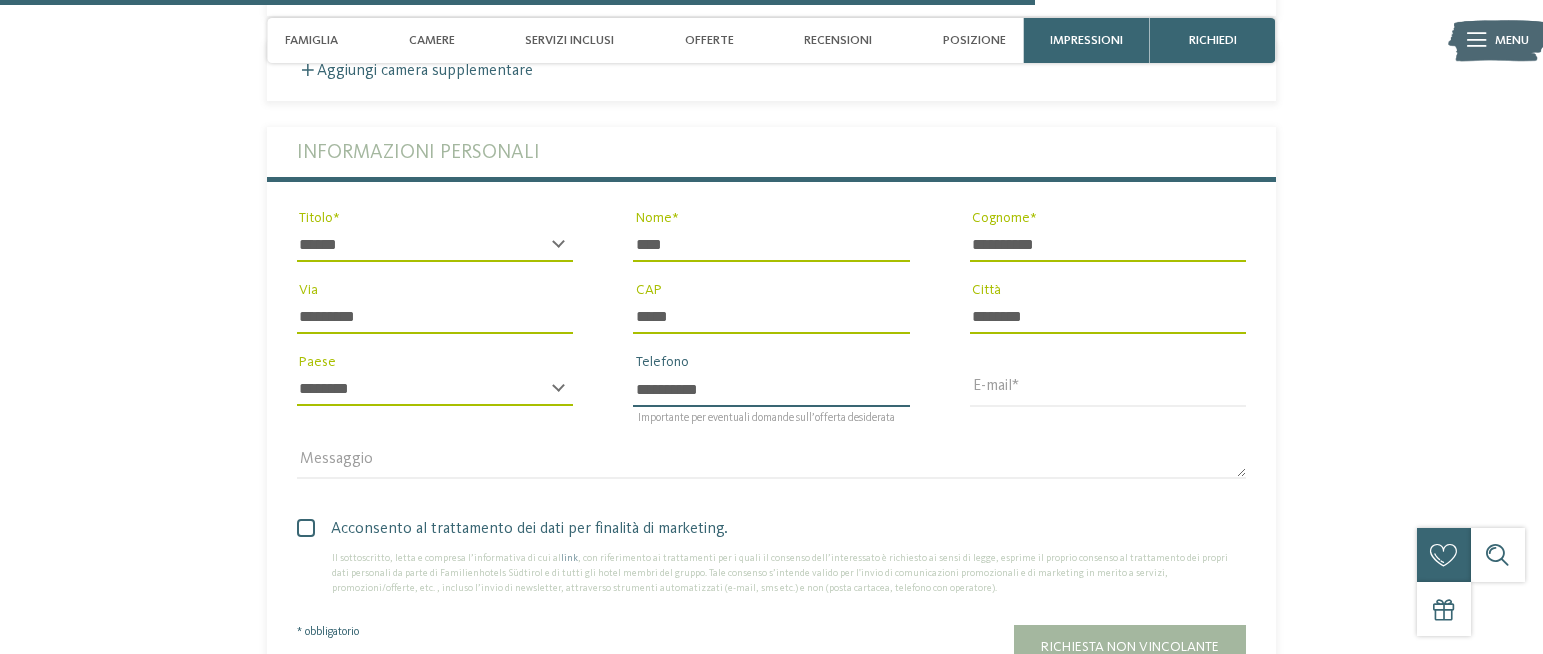 type on "**********" 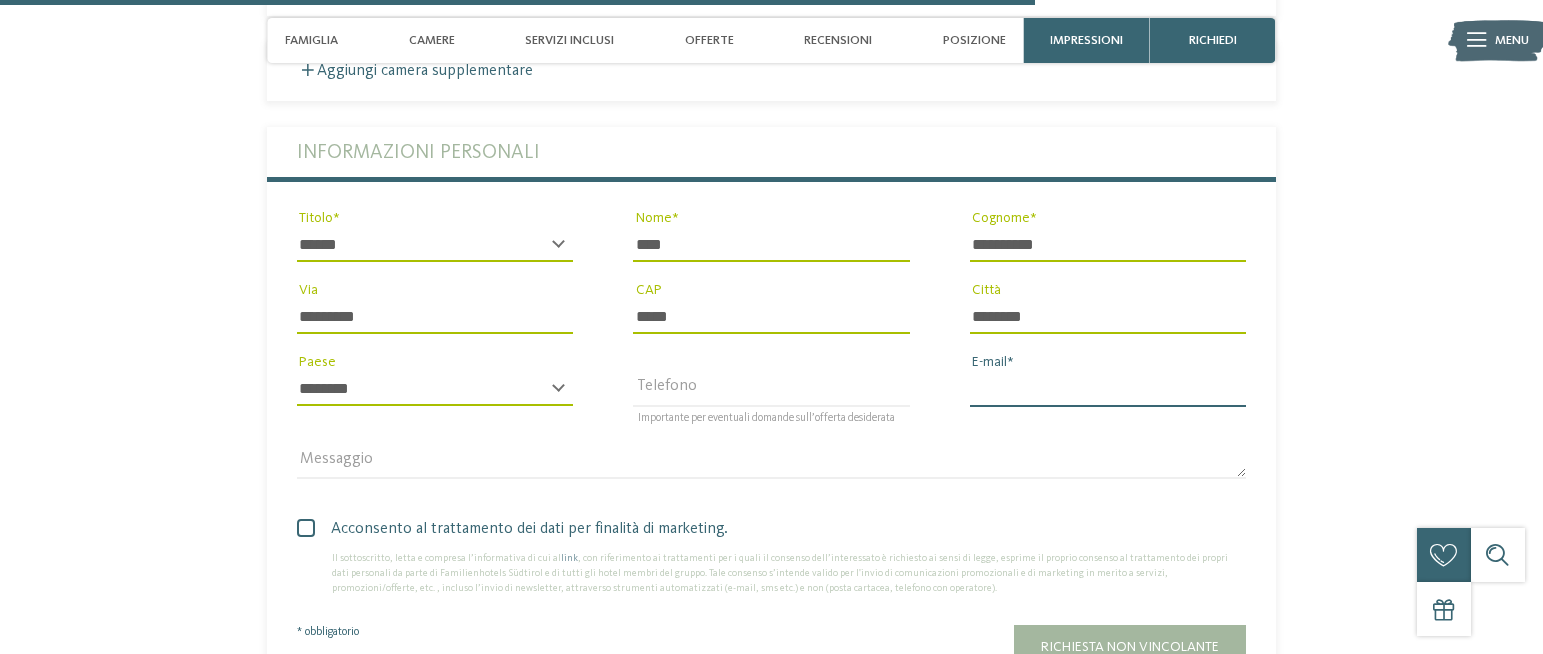 click on "E-mail" at bounding box center [1108, 389] 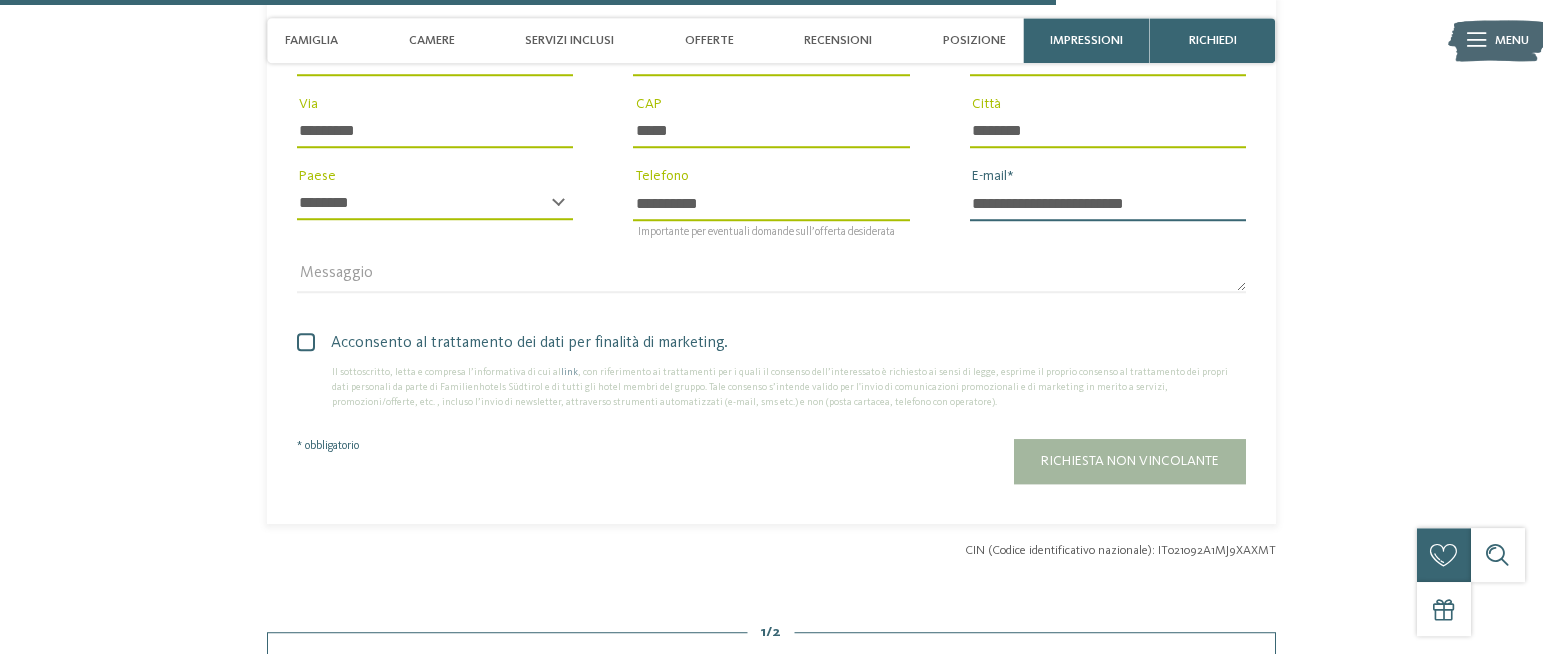 scroll, scrollTop: 4346, scrollLeft: 0, axis: vertical 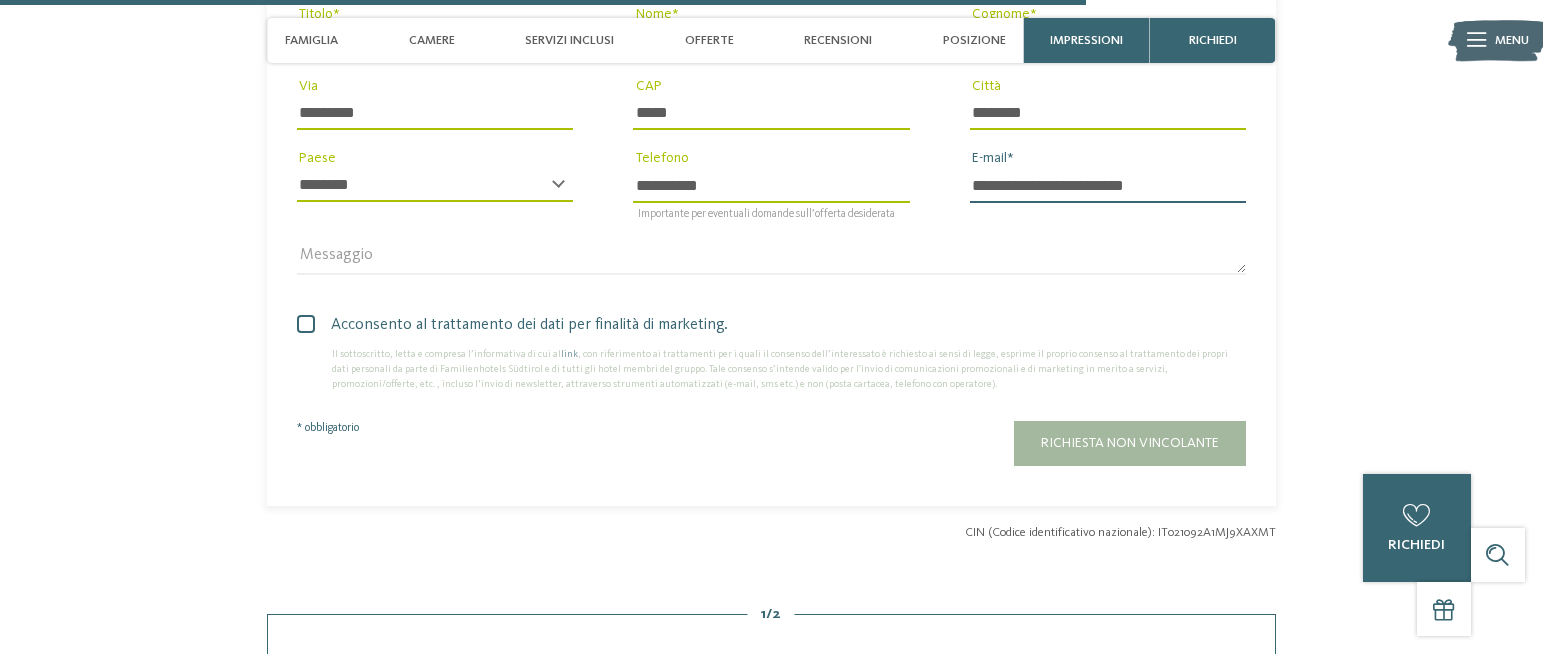 type on "**********" 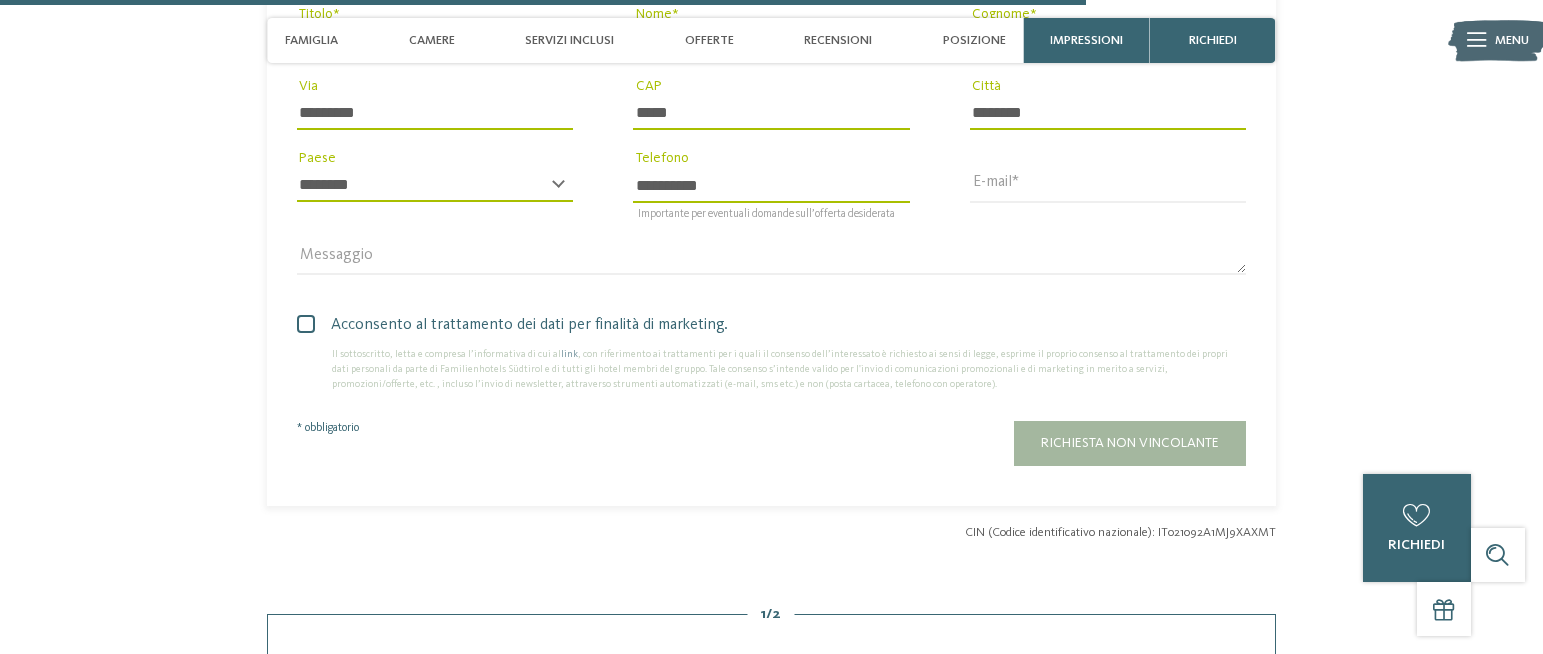 click at bounding box center [306, 324] 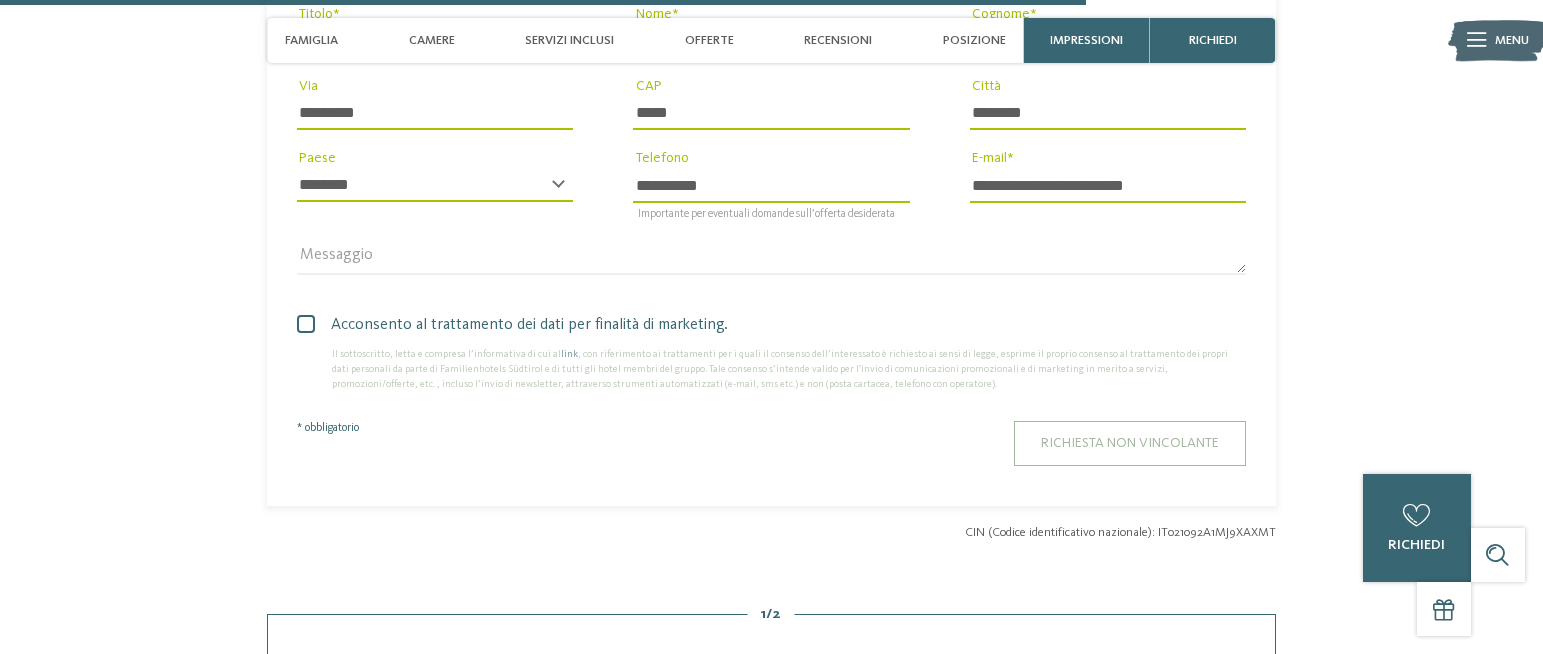 click on "Richiesta non vincolante" at bounding box center (1130, 443) 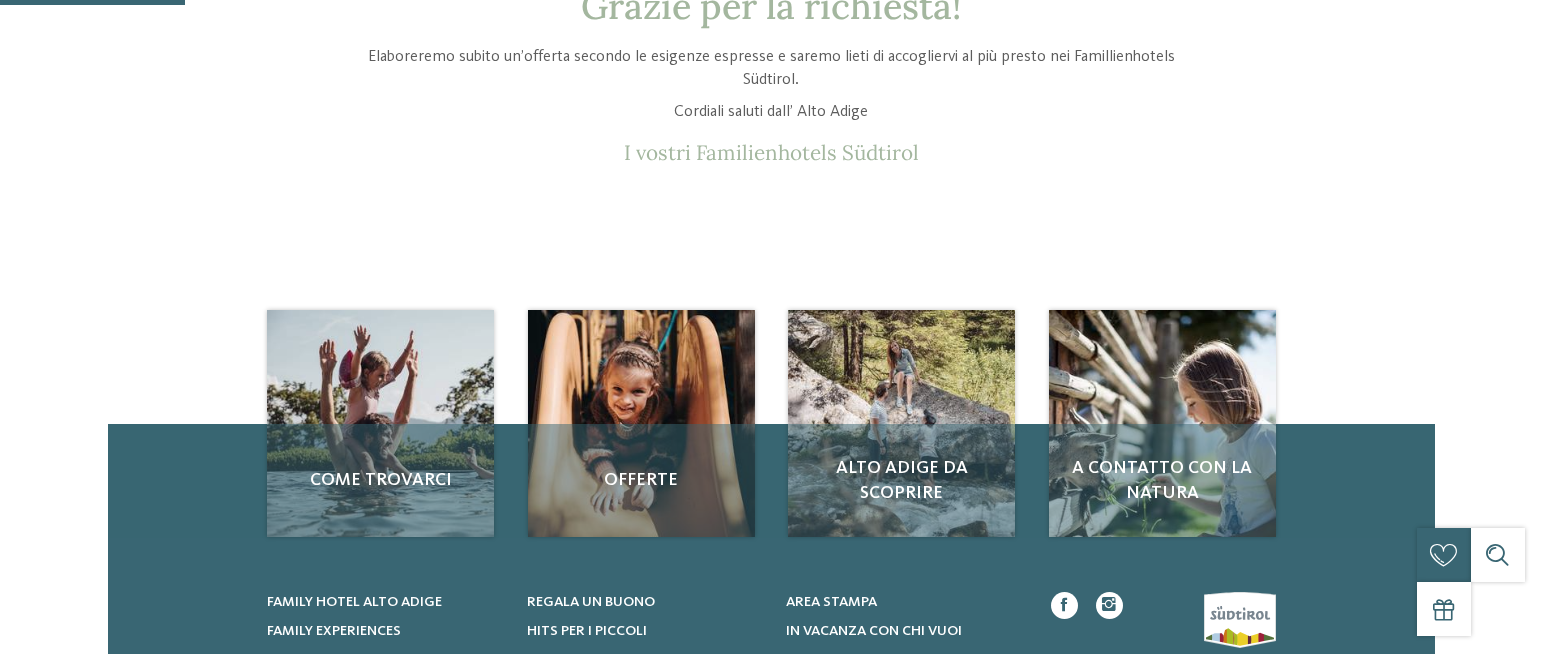 scroll, scrollTop: 0, scrollLeft: 0, axis: both 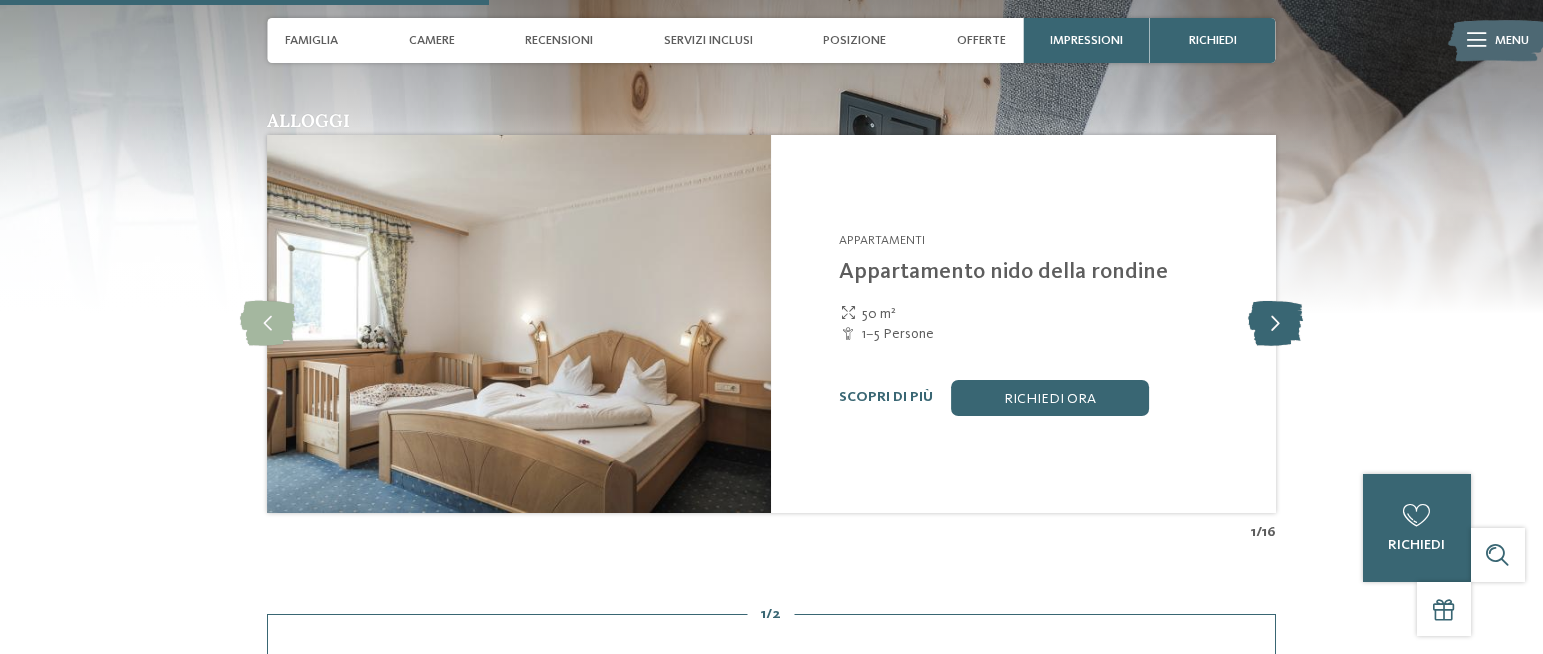 click at bounding box center [1275, 323] 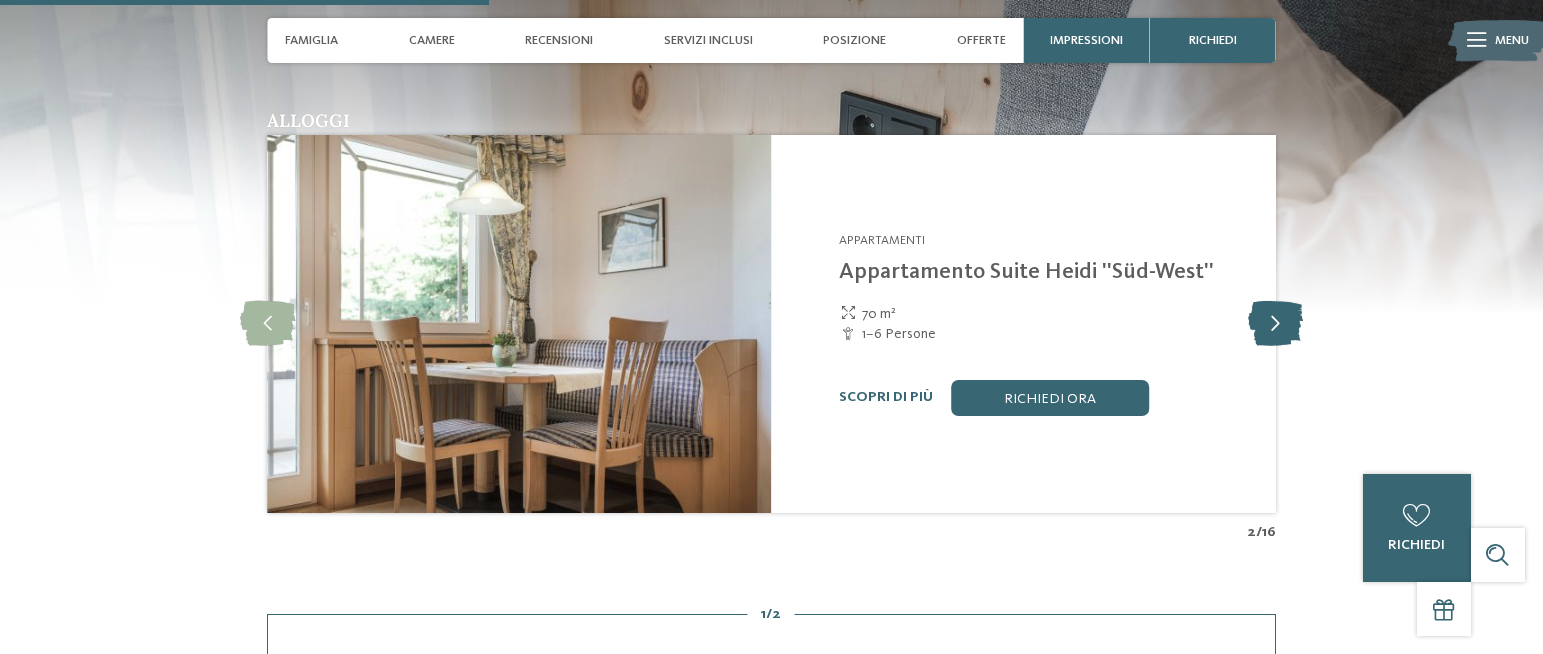 click at bounding box center (1275, 323) 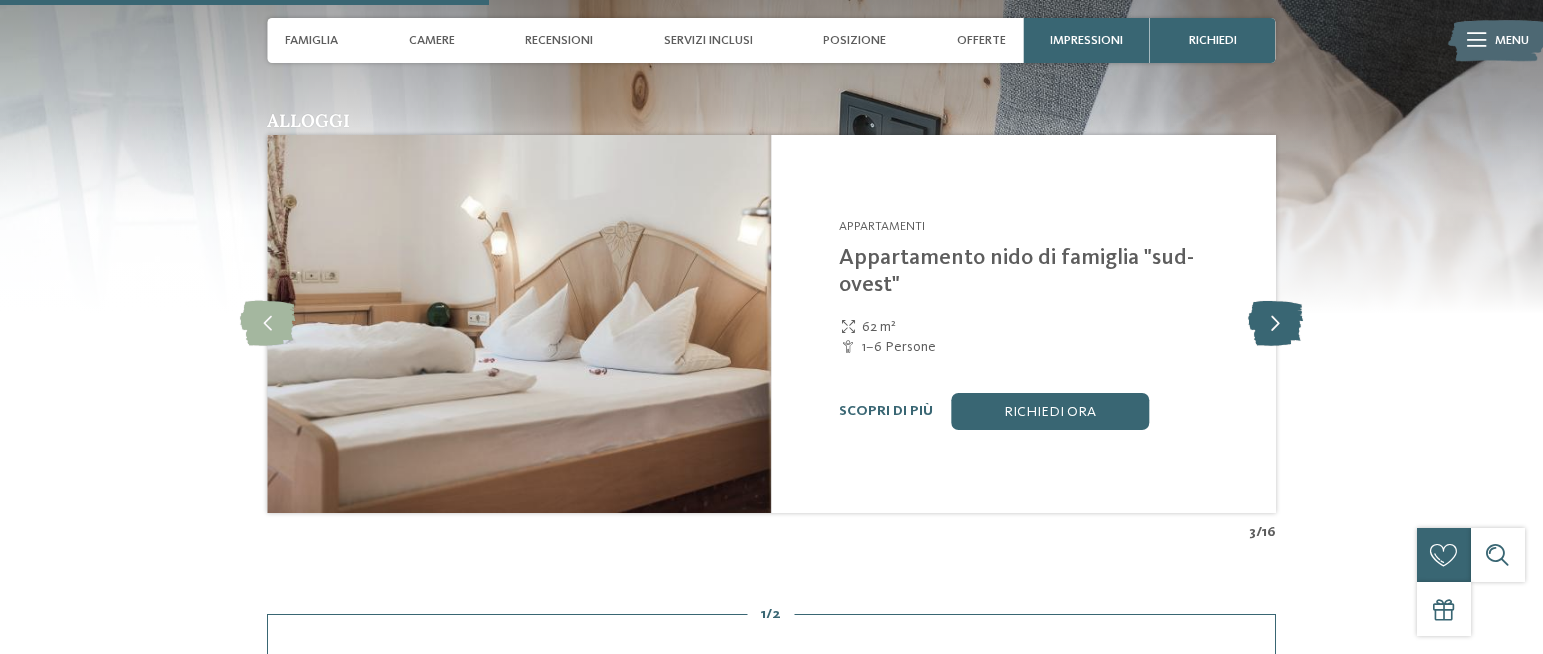 click at bounding box center [1275, 323] 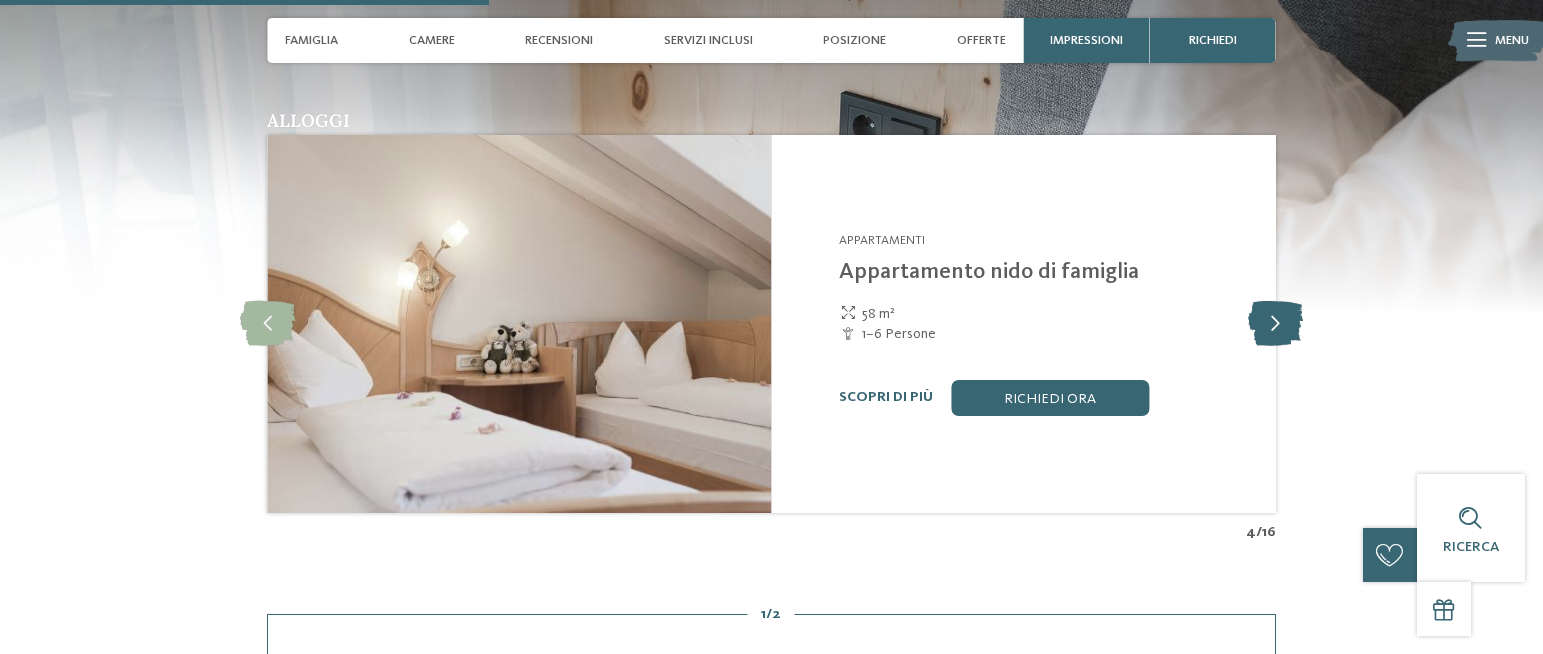 click at bounding box center (1275, 323) 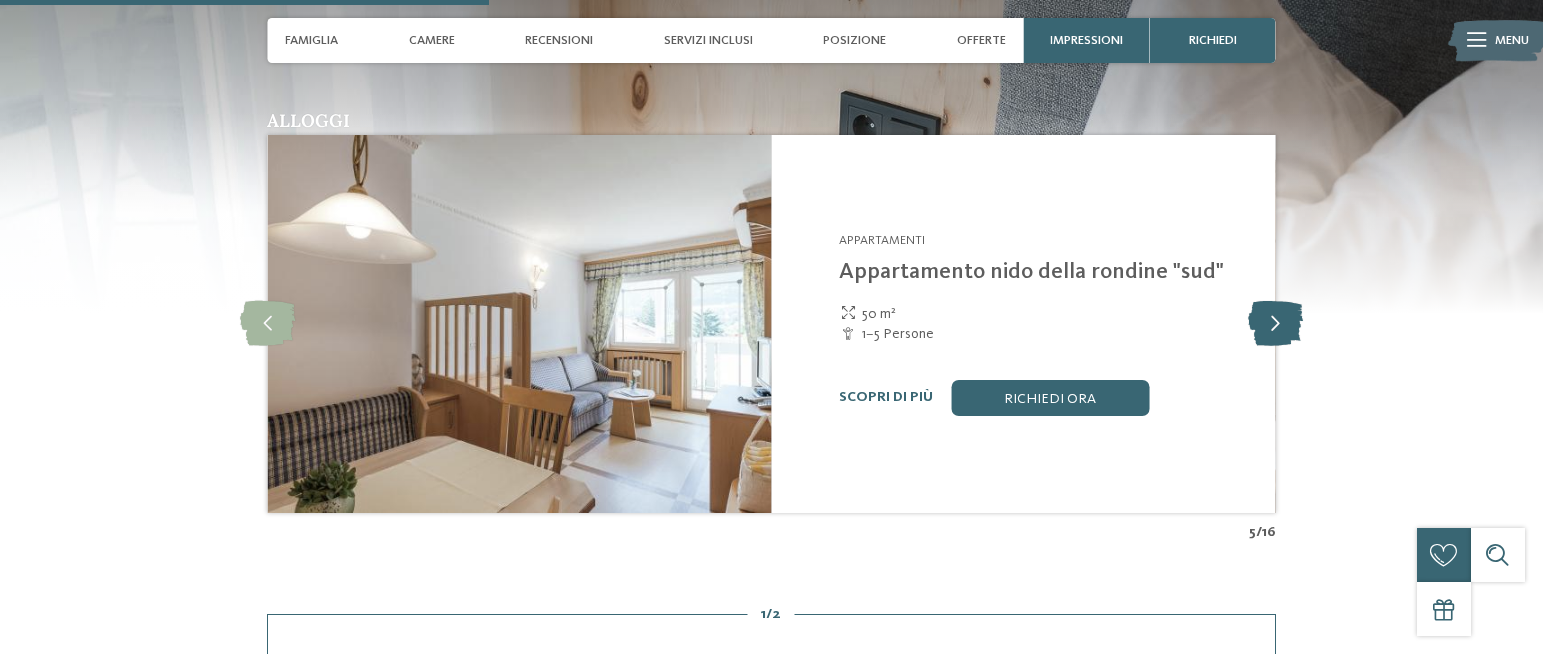 click at bounding box center [1275, 323] 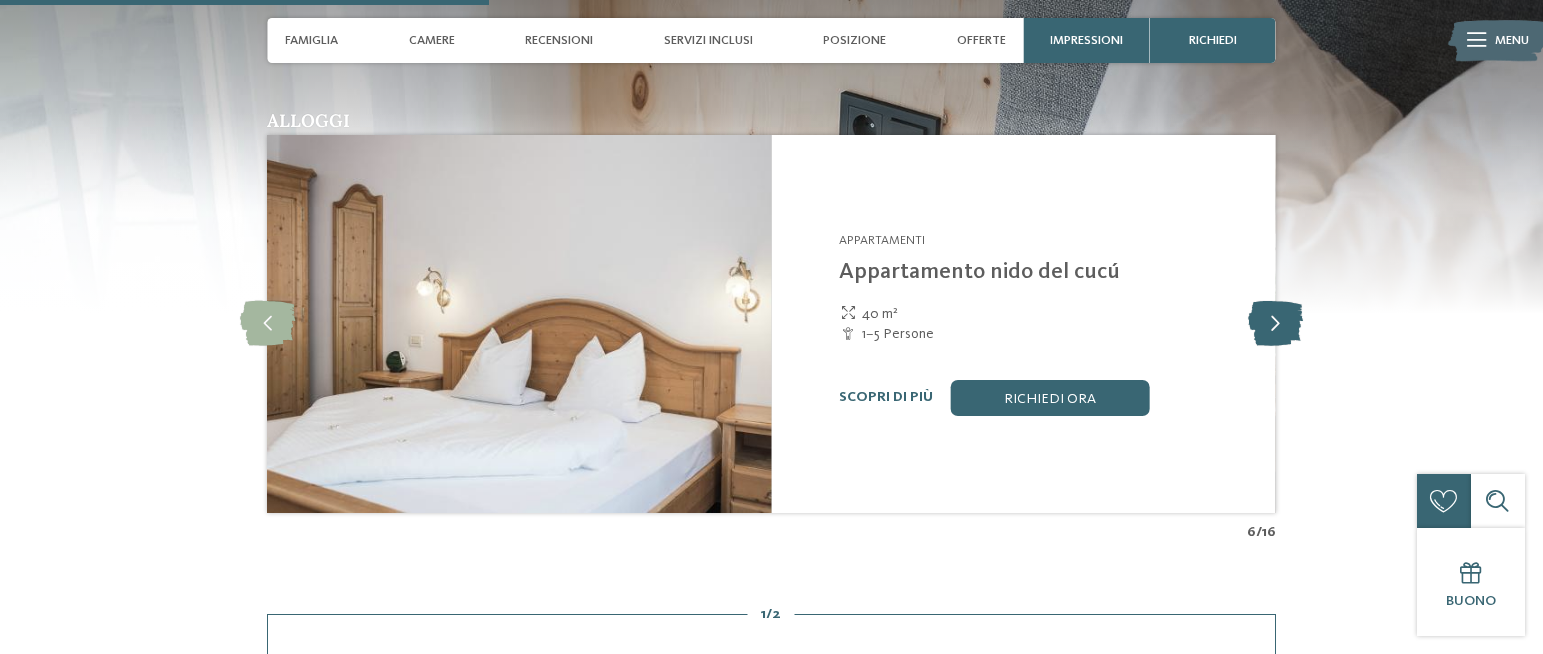 click at bounding box center (1275, 323) 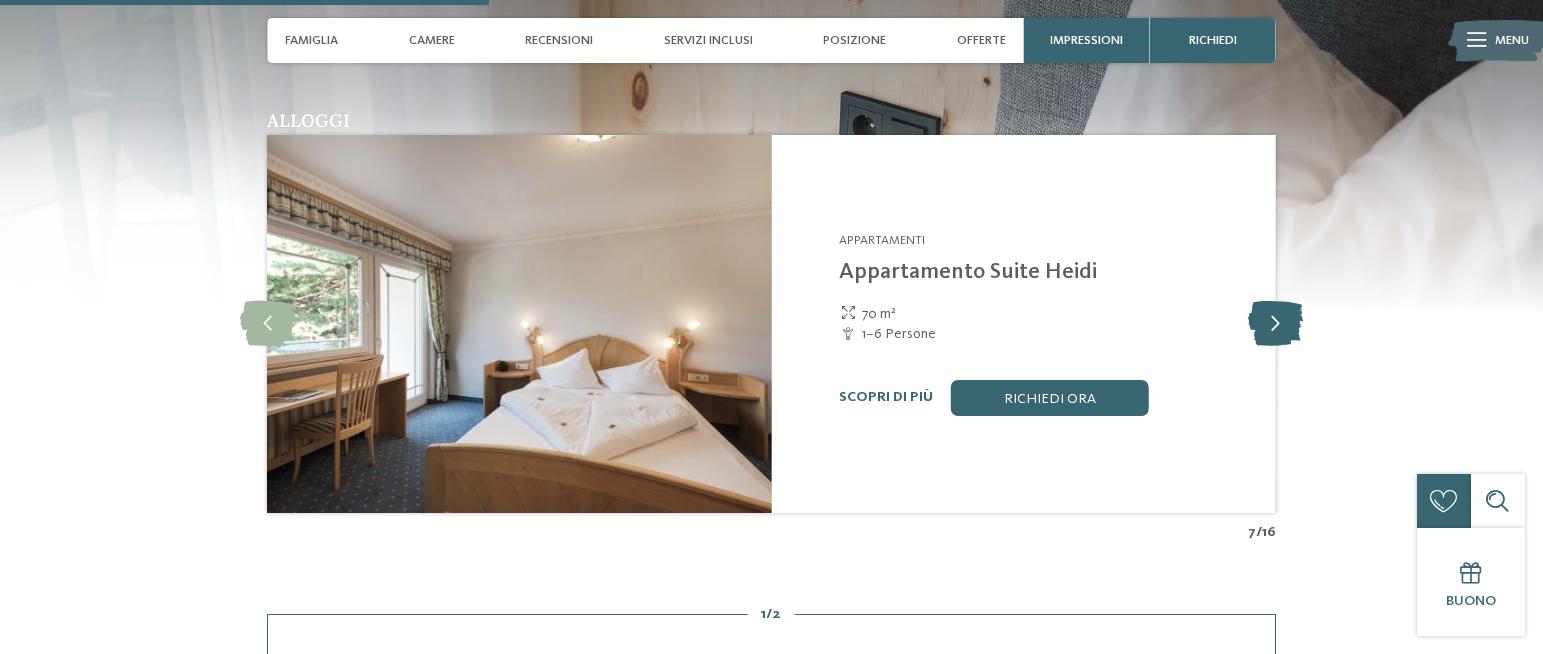 click at bounding box center (1275, 323) 